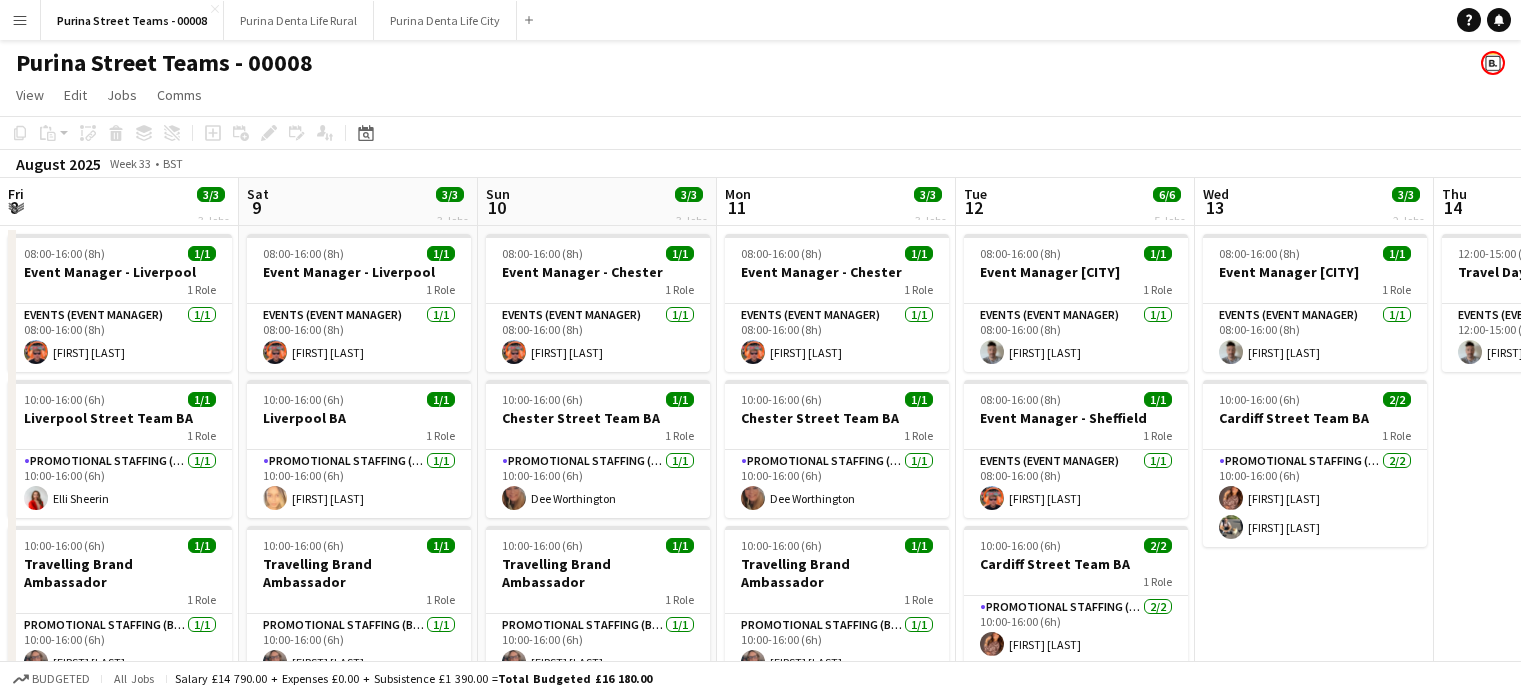 scroll, scrollTop: 0, scrollLeft: 0, axis: both 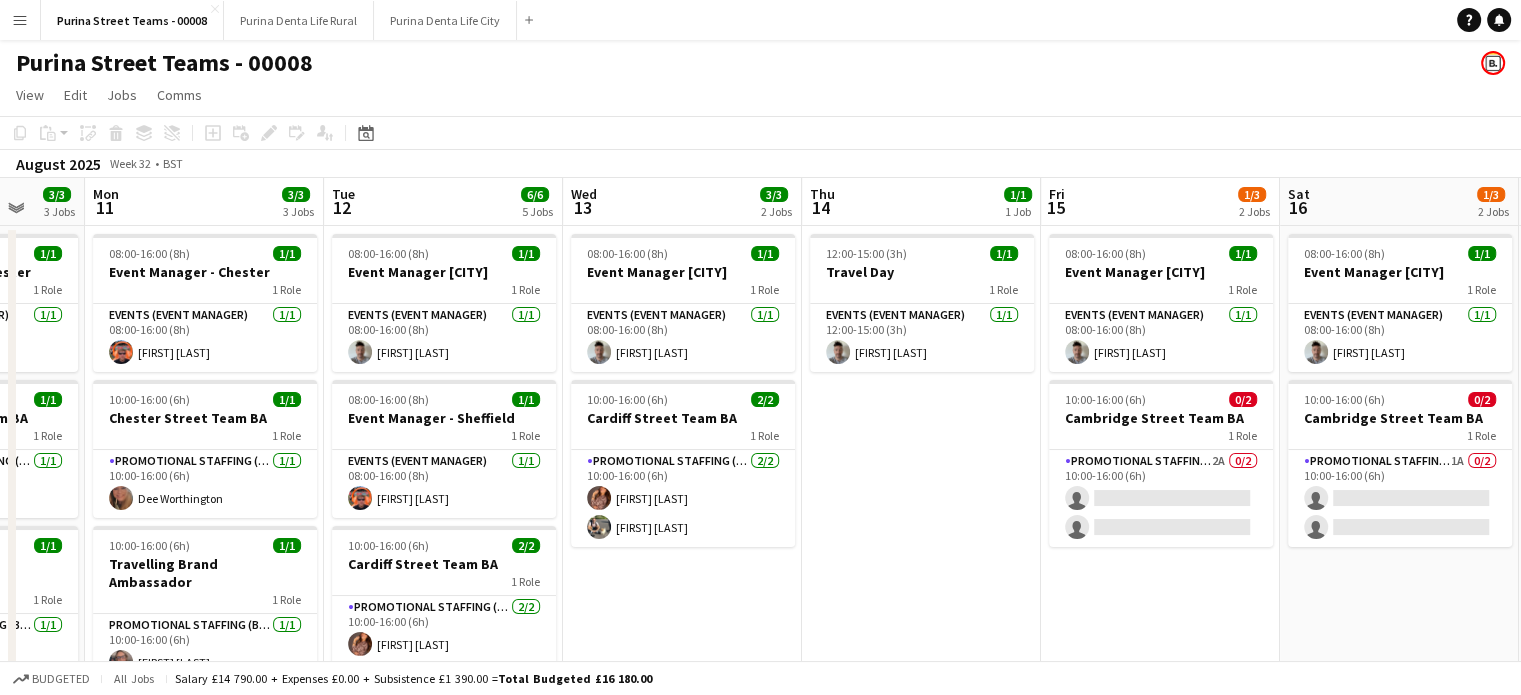 click on "Fri   8   3/3   3 Jobs   Sat   9   3/3   3 Jobs   Sun   10   3/3   3 Jobs   Mon   11   3/3   3 Jobs   Tue   12   6/6   5 Jobs   Wed   13   3/3   2 Jobs   Thu   14   1/1   1 Job   Fri   15   1/3   2 Jobs   Sat   16   1/3   2 Jobs   Sun   17   Mon   18   Tue   19      08:00-16:00 (8h)    1/1   Event Manager - [CITY]   1 Role   Events (Event Manager)   1/1   08:00-16:00 (8h)
[FIRST] [LAST]     10:00-16:00 (6h)    1/1   [CITY] Street Team BA   1 Role   Promotional Staffing (Brand Ambassadors)   1/1   10:00-16:00 (6h)
[FIRST] [LAST]     10:00-16:00 (6h)    1/1   Travelling Brand Ambassador   1 Role   Promotional Staffing (Brand Ambassadors)   1/1   10:00-16:00 (6h)
[FIRST] [LAST]     08:00-16:00 (8h)    1/1   Event Manager - [CITY]   1 Role   Events (Event Manager)   1/1   08:00-16:00 (8h)
[FIRST] [LAST]     10:00-16:00 (6h)    1/1   [CITY] BA   1 Role   Promotional Staffing (Brand Ambassadors)   1/1   10:00-16:00 (6h)
[FIRST] [LAST]     10:00-16:00 (6h)    1/1   Travelling Brand Ambassador   1/1" at bounding box center (760, 650) 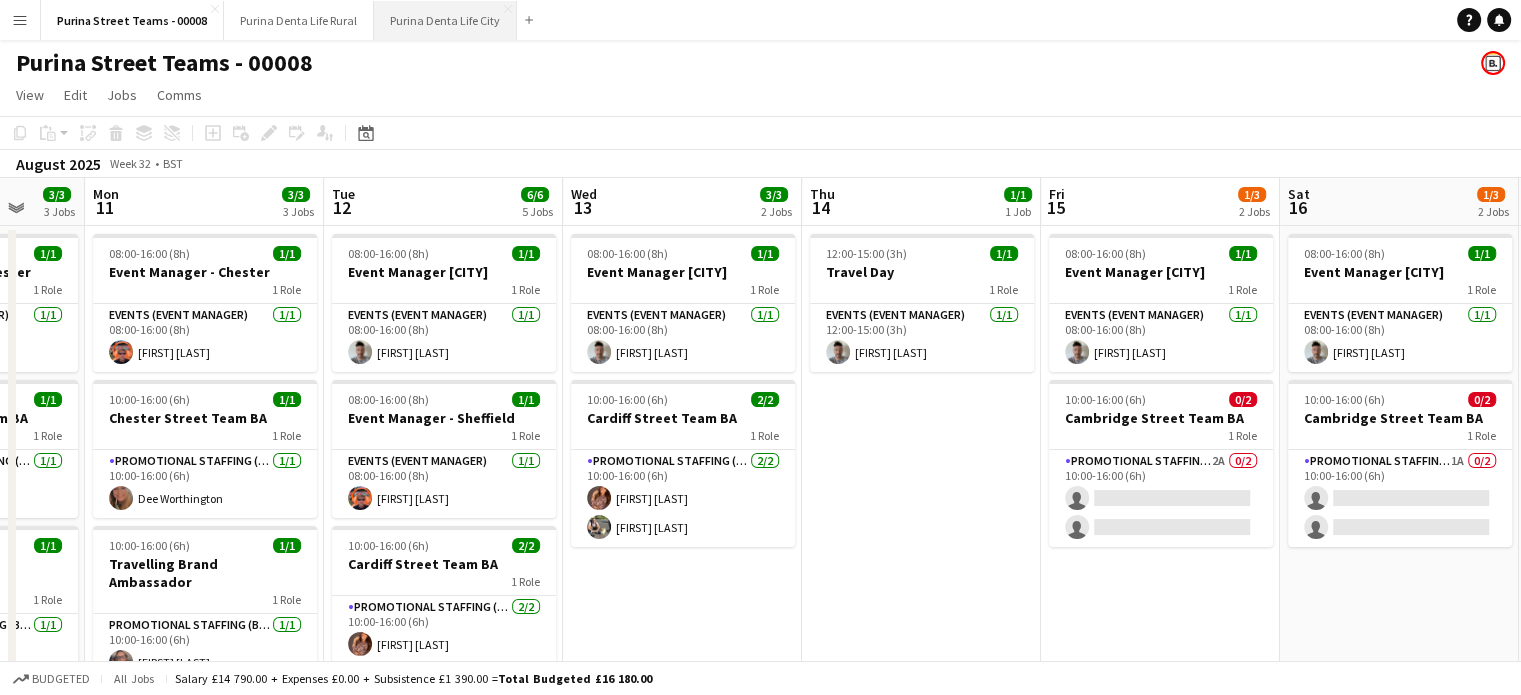 click on "Purina Denta Life City
Close" at bounding box center (445, 20) 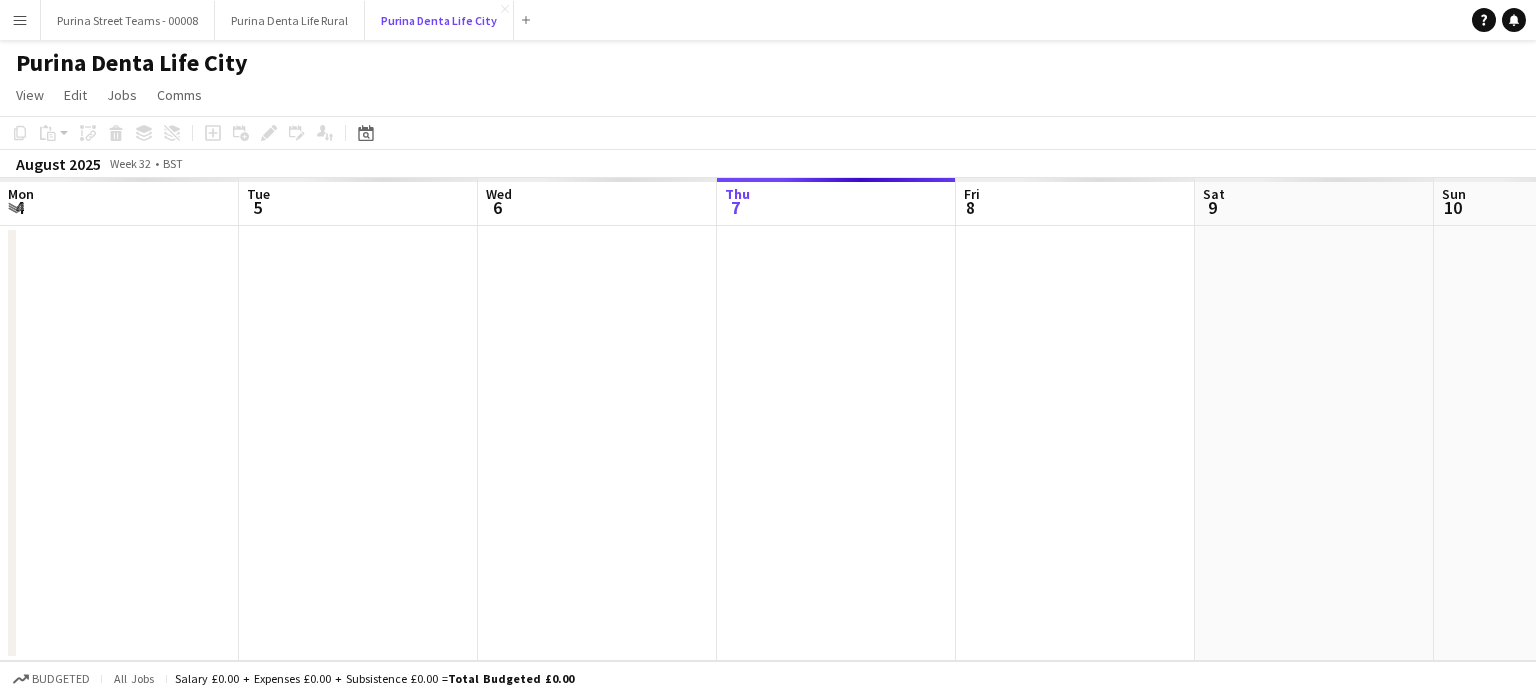 scroll, scrollTop: 0, scrollLeft: 478, axis: horizontal 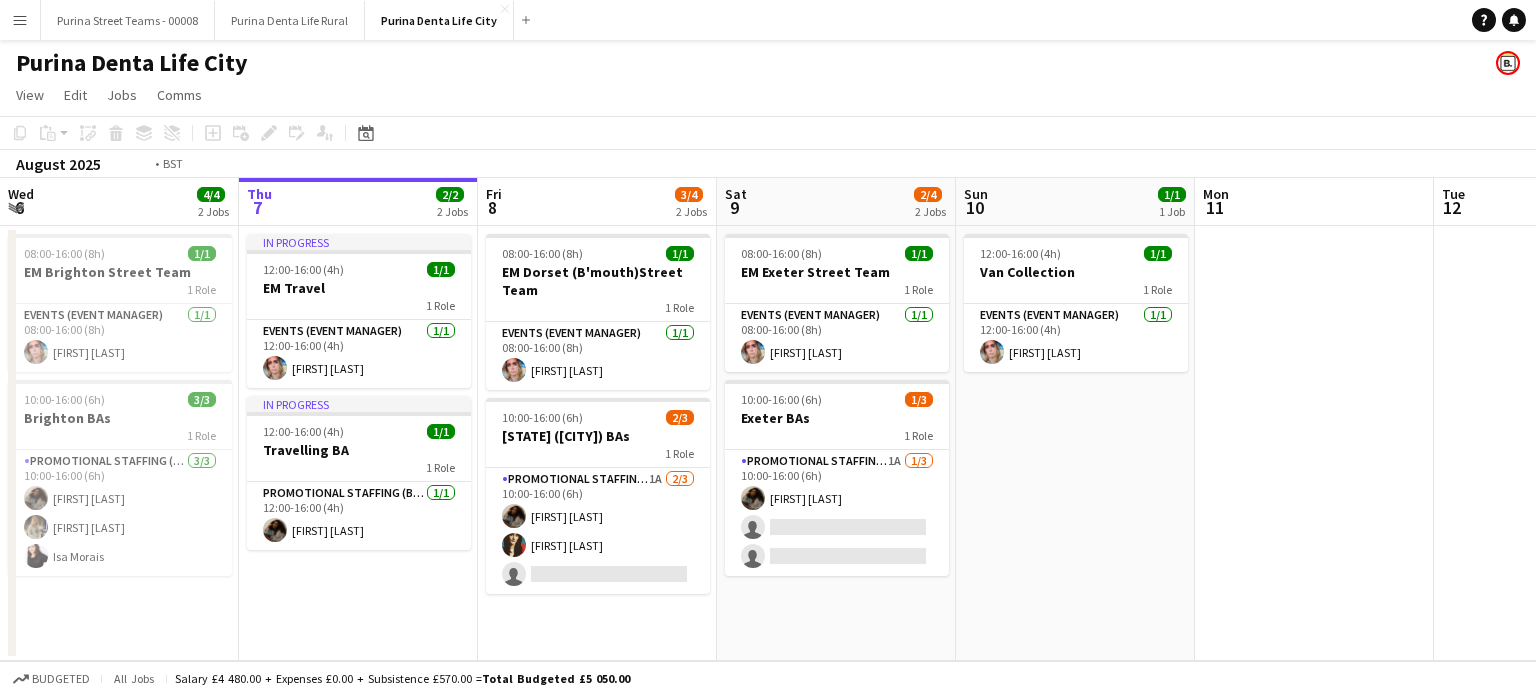 drag, startPoint x: 668, startPoint y: 404, endPoint x: 1003, endPoint y: 383, distance: 335.65756 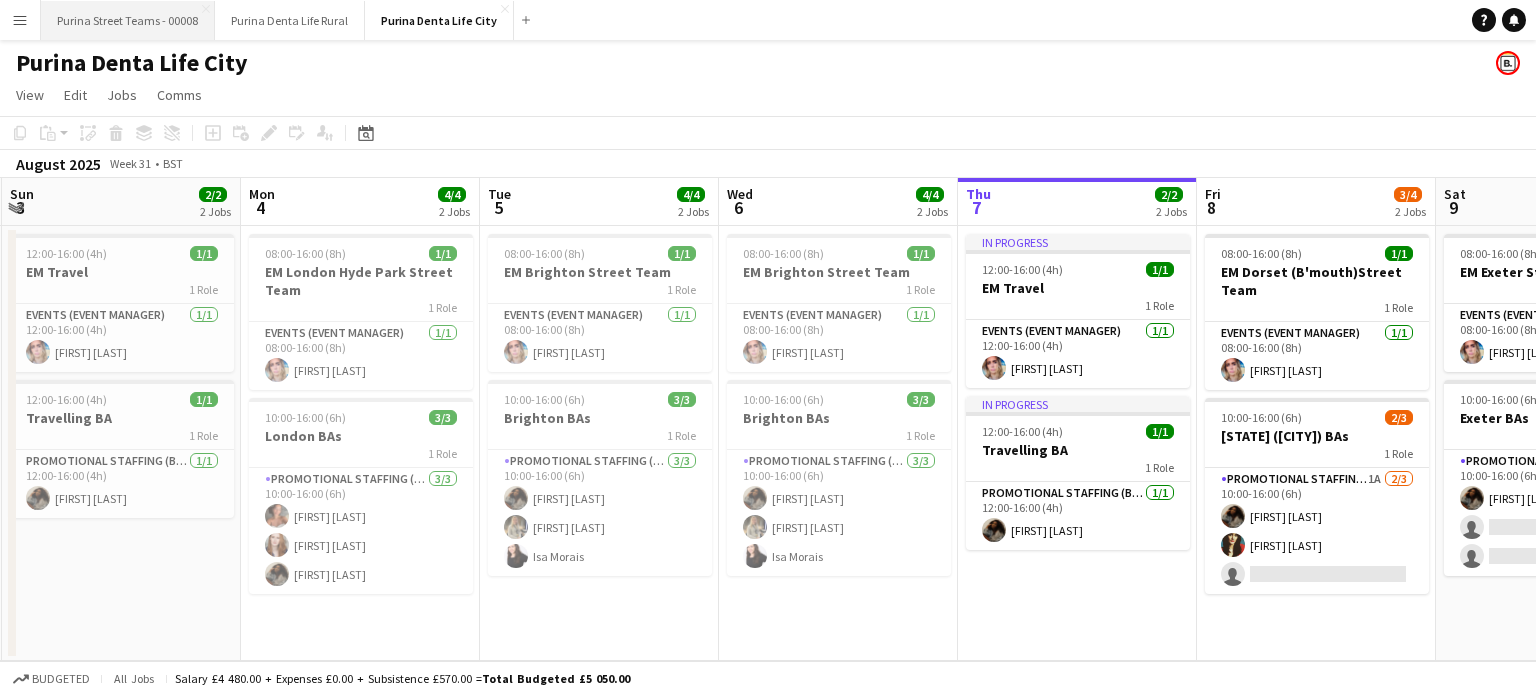 click on "Purina Street Teams - 00008
Close" at bounding box center (128, 20) 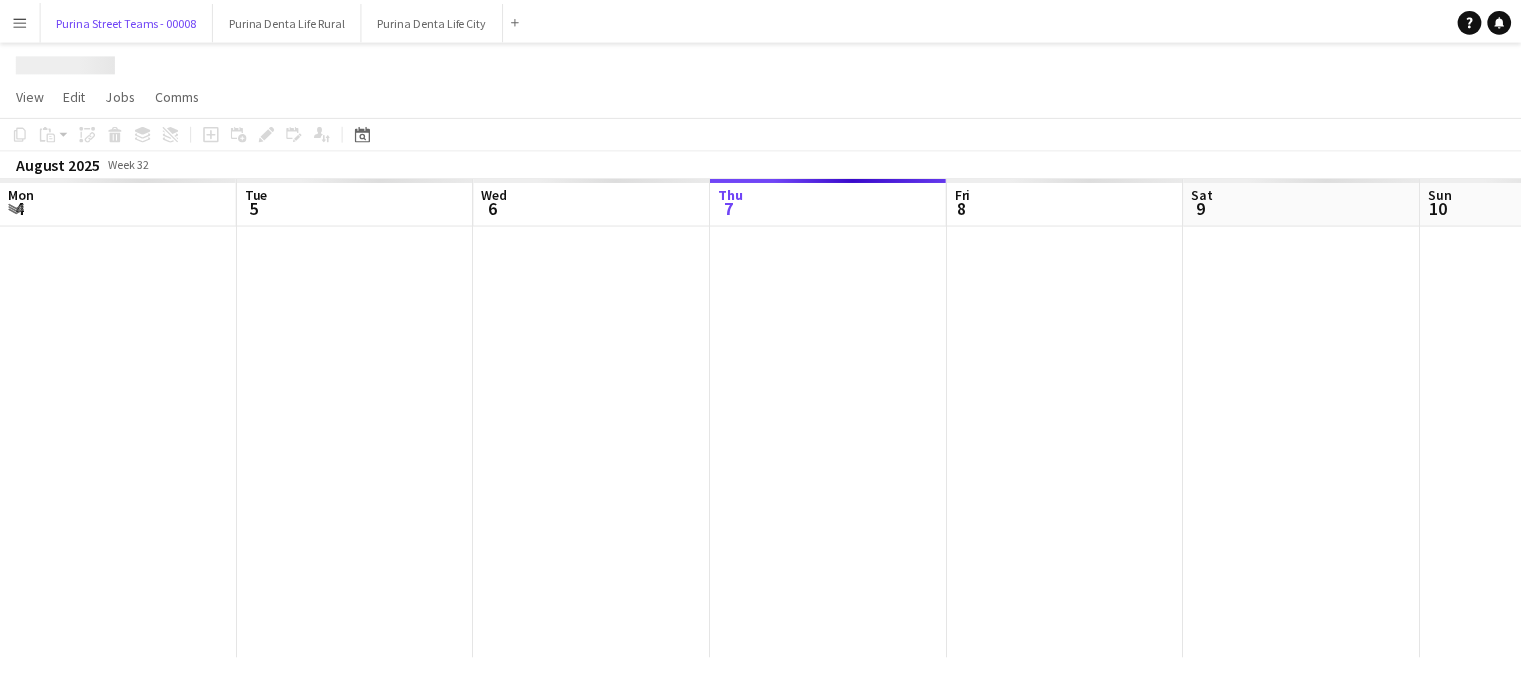 scroll, scrollTop: 0, scrollLeft: 478, axis: horizontal 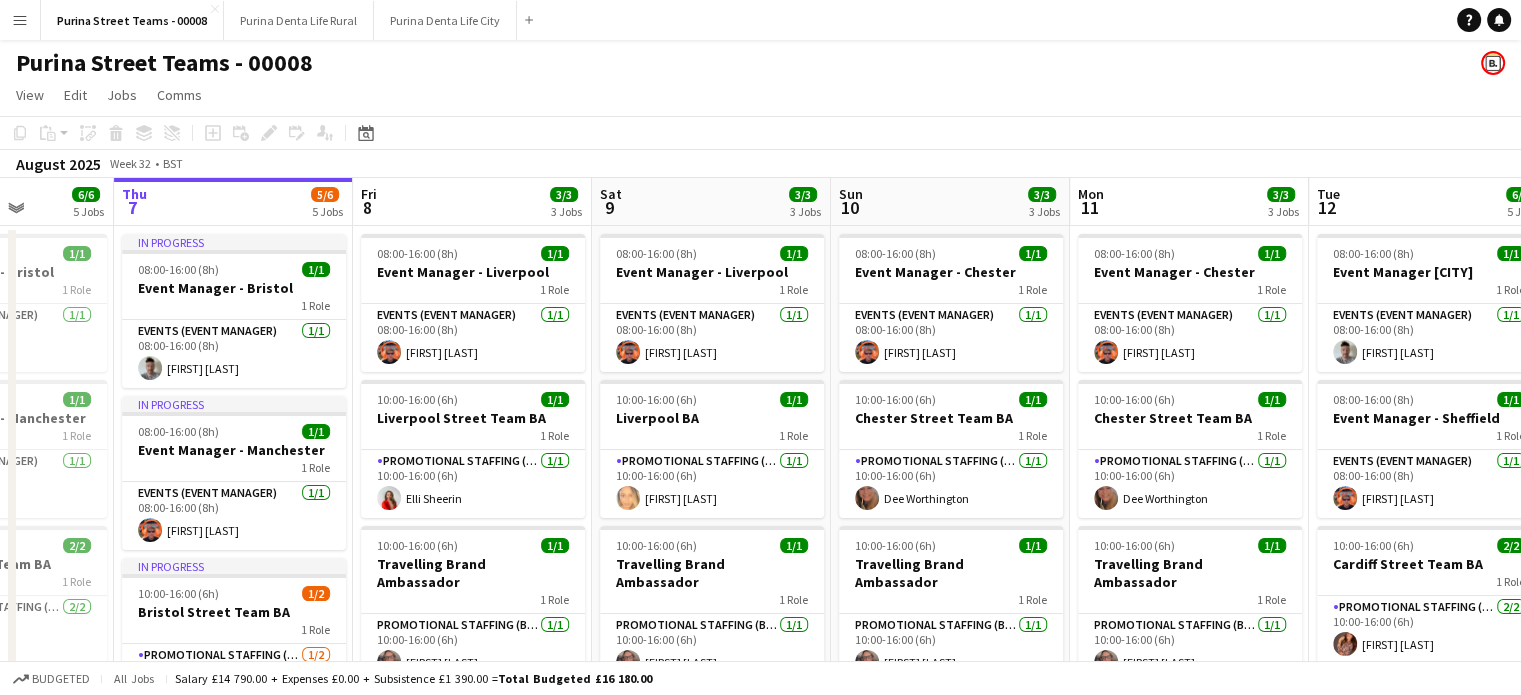 drag, startPoint x: 613, startPoint y: 587, endPoint x: 488, endPoint y: 539, distance: 133.89922 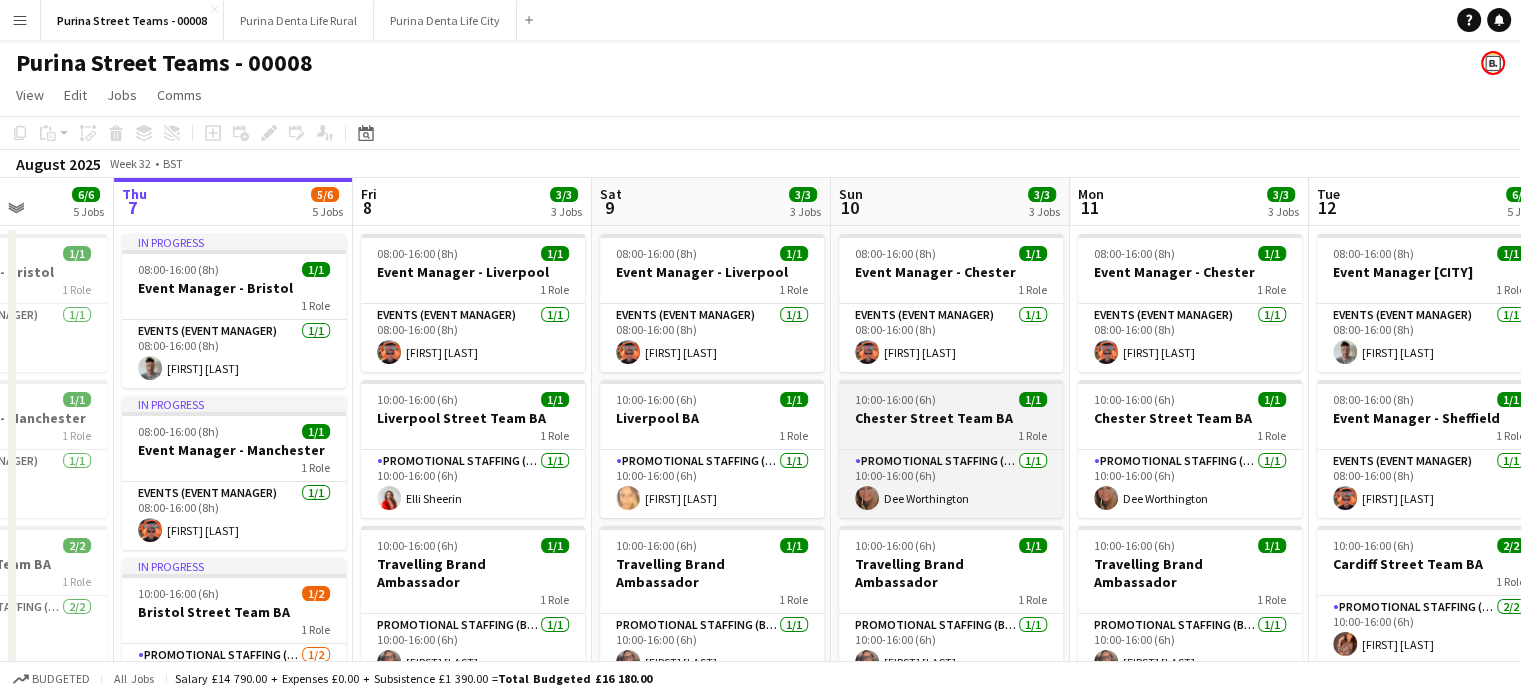 click on "Chester Street Team BA" at bounding box center (951, 418) 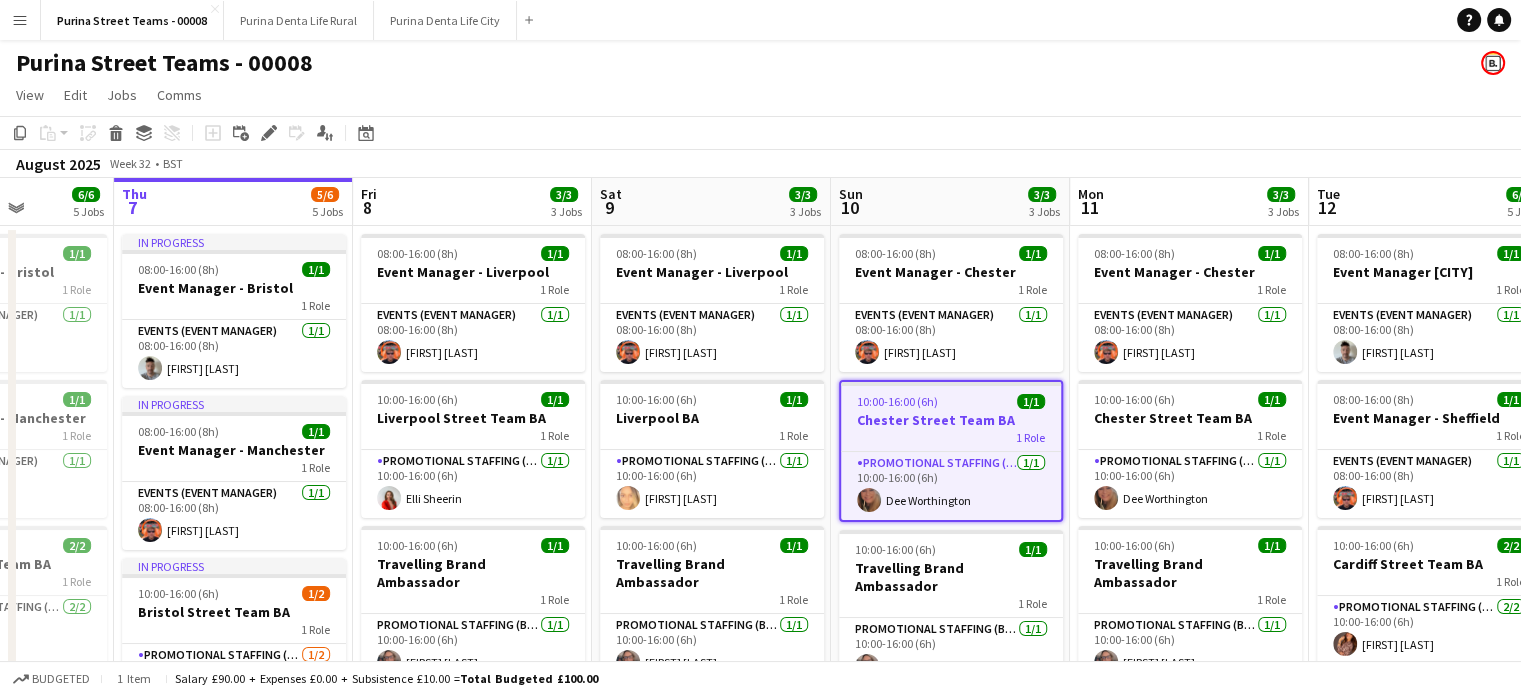 click on "Chester Street Team BA" at bounding box center [951, 420] 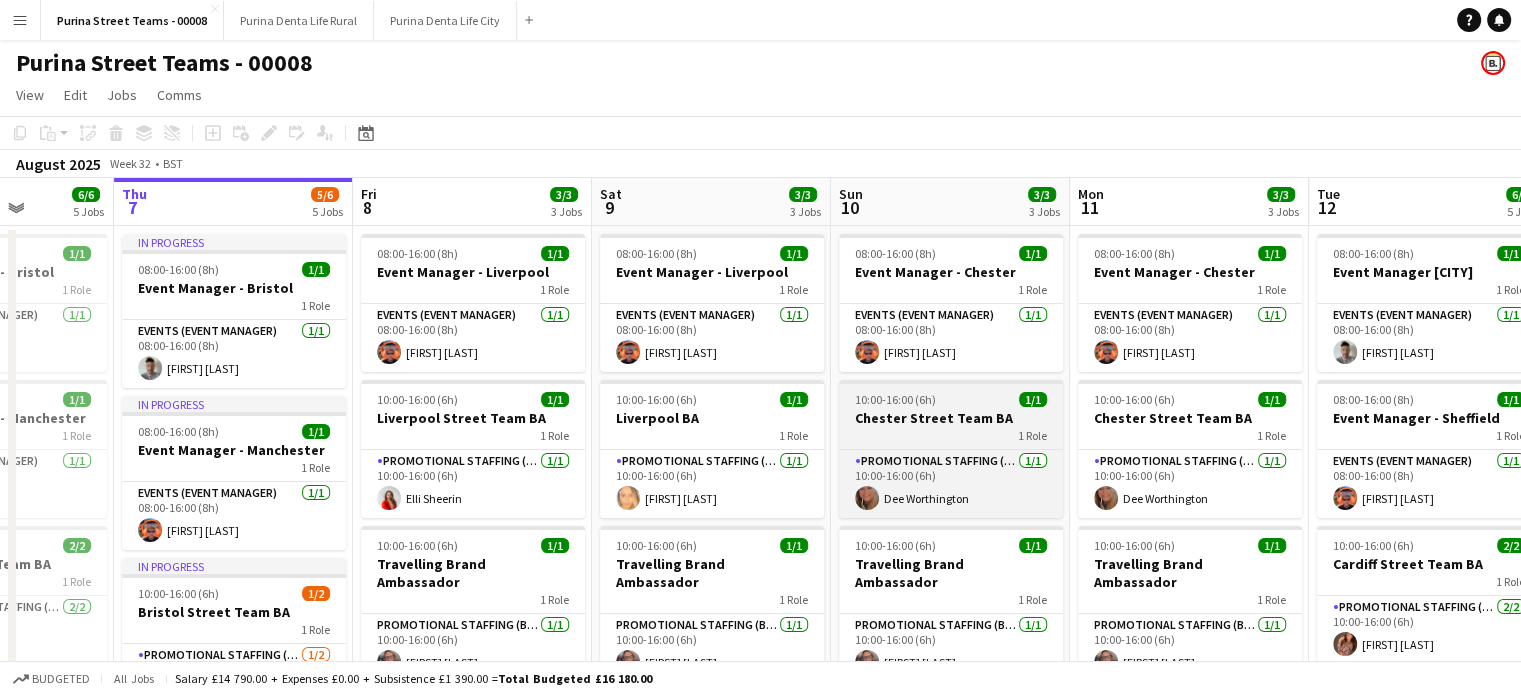 click on "Chester Street Team BA" at bounding box center (951, 418) 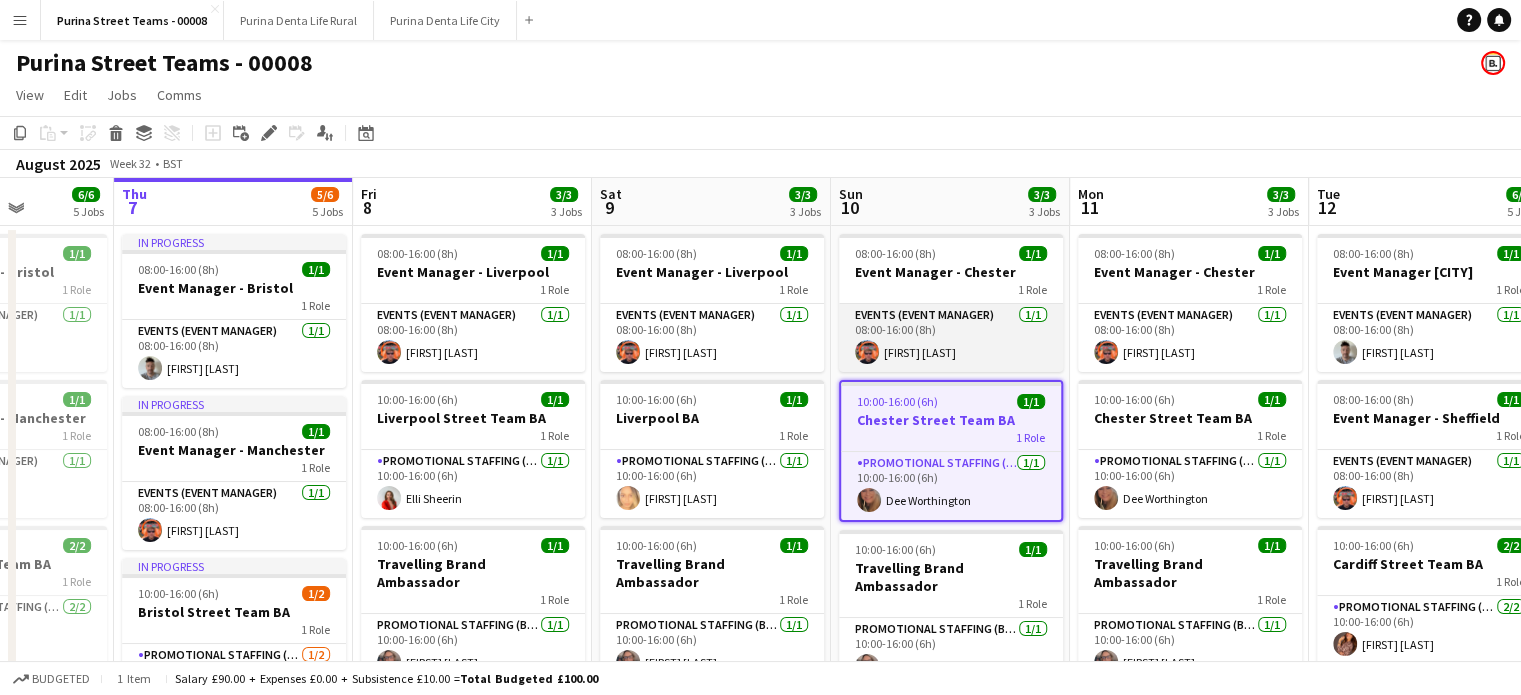 click on "Events (Event Manager)   1/1   08:00-16:00 (8h)
[FIRST] [LAST]" at bounding box center (951, 338) 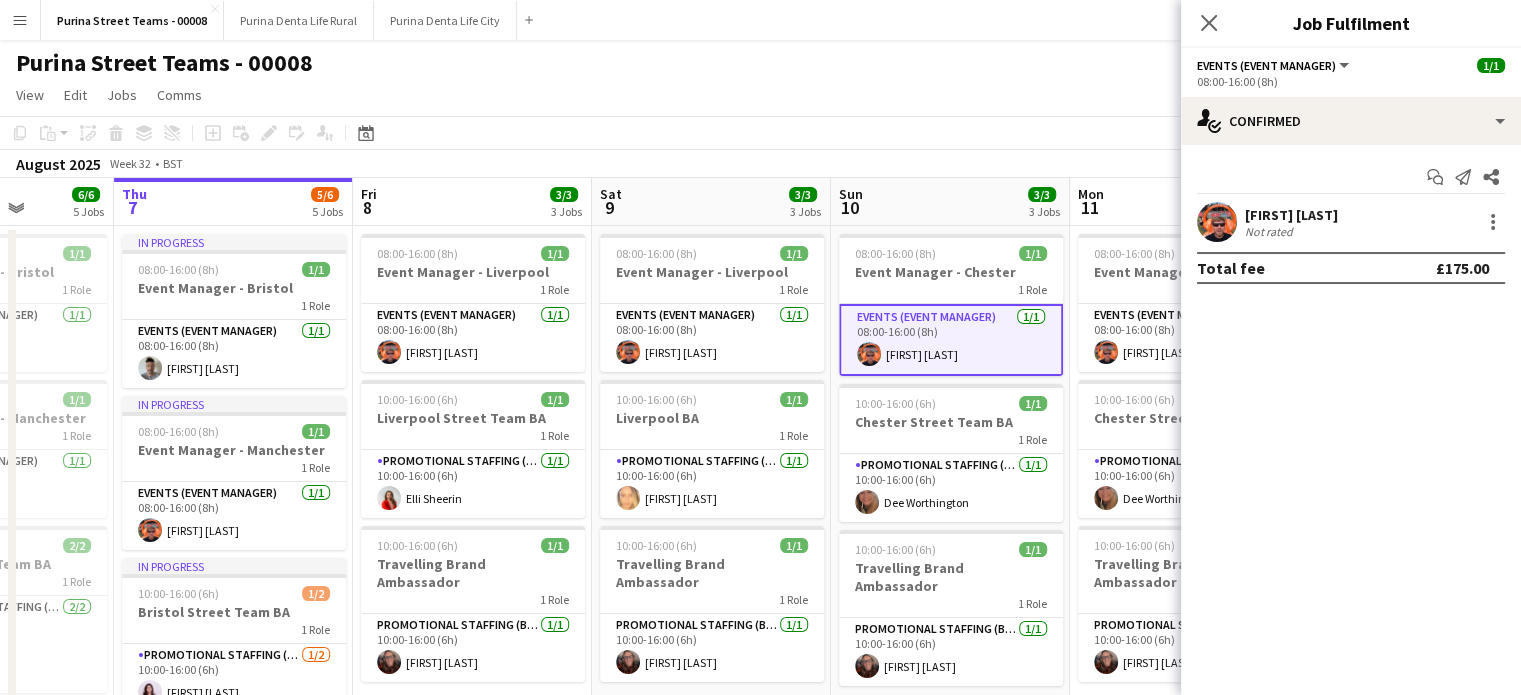 click on "[FIRST] [LAST]" at bounding box center [1291, 215] 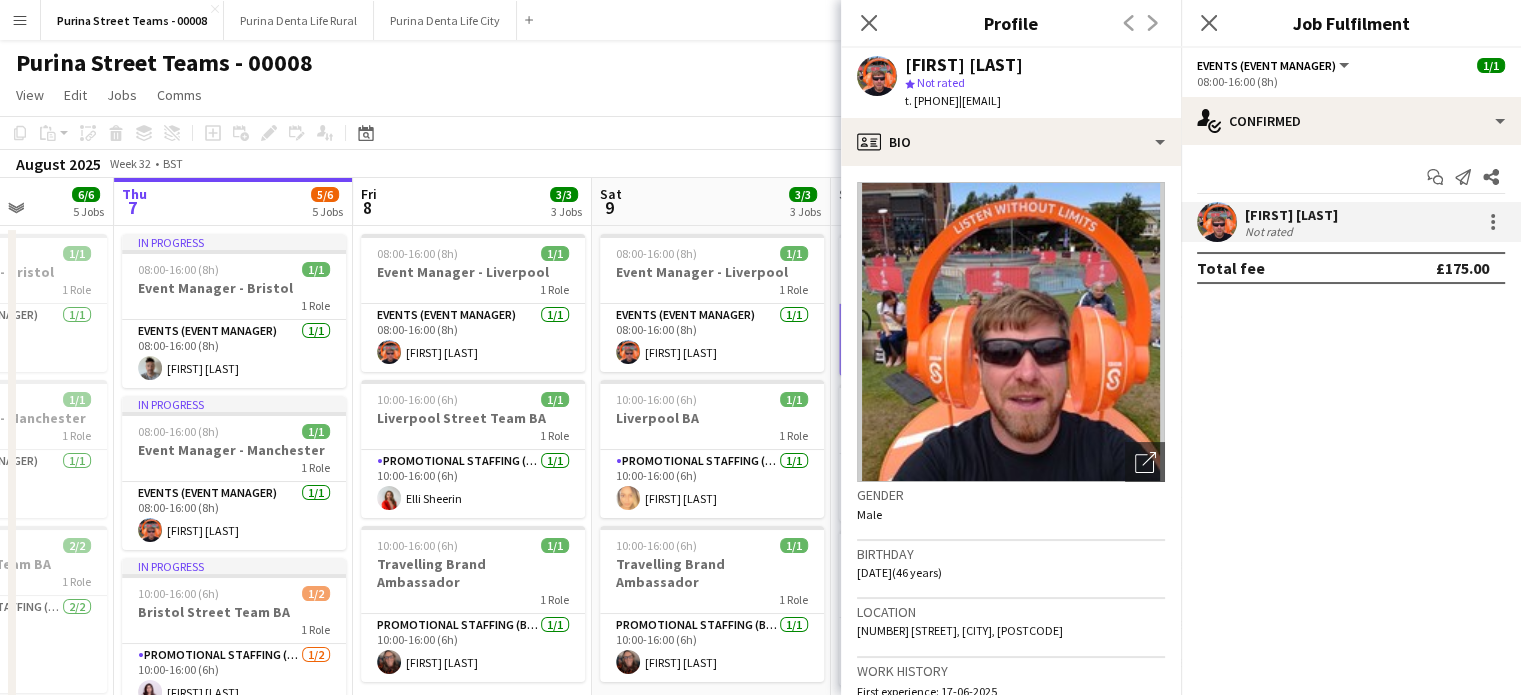drag, startPoint x: 993, startPoint y: 99, endPoint x: 915, endPoint y: 101, distance: 78.025635 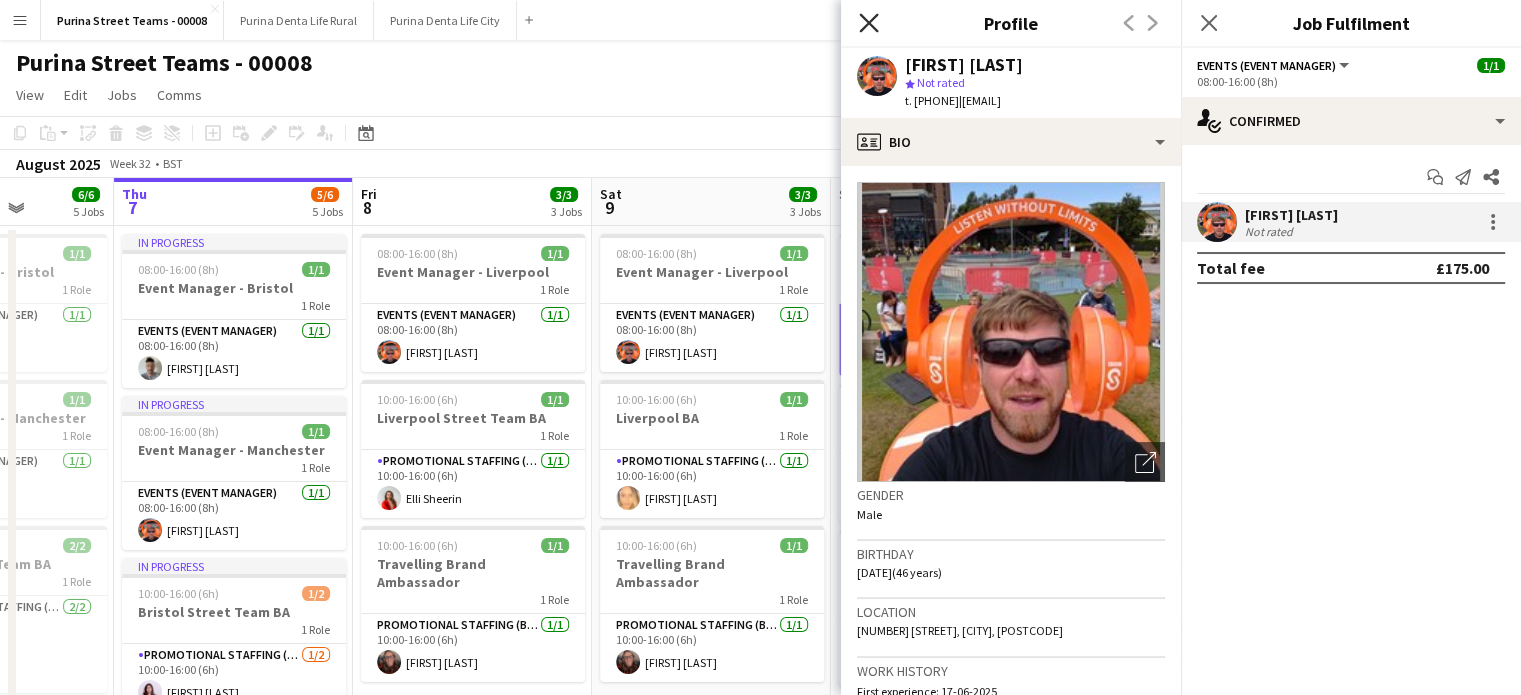 click on "Close pop-in" 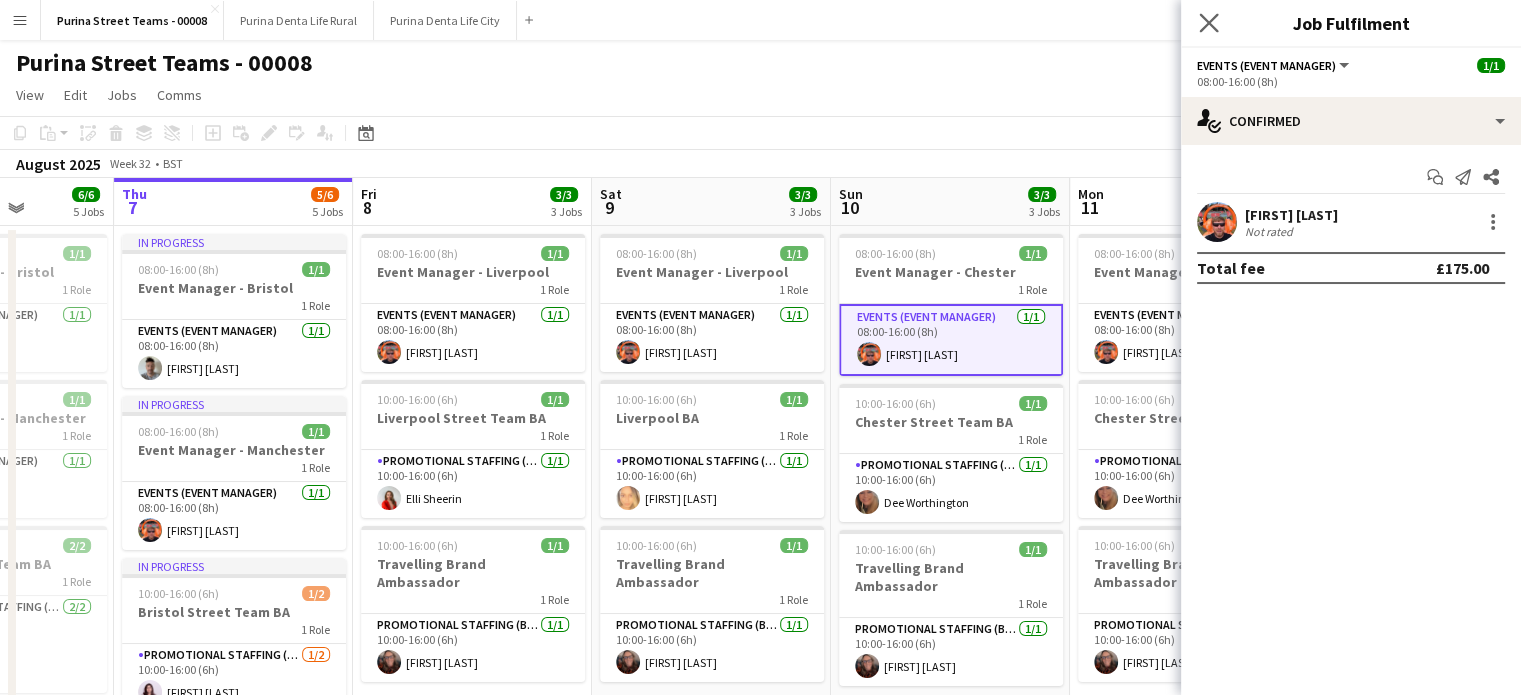 click on "Close pop-in" 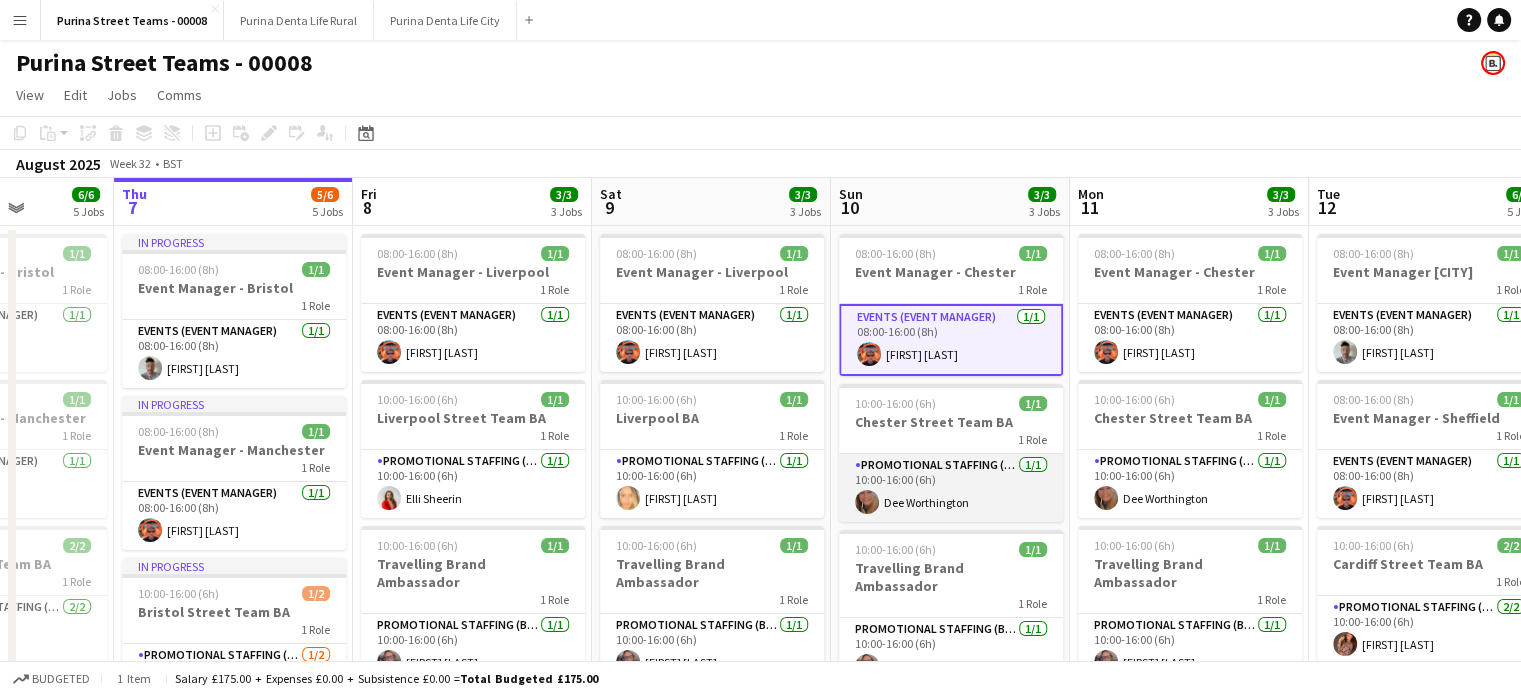 click on "Promotional Staffing (Brand Ambassadors)   1/1   [TIME]-[TIME] ([DURATION])
[FIRST] [LAST]" at bounding box center (951, 488) 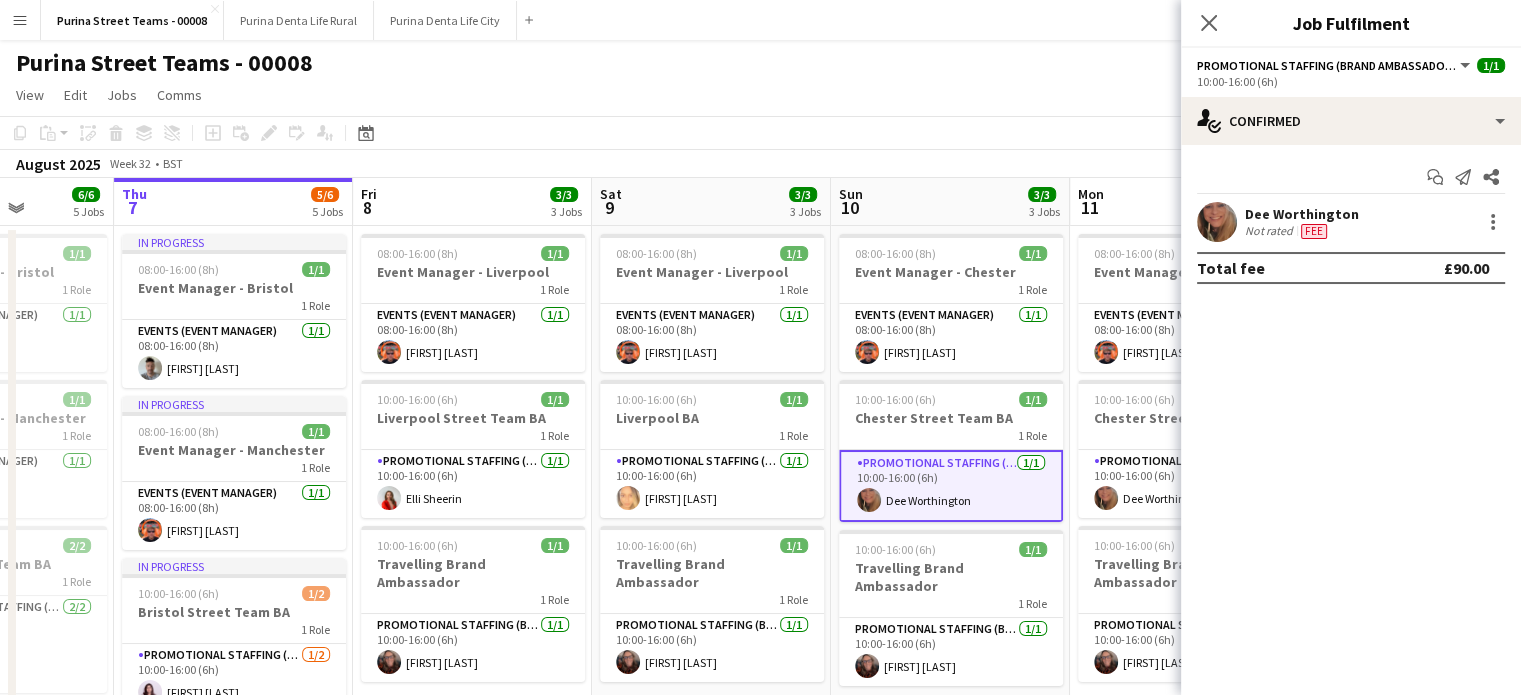 click on "Promotional Staffing (Brand Ambassadors)   1/1   [TIME]-[TIME] ([DURATION])
[FIRST] [LAST]" at bounding box center [951, 486] 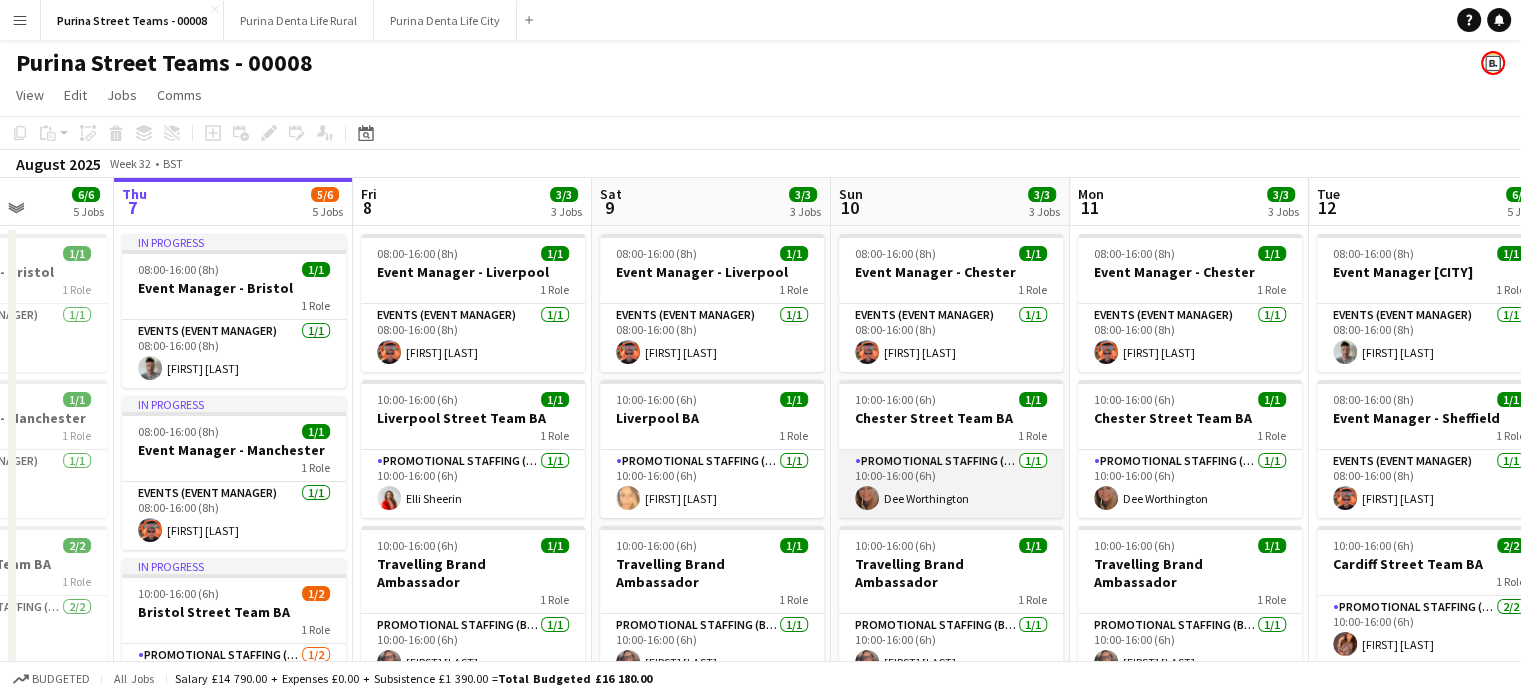 click on "Promotional Staffing (Brand Ambassadors)   1/1   [TIME]-[TIME] ([DURATION])
[FIRST] [LAST]" at bounding box center (951, 484) 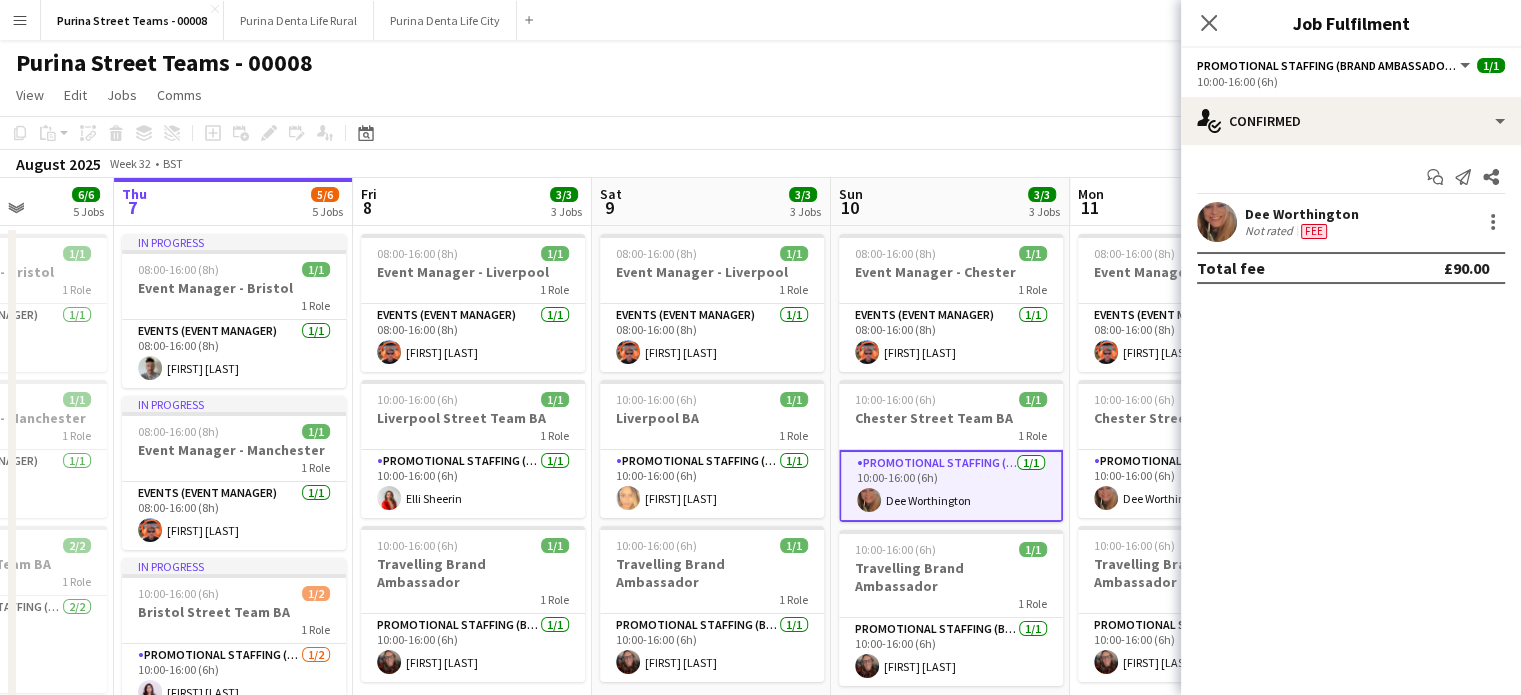 drag, startPoint x: 1261, startPoint y: 199, endPoint x: 1266, endPoint y: 211, distance: 13 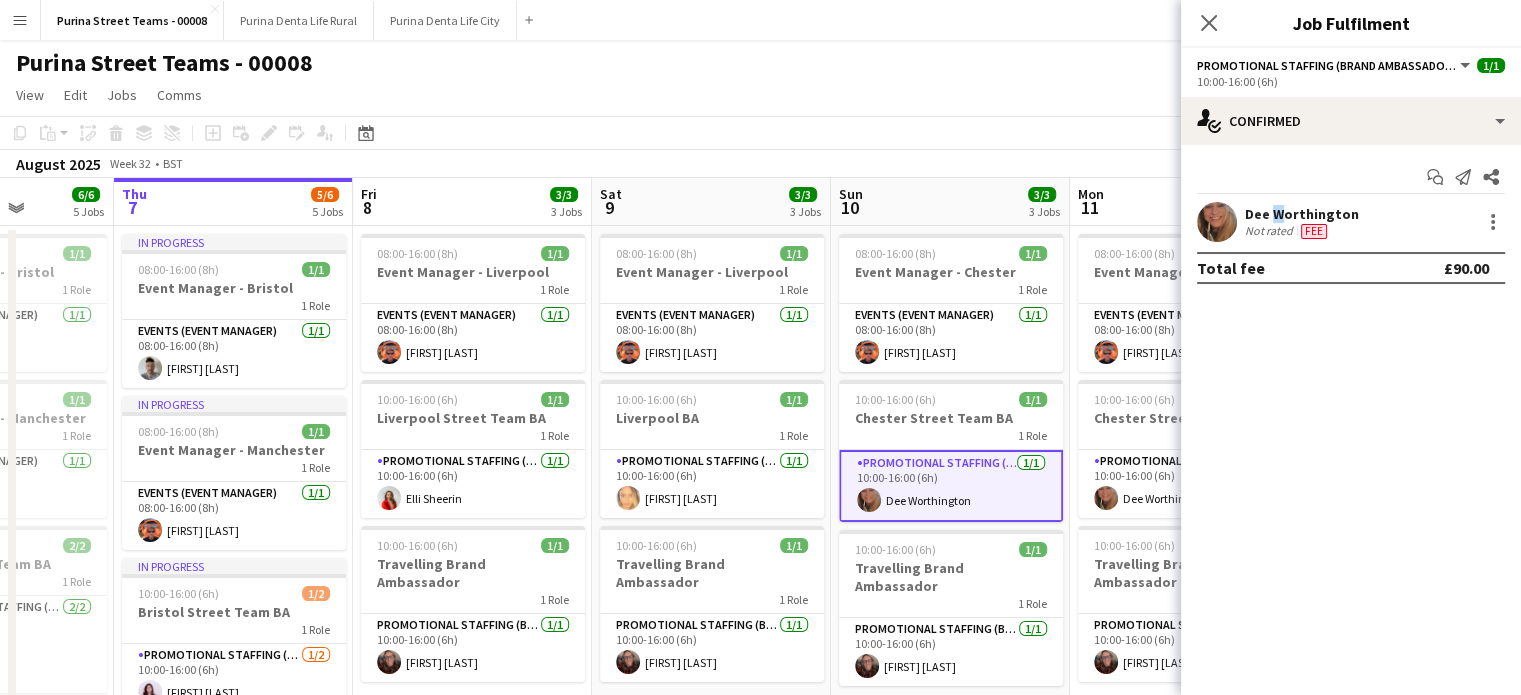 click on "Dee Worthington" at bounding box center (1302, 214) 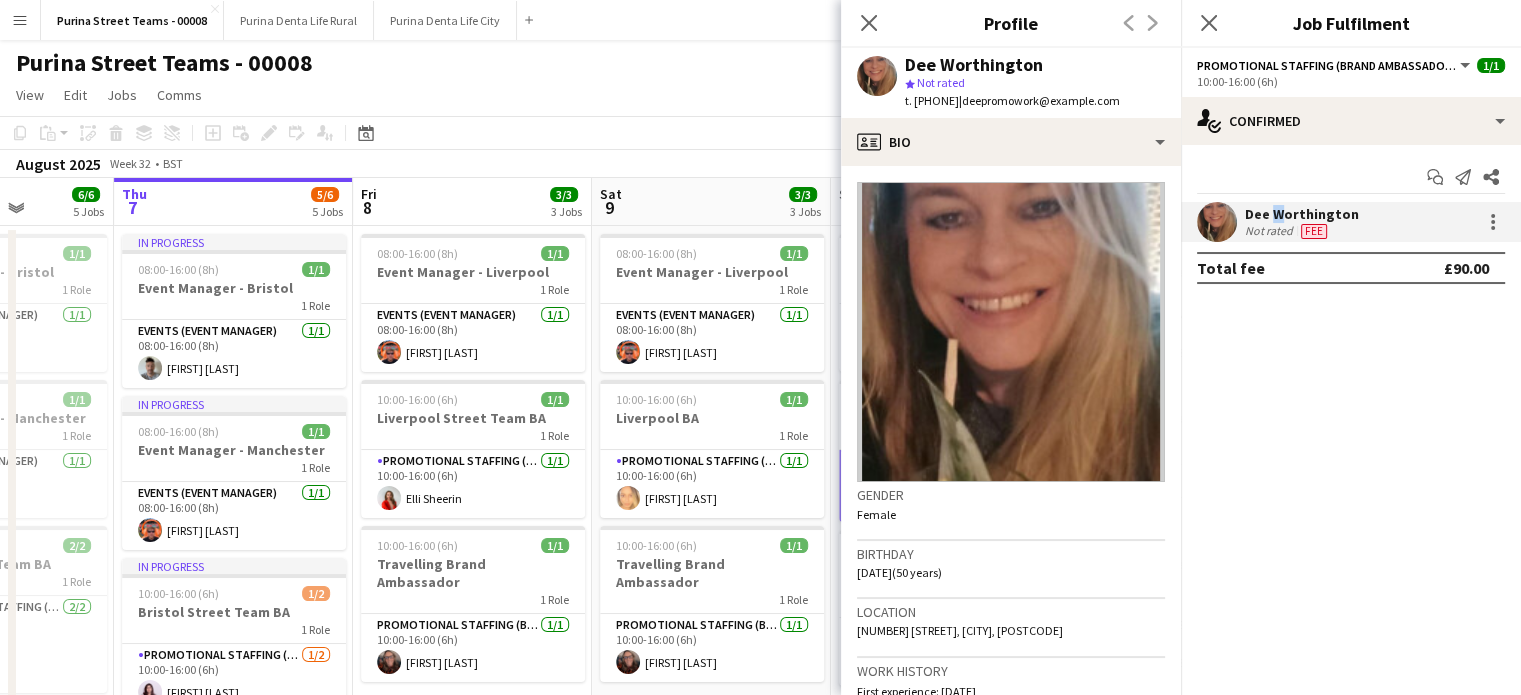 drag, startPoint x: 990, startPoint y: 99, endPoint x: 914, endPoint y: 102, distance: 76.05919 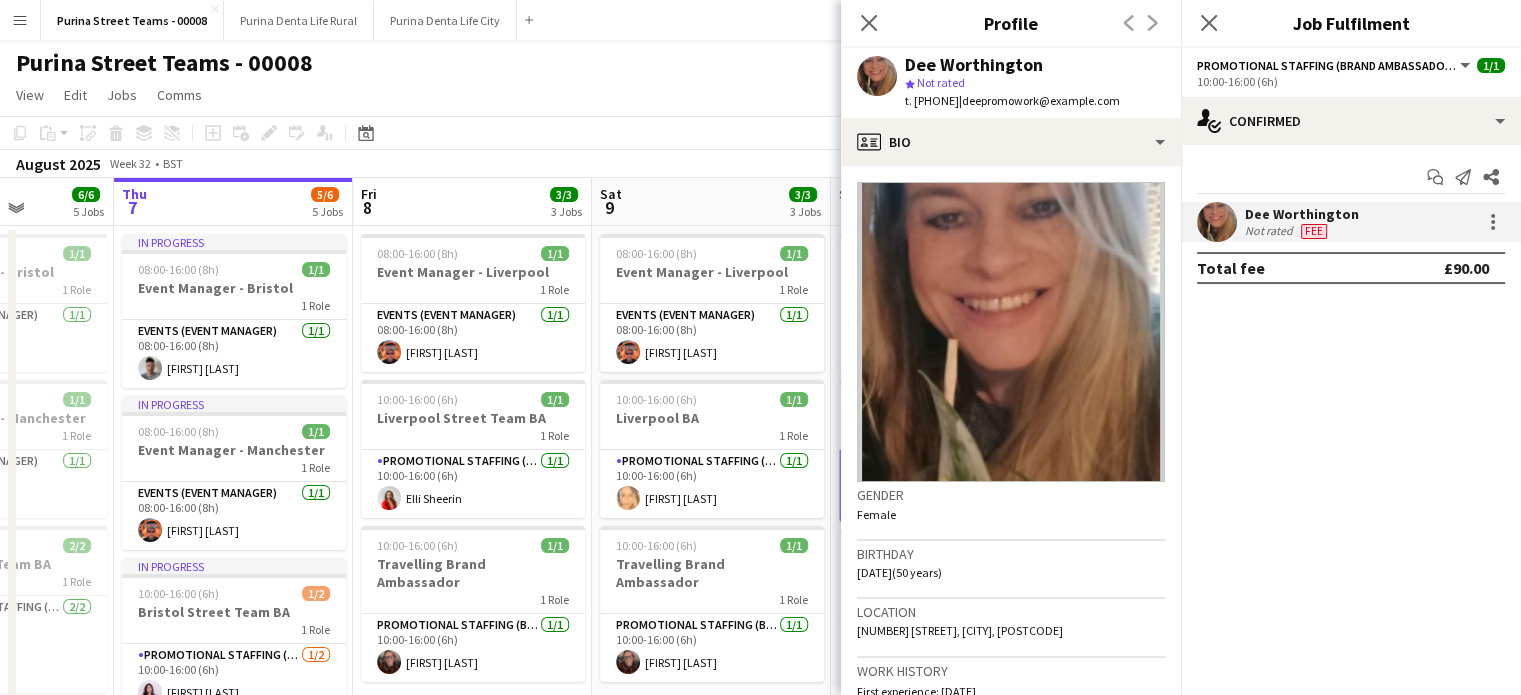 click on "View  Day view expanded Day view collapsed Month view Date picker Jump to today Expand Linked Jobs Collapse Linked Jobs  Edit  Copy Ctrl+C  Paste  Without Crew Ctrl+V With Crew Ctrl+Shift+V Paste as linked job  Group  Group Ungroup  Jobs  New Job Edit Job Delete Job New Linked Job Edit Linked Jobs Job fulfilment Promote Role Copy Role URL  Comms  Notify confirmed crew Create chat" 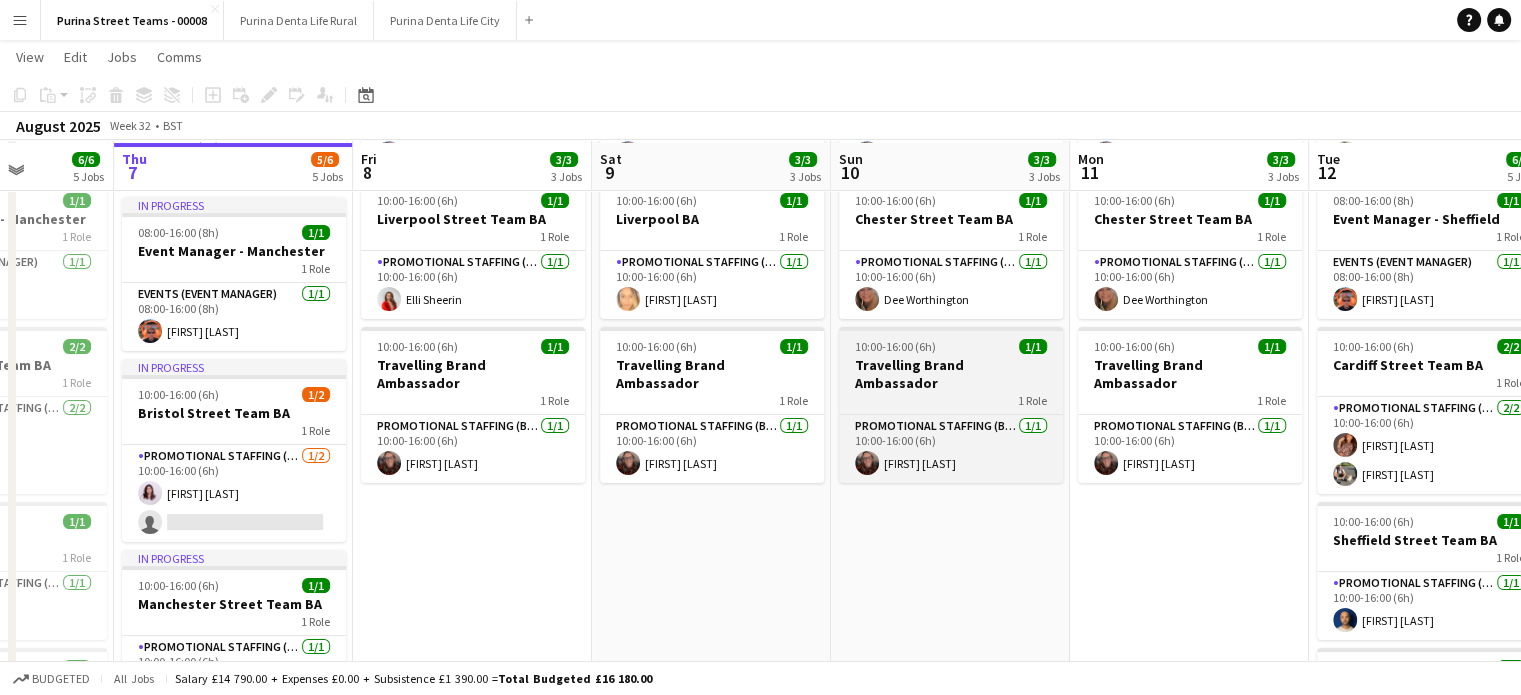 scroll, scrollTop: 200, scrollLeft: 0, axis: vertical 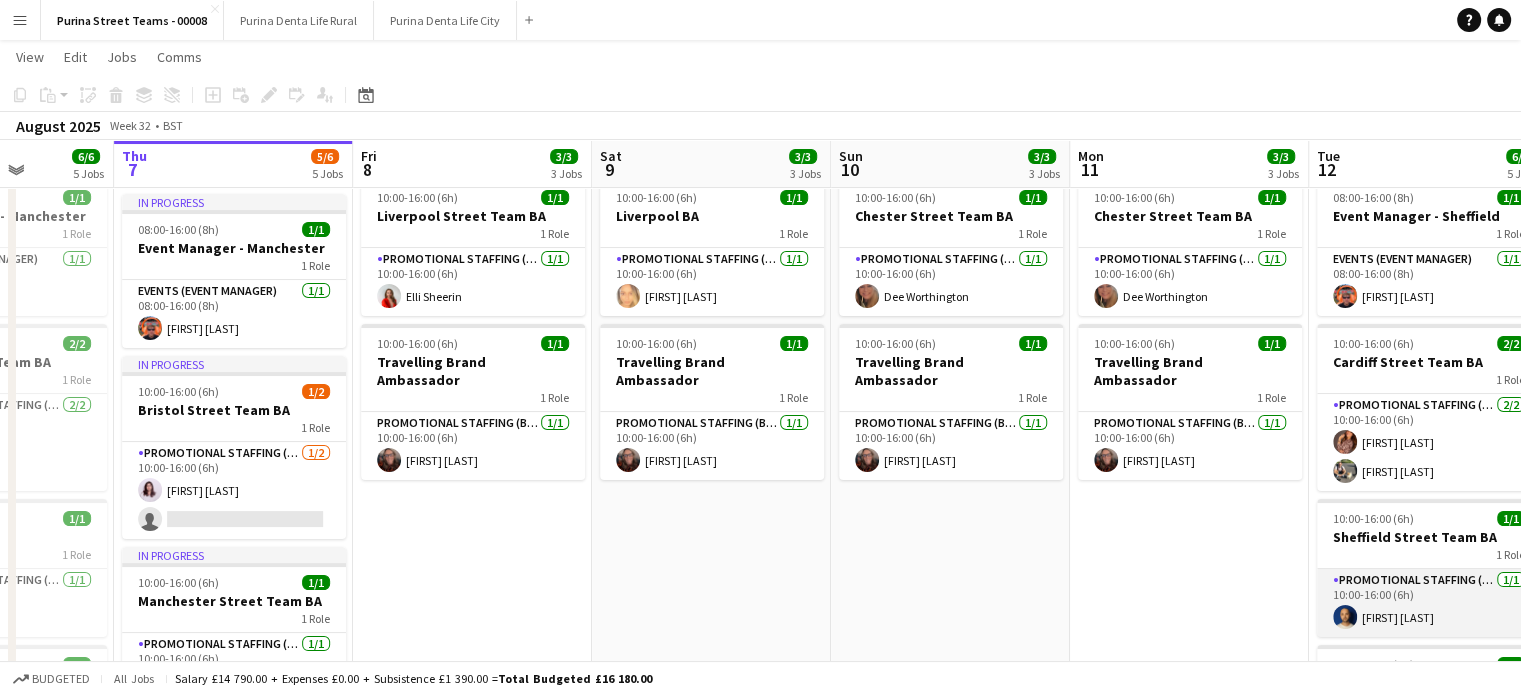 click on "Promotional Staffing (Brand Ambassadors)   1/1   10:00-16:00 (6h)
[FIRST] [LAST]" at bounding box center (1429, 603) 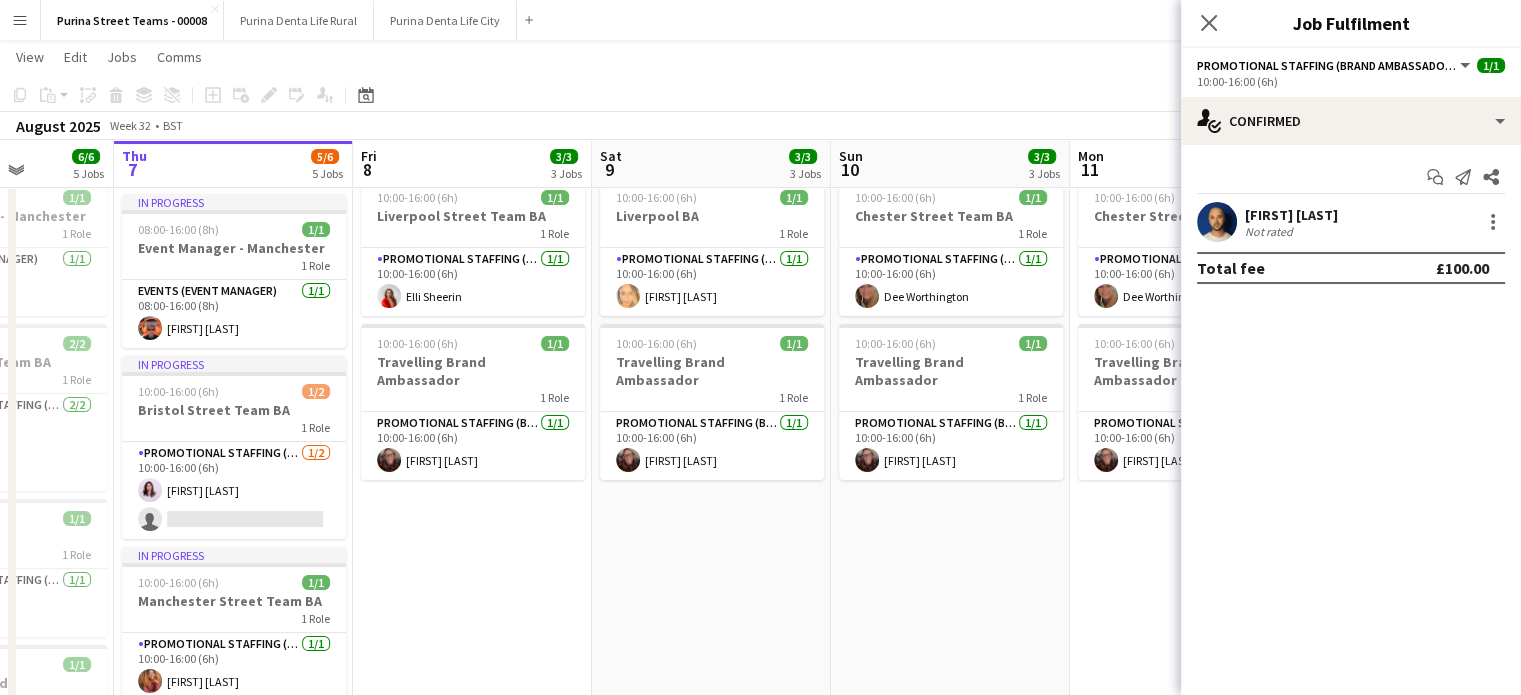 click on "[FIRST] [LAST]" at bounding box center (1291, 215) 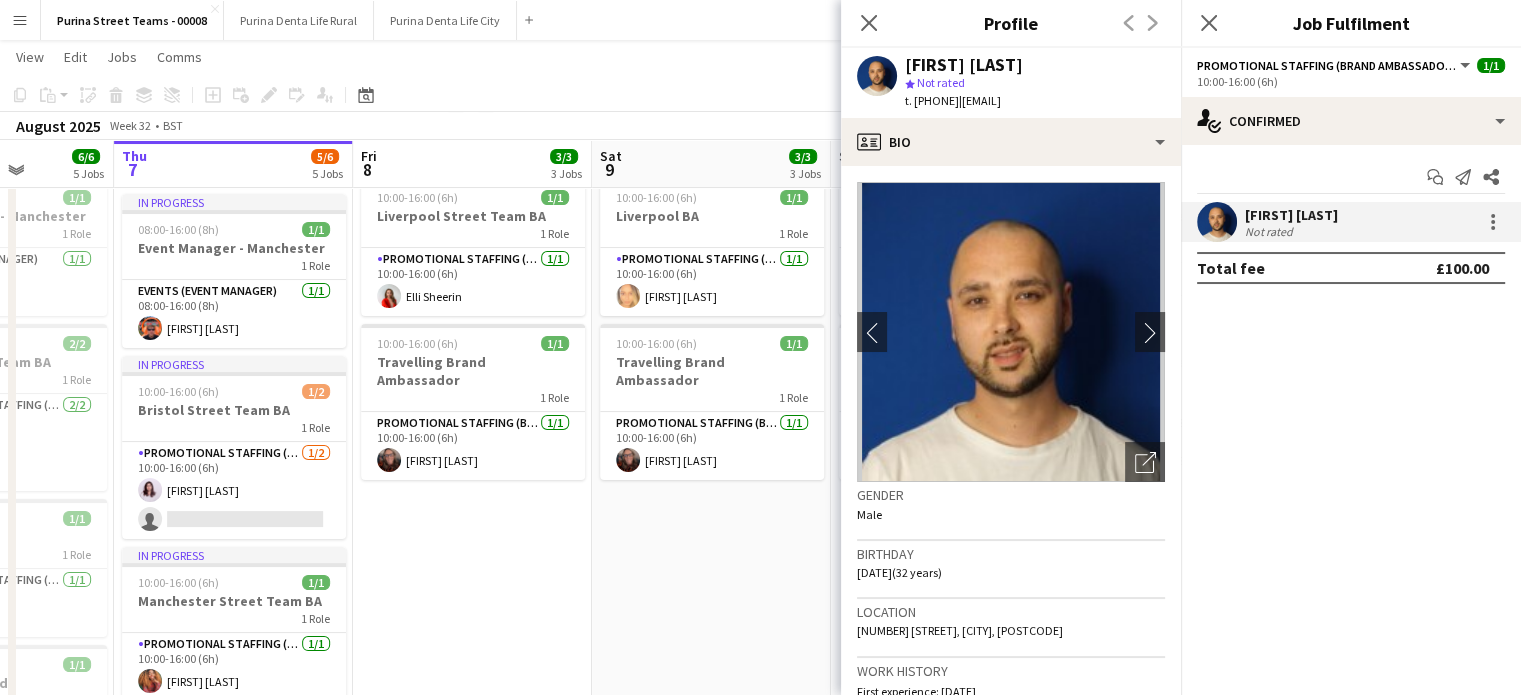 drag, startPoint x: 992, startPoint y: 102, endPoint x: 907, endPoint y: 64, distance: 93.10747 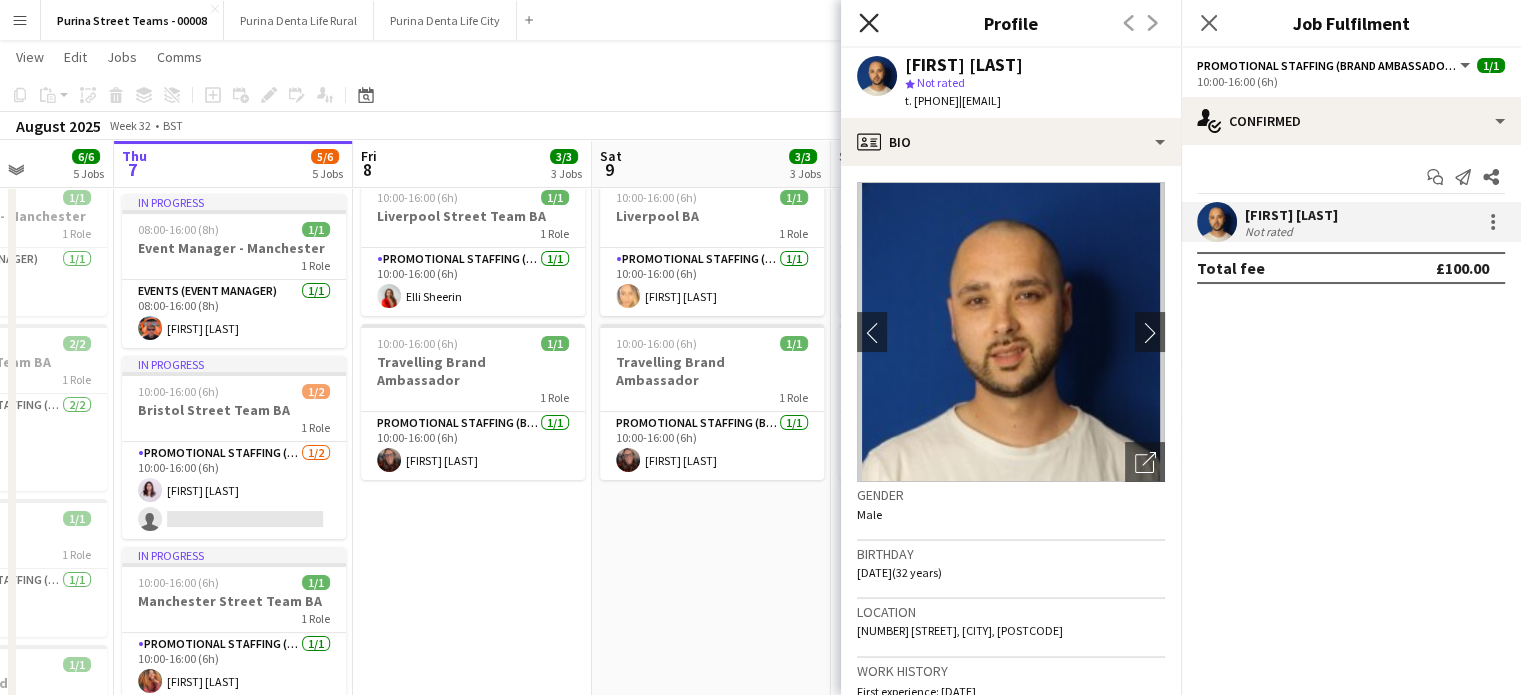 click on "Close pop-in" 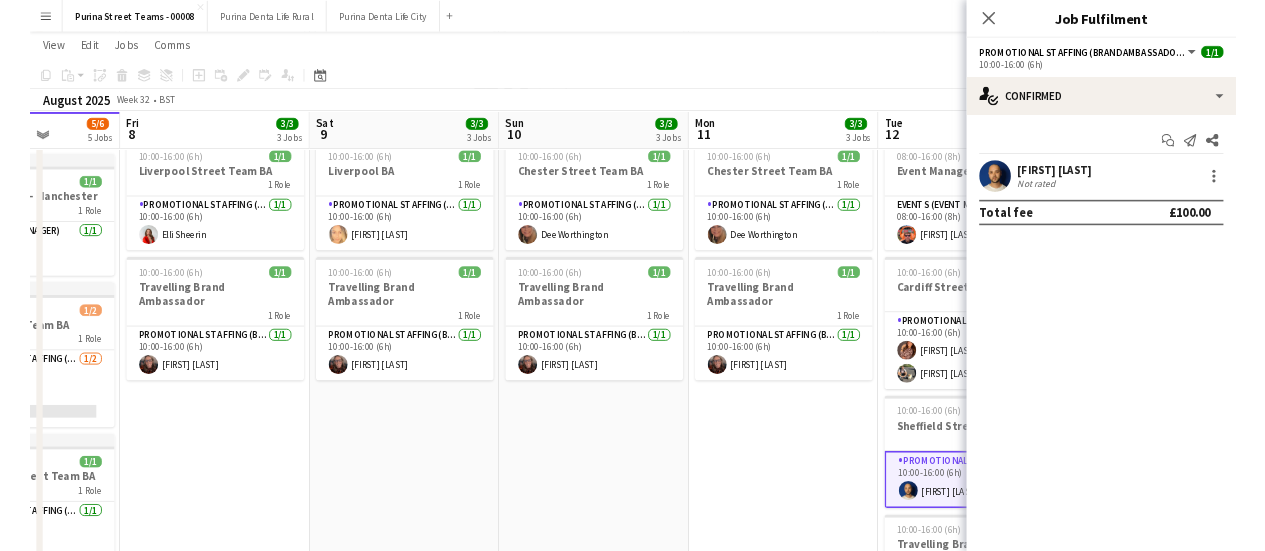 scroll, scrollTop: 0, scrollLeft: 842, axis: horizontal 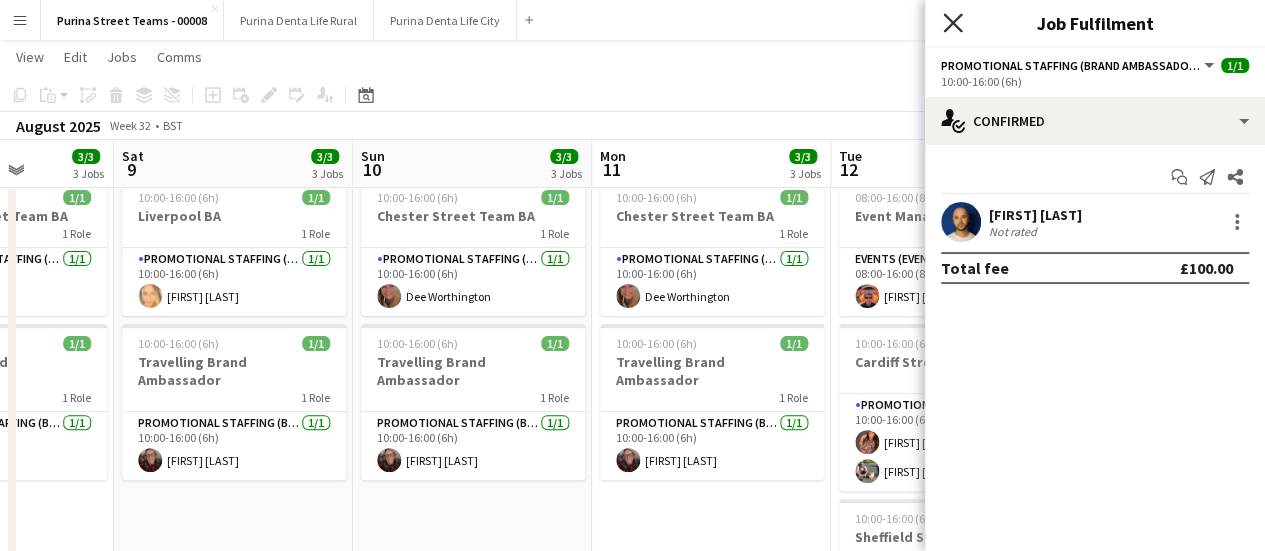 click 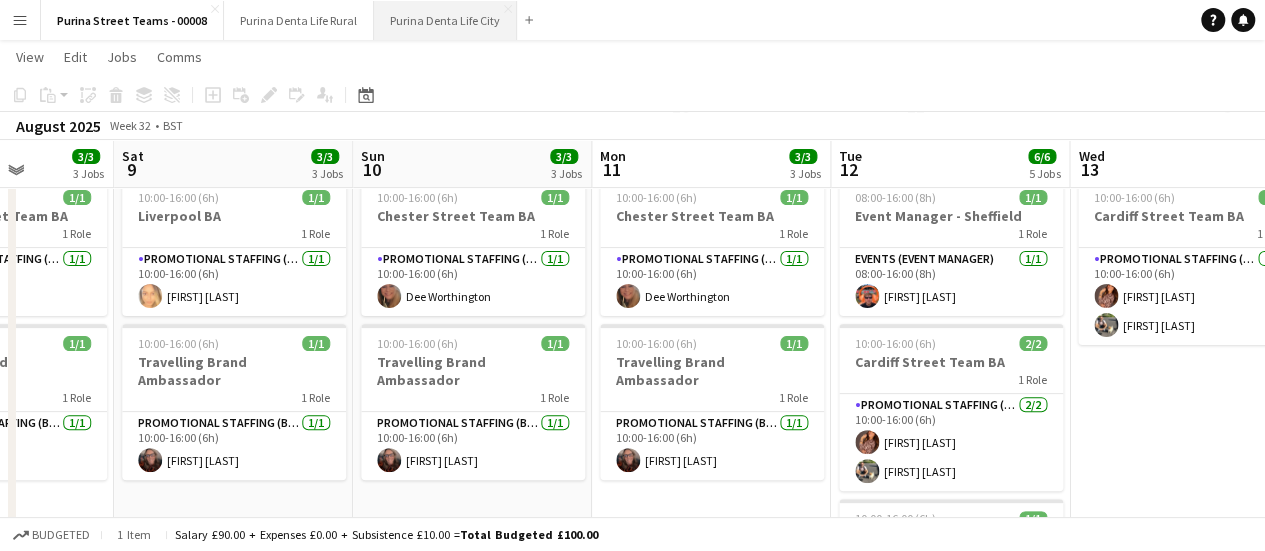 click on "Purina Denta Life City
Close" at bounding box center (445, 20) 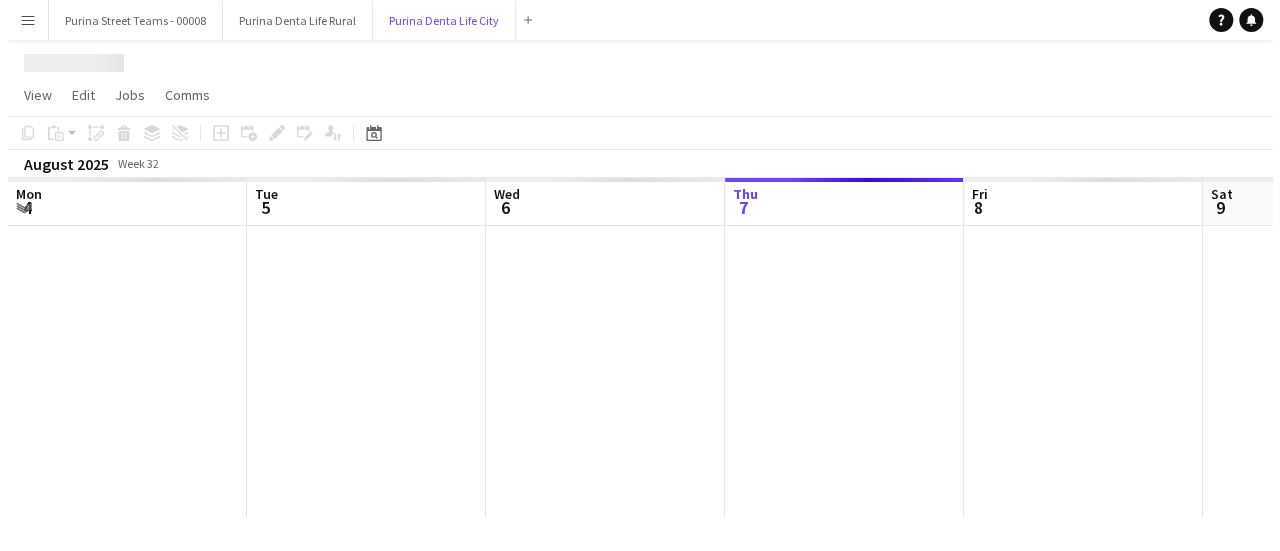 scroll, scrollTop: 0, scrollLeft: 0, axis: both 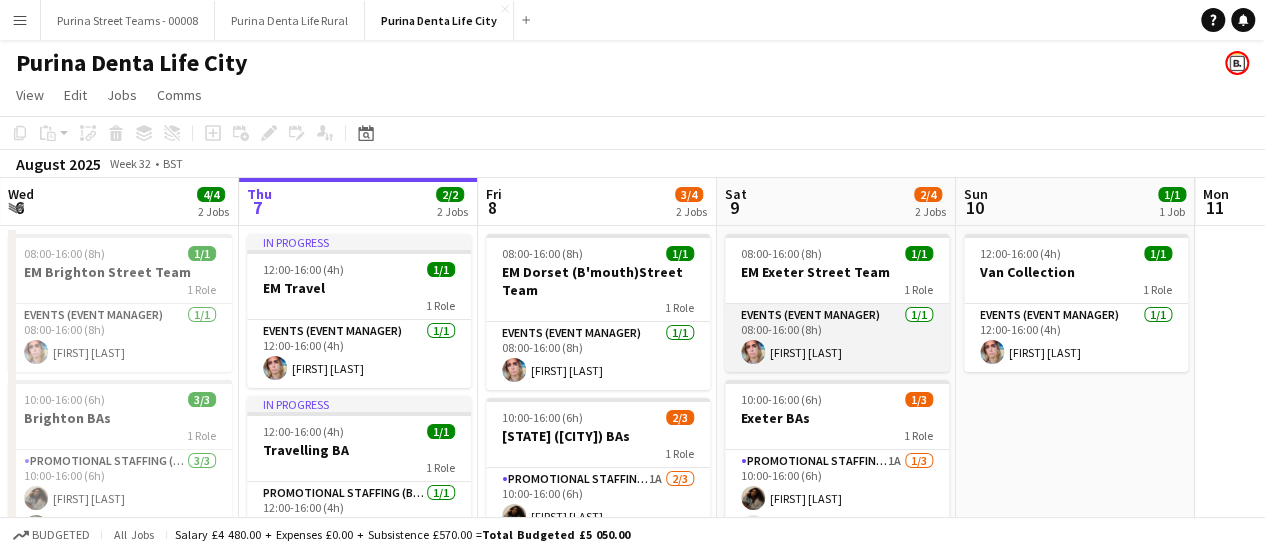 drag, startPoint x: 892, startPoint y: 366, endPoint x: 737, endPoint y: 311, distance: 164.46884 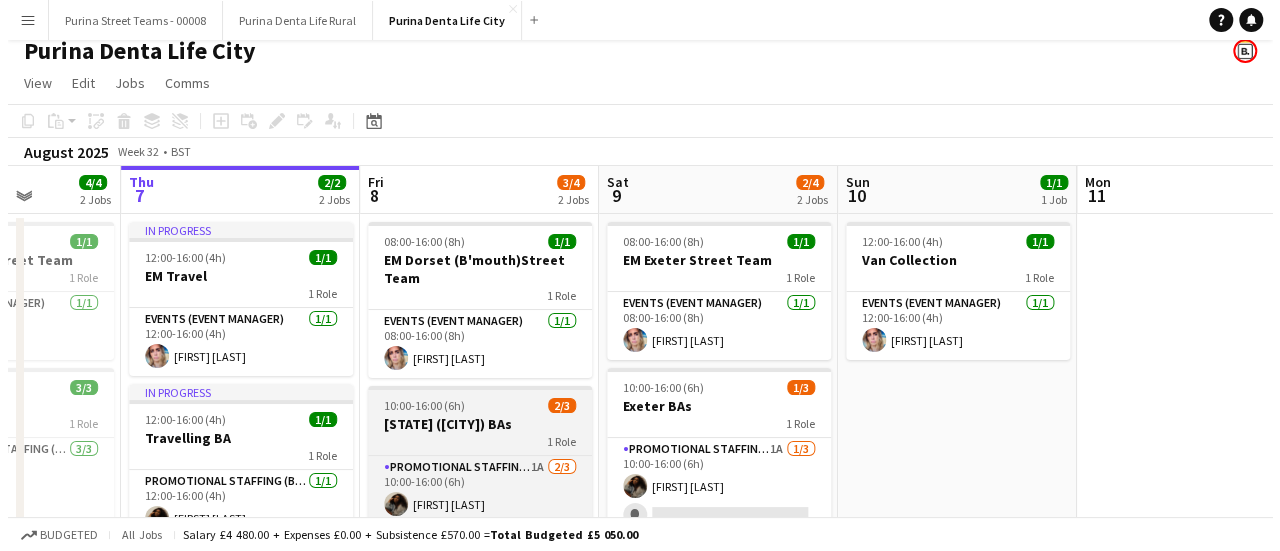 scroll, scrollTop: 0, scrollLeft: 0, axis: both 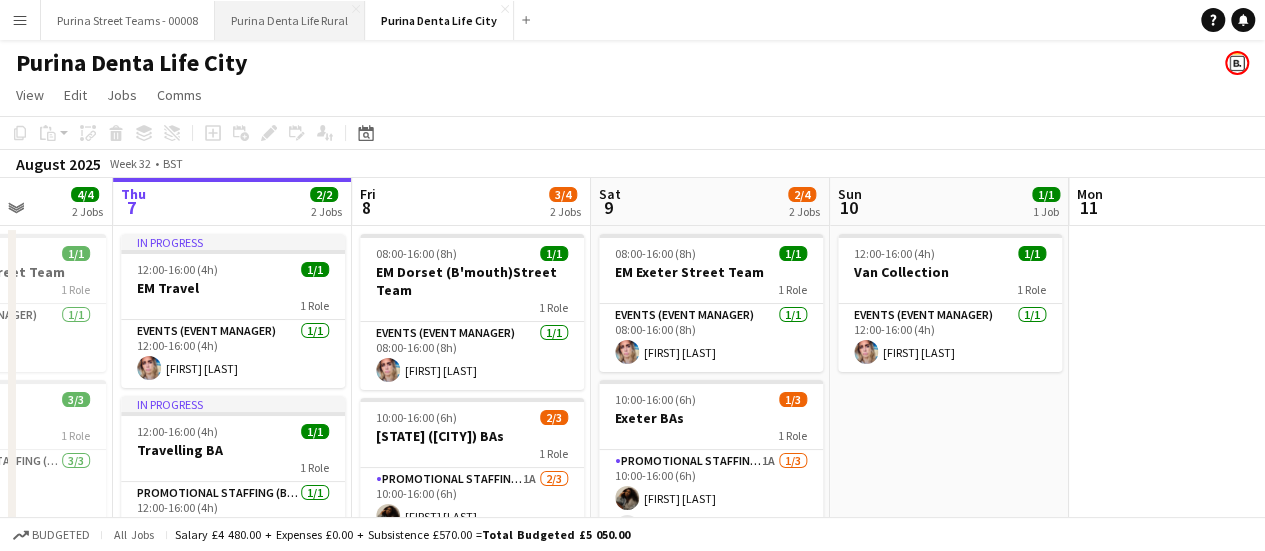 click on "Purina Denta Life Rural
Close" at bounding box center [290, 20] 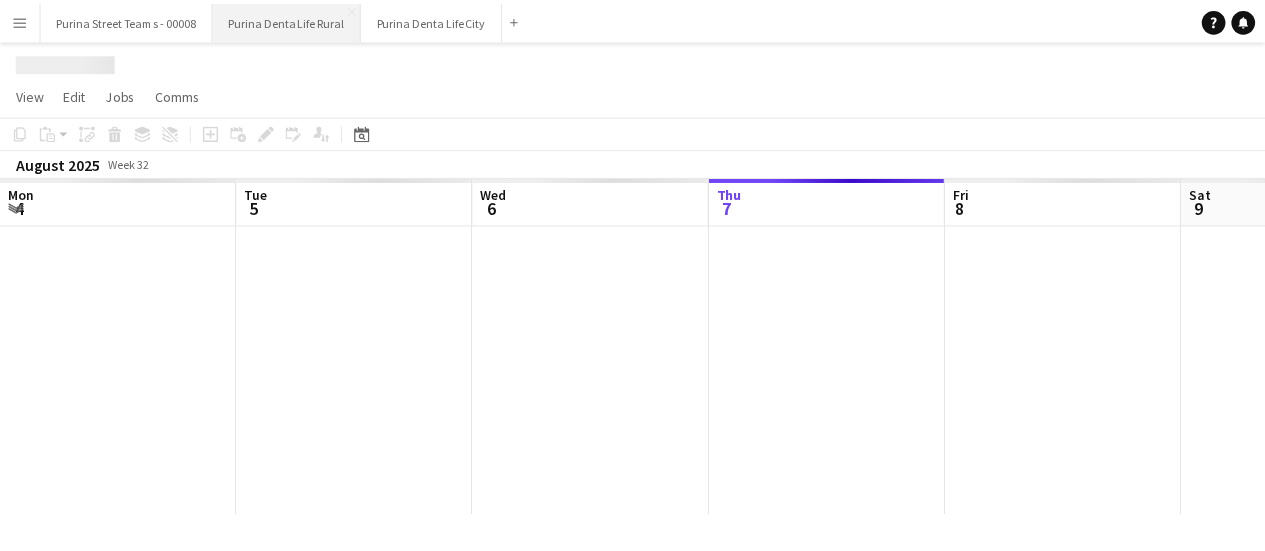 scroll, scrollTop: 0, scrollLeft: 478, axis: horizontal 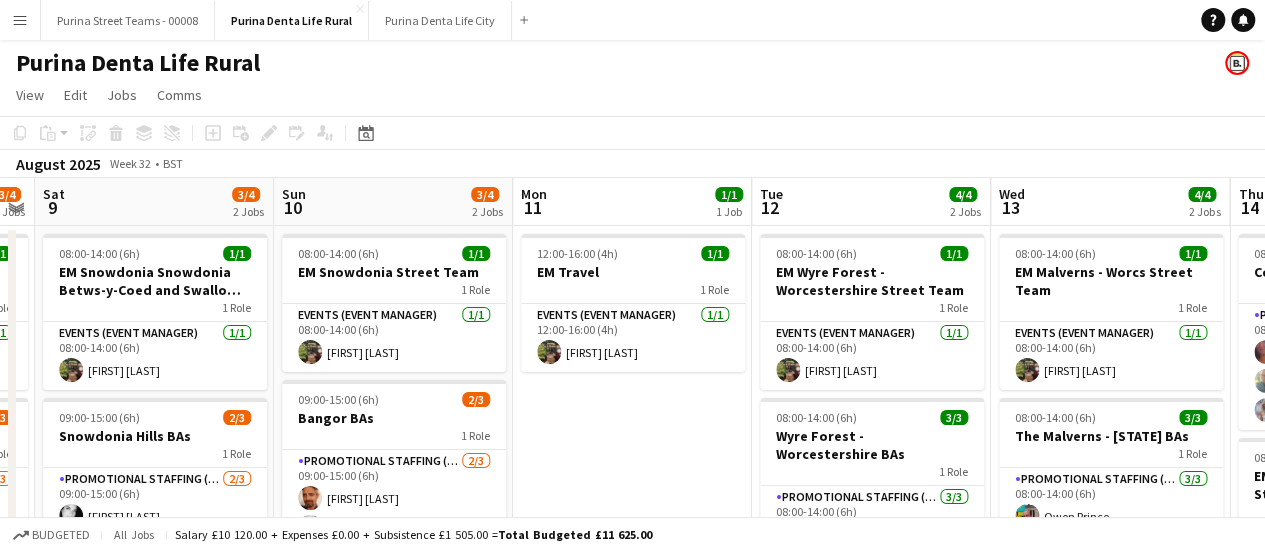 drag, startPoint x: 723, startPoint y: 350, endPoint x: 41, endPoint y: 375, distance: 682.45807 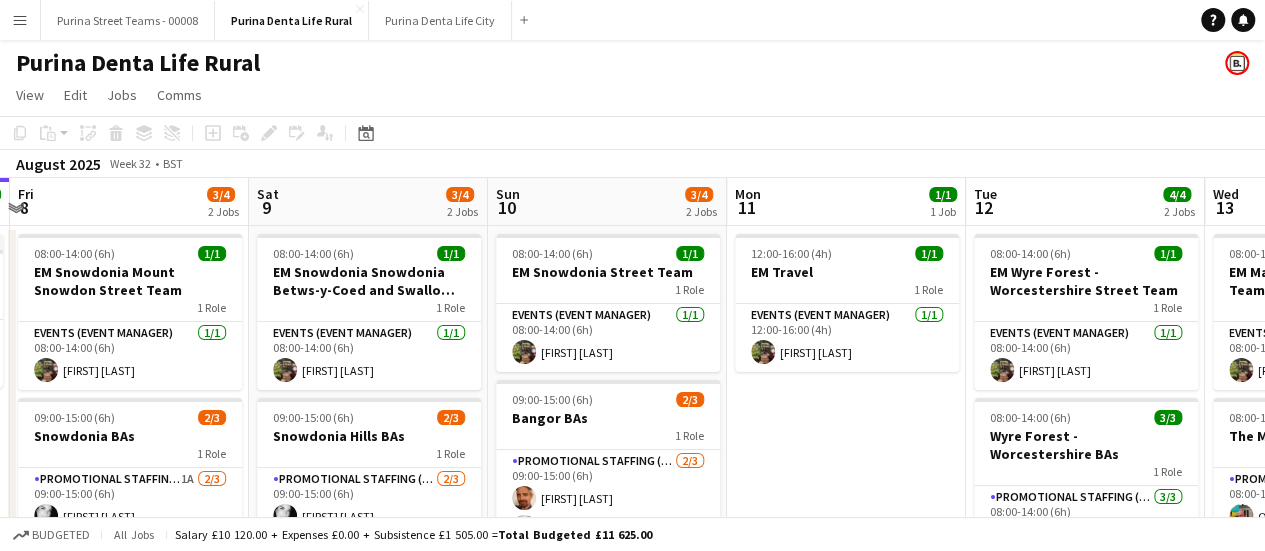 scroll, scrollTop: 0, scrollLeft: 443, axis: horizontal 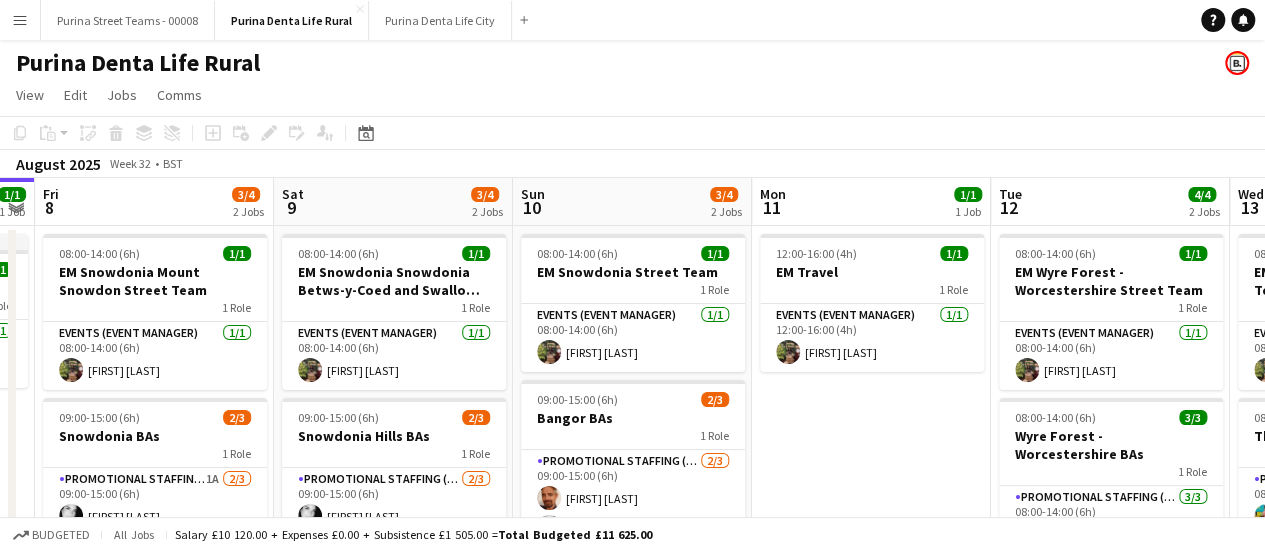 drag, startPoint x: 216, startPoint y: 335, endPoint x: 390, endPoint y: 335, distance: 174 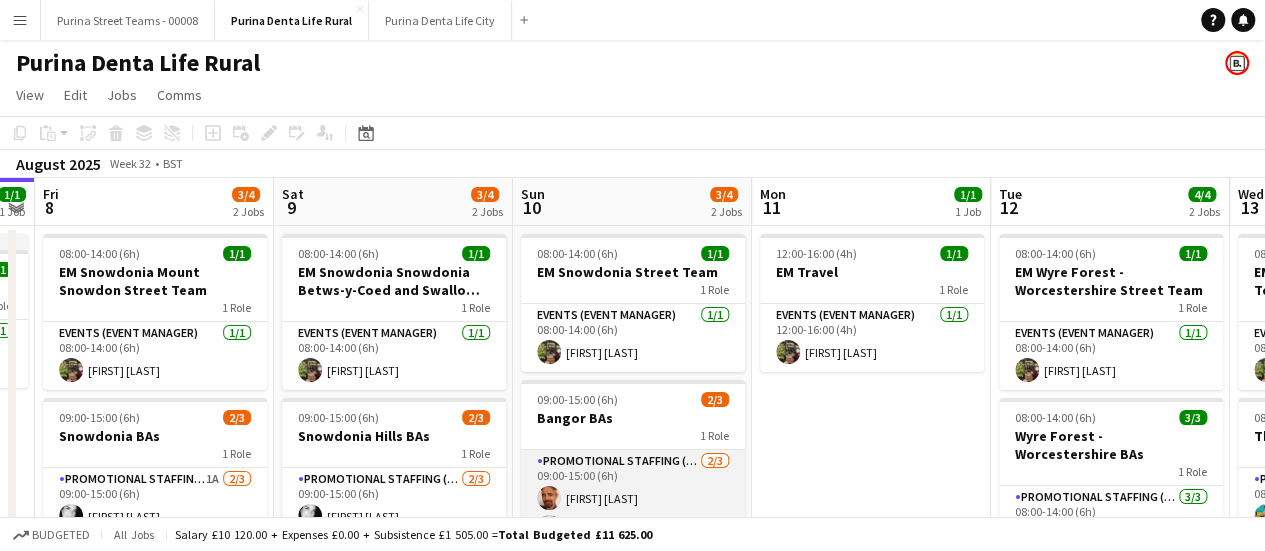 drag, startPoint x: 764, startPoint y: 518, endPoint x: 536, endPoint y: 504, distance: 228.42941 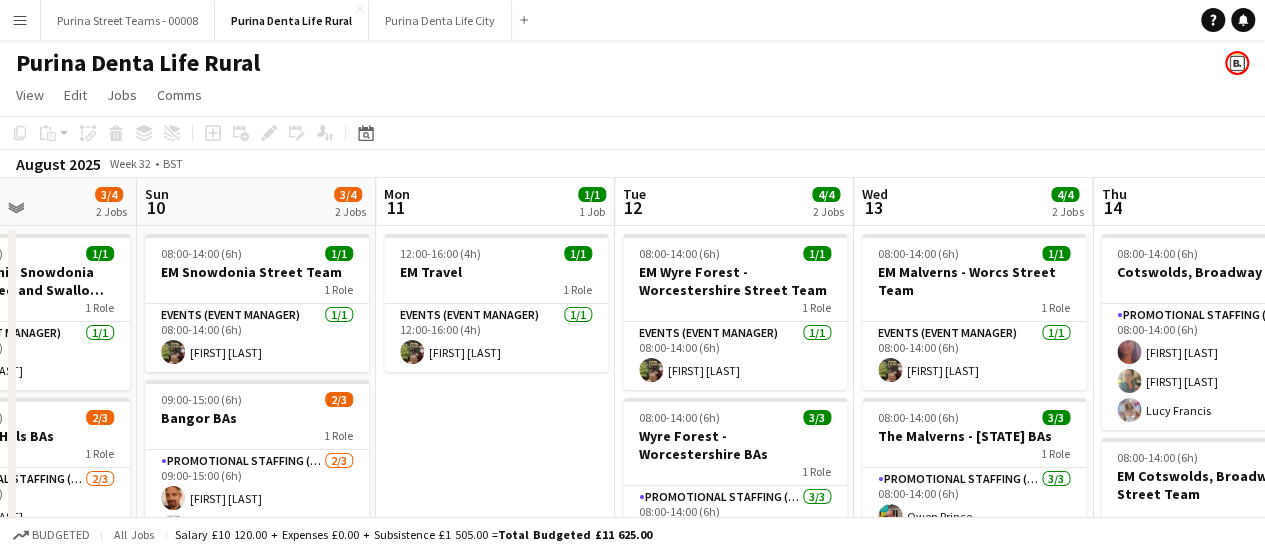scroll, scrollTop: 0, scrollLeft: 838, axis: horizontal 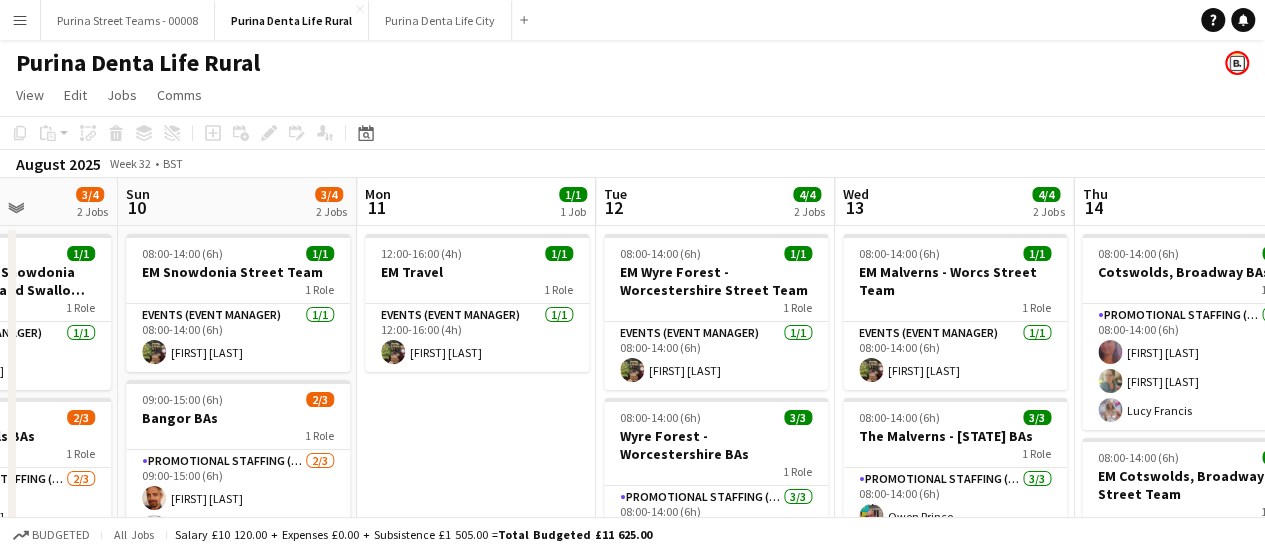 drag, startPoint x: 794, startPoint y: 453, endPoint x: 399, endPoint y: 443, distance: 395.12656 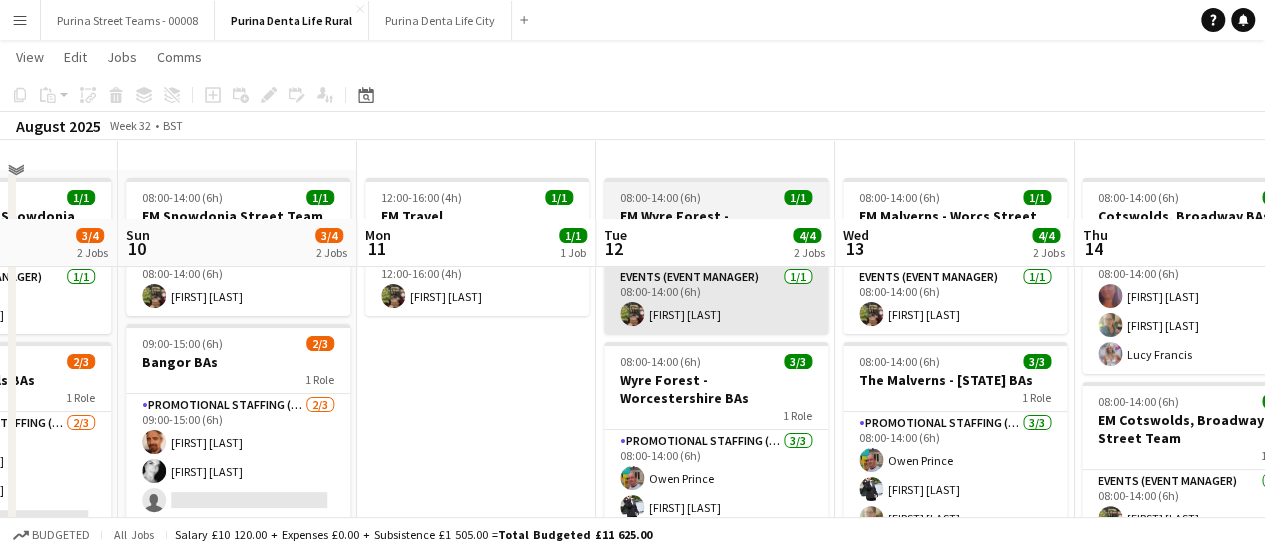 scroll, scrollTop: 136, scrollLeft: 0, axis: vertical 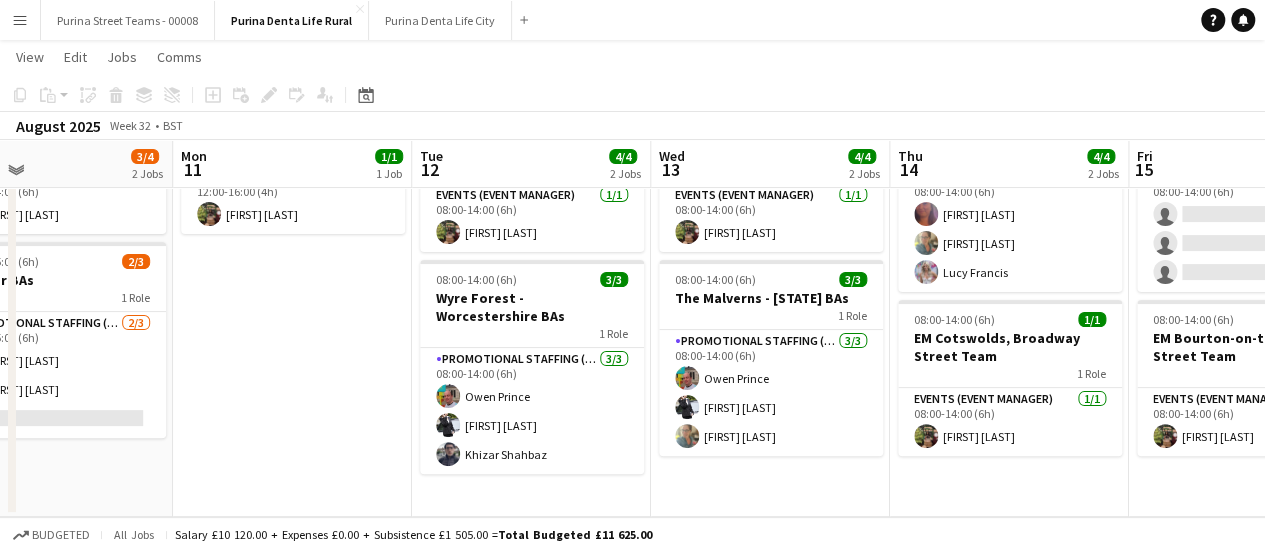 drag, startPoint x: 750, startPoint y: 429, endPoint x: 566, endPoint y: 438, distance: 184.21997 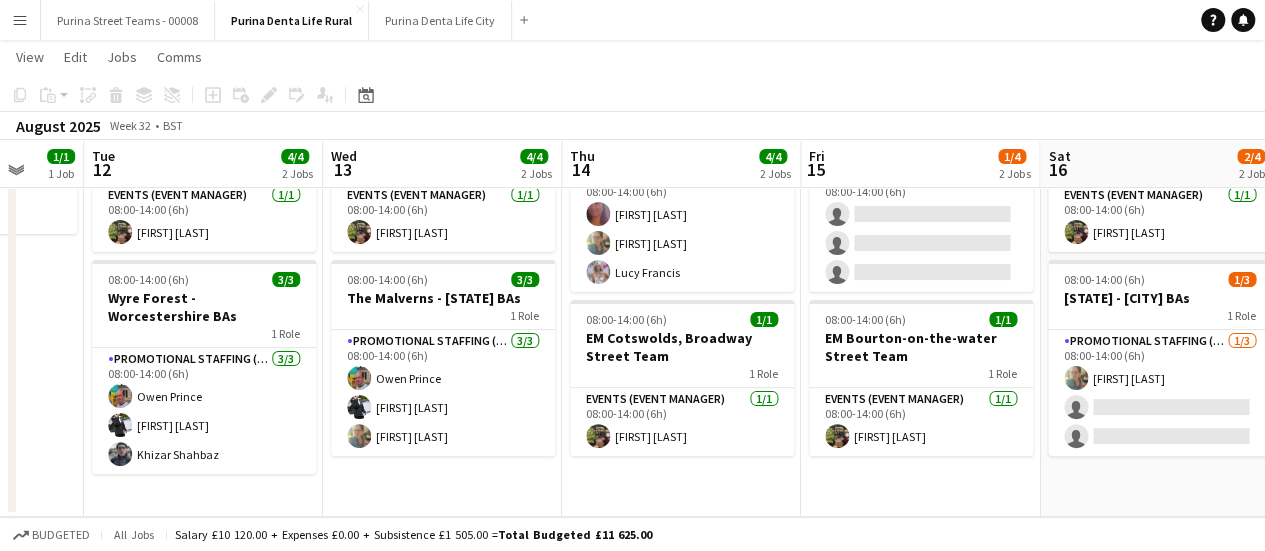 scroll, scrollTop: 0, scrollLeft: 876, axis: horizontal 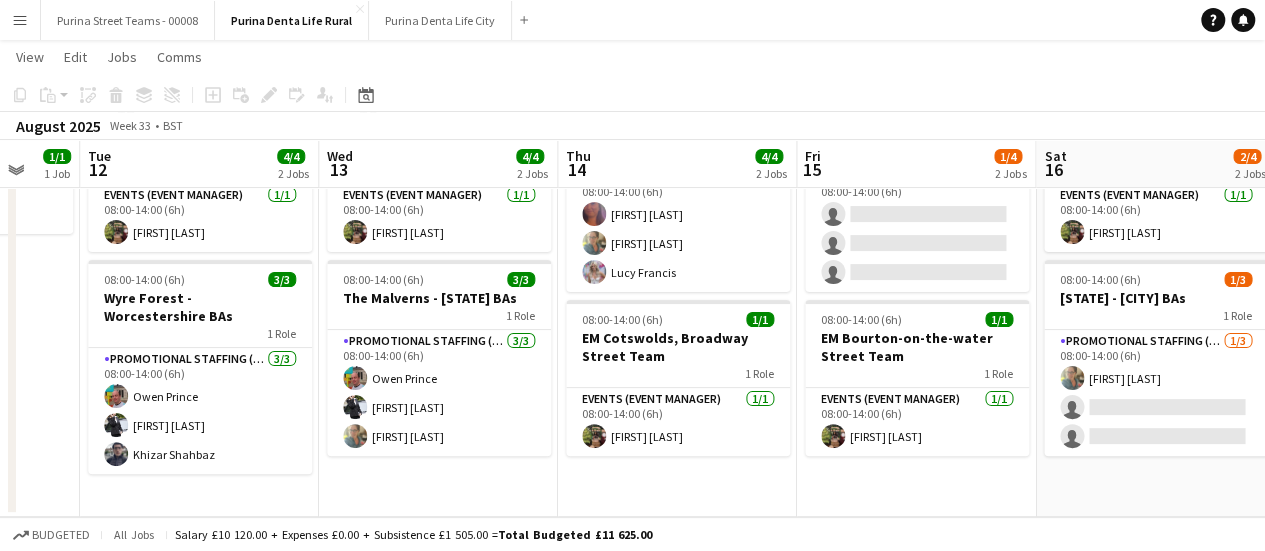 drag, startPoint x: 772, startPoint y: 424, endPoint x: 440, endPoint y: 435, distance: 332.1822 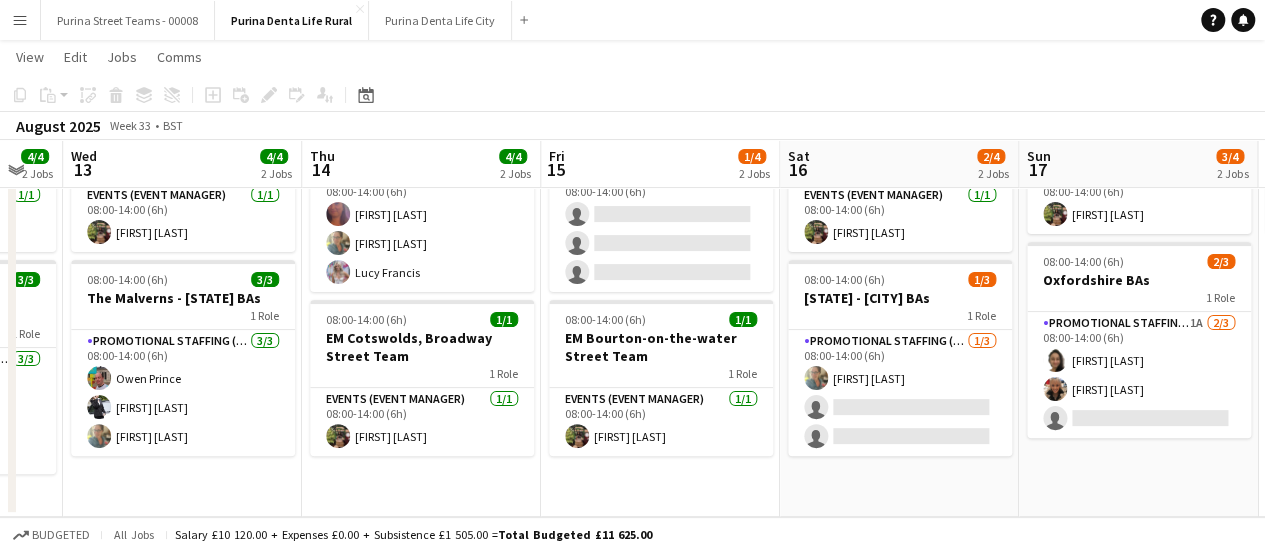 scroll, scrollTop: 0, scrollLeft: 668, axis: horizontal 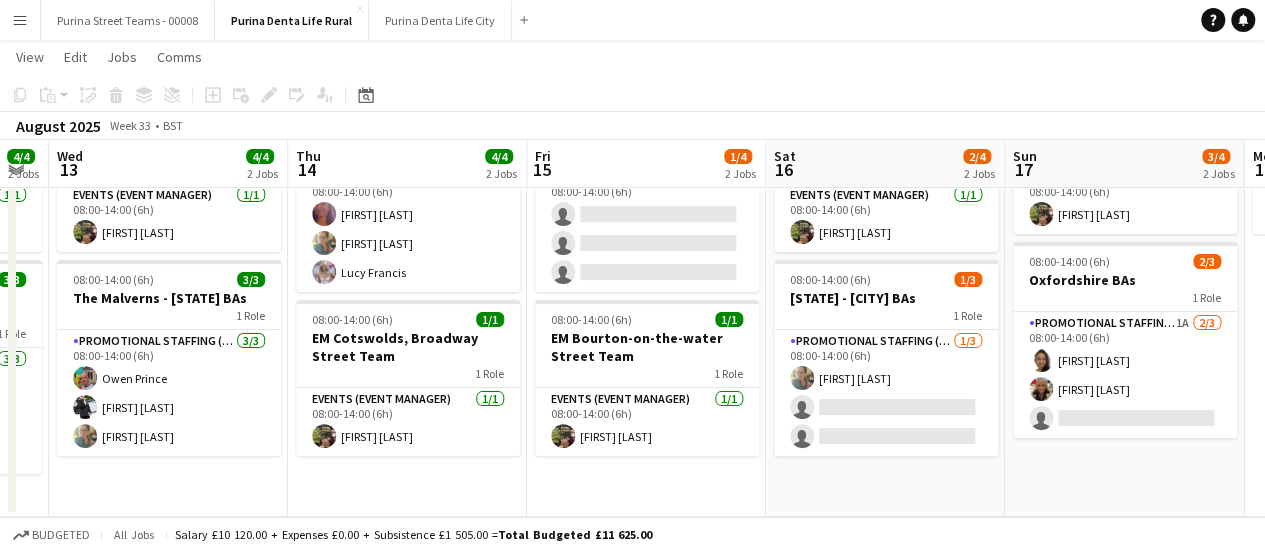 drag, startPoint x: 674, startPoint y: 405, endPoint x: 404, endPoint y: 423, distance: 270.59933 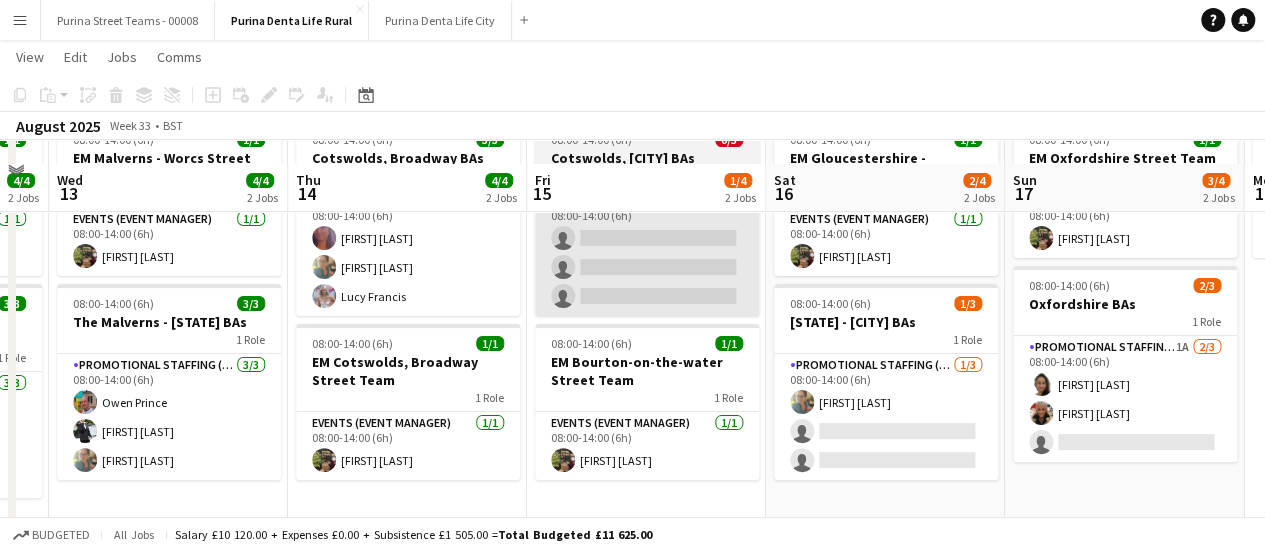 scroll, scrollTop: 136, scrollLeft: 0, axis: vertical 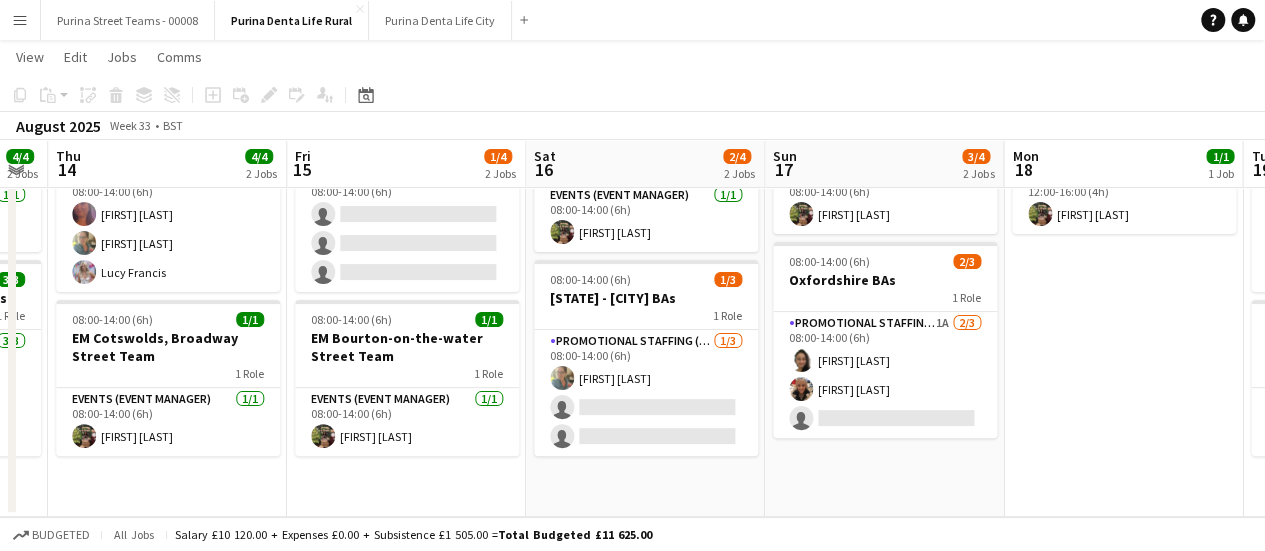drag, startPoint x: 871, startPoint y: 428, endPoint x: 632, endPoint y: 430, distance: 239.00836 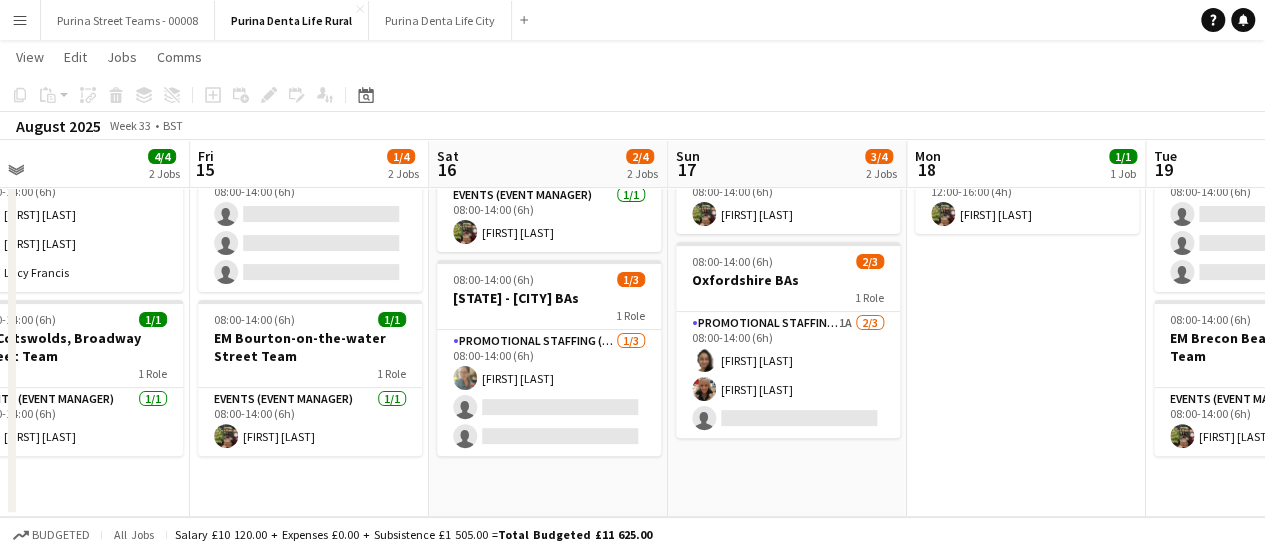 scroll, scrollTop: 0, scrollLeft: 559, axis: horizontal 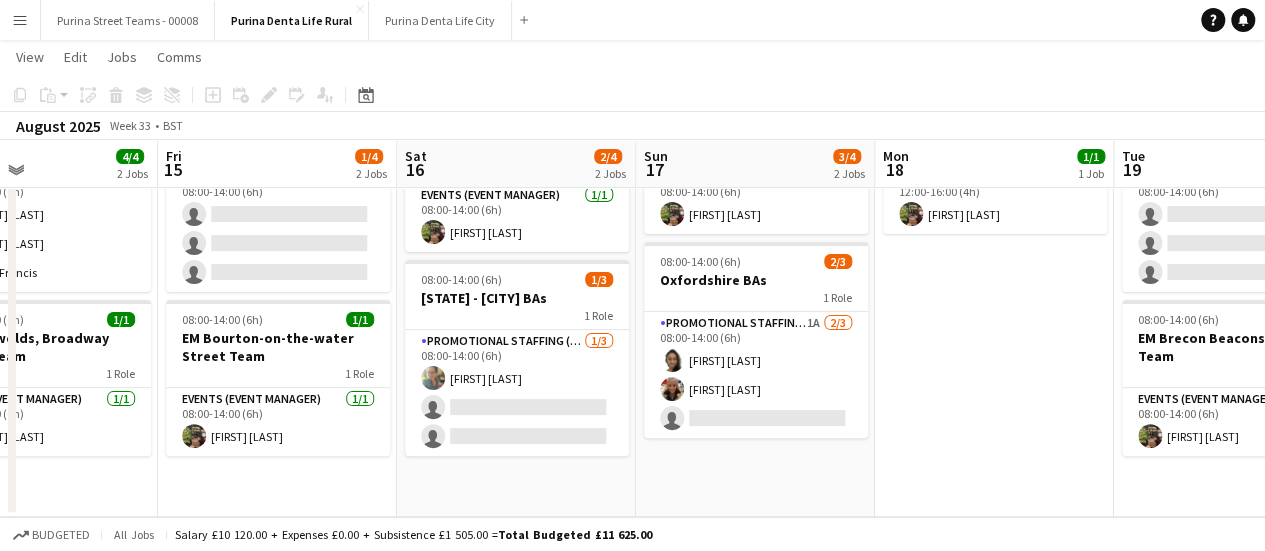 drag, startPoint x: 643, startPoint y: 378, endPoint x: 514, endPoint y: 389, distance: 129.46814 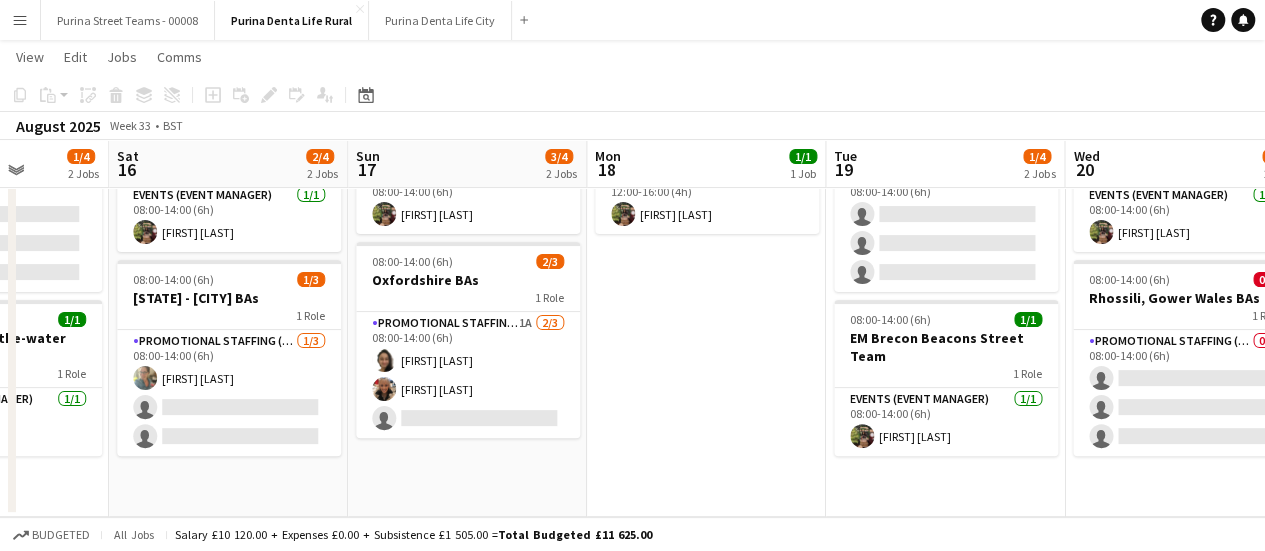 scroll, scrollTop: 0, scrollLeft: 901, axis: horizontal 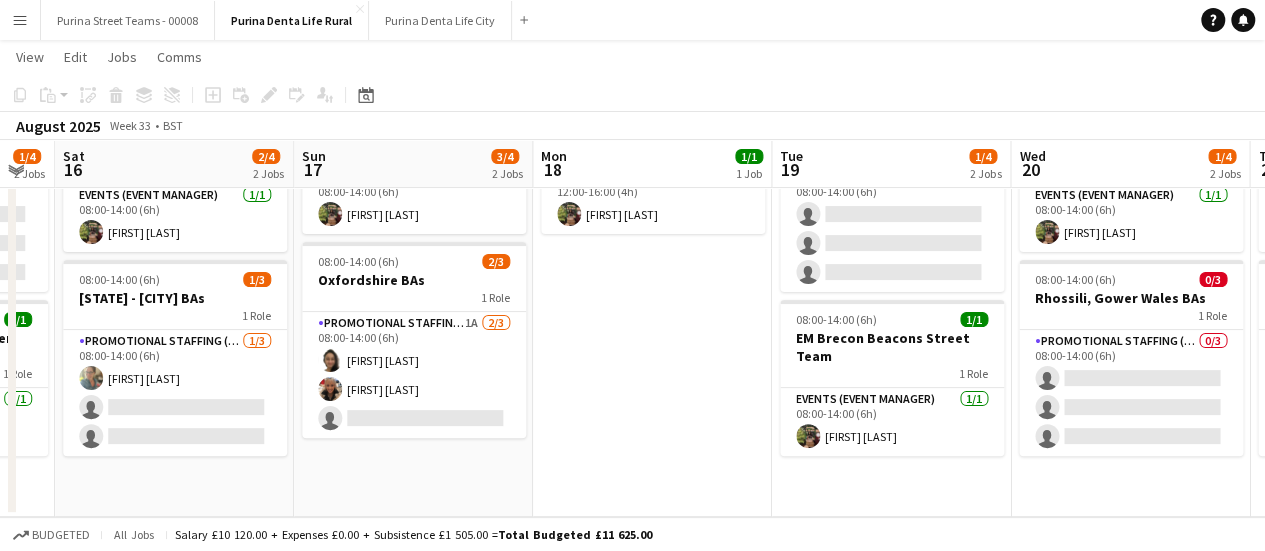 drag, startPoint x: 896, startPoint y: 383, endPoint x: 554, endPoint y: 413, distance: 343.31326 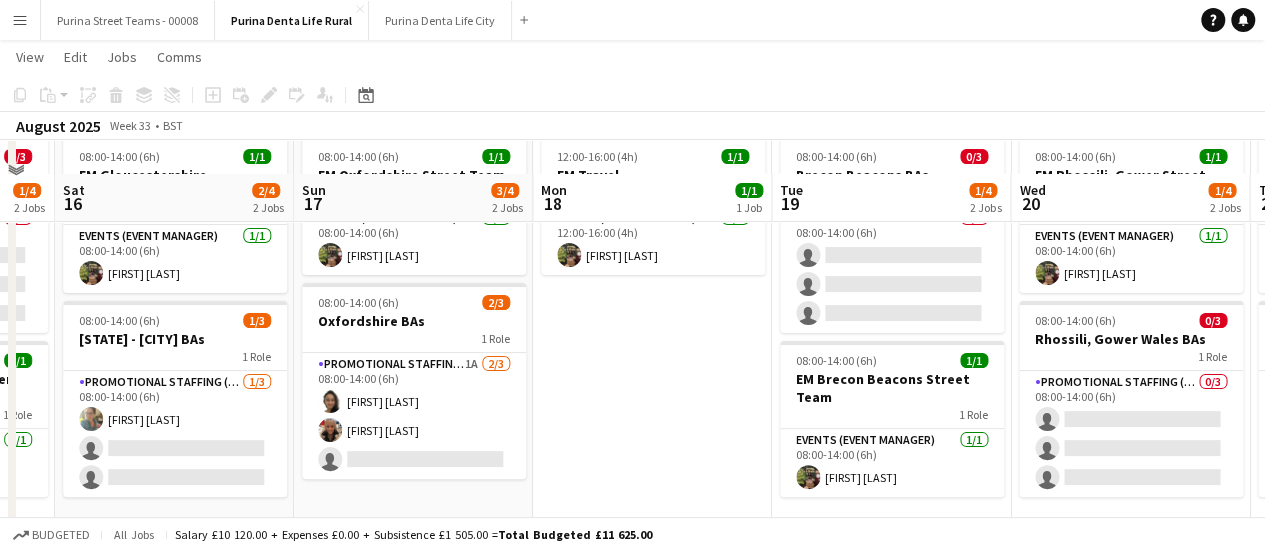 scroll, scrollTop: 36, scrollLeft: 0, axis: vertical 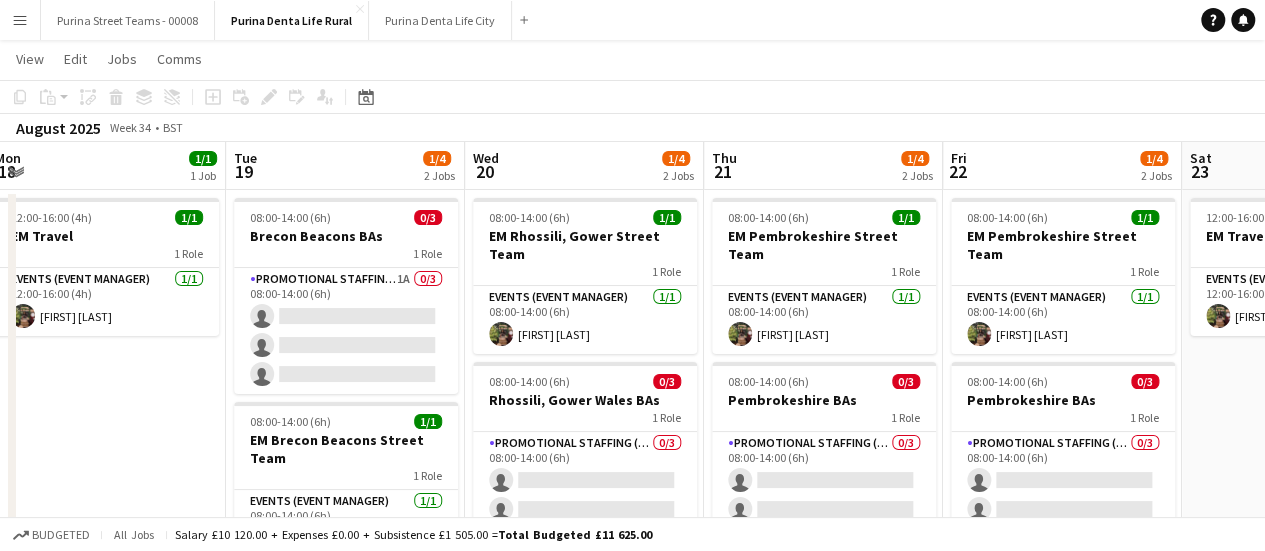drag, startPoint x: 502, startPoint y: 440, endPoint x: 206, endPoint y: 391, distance: 300.02832 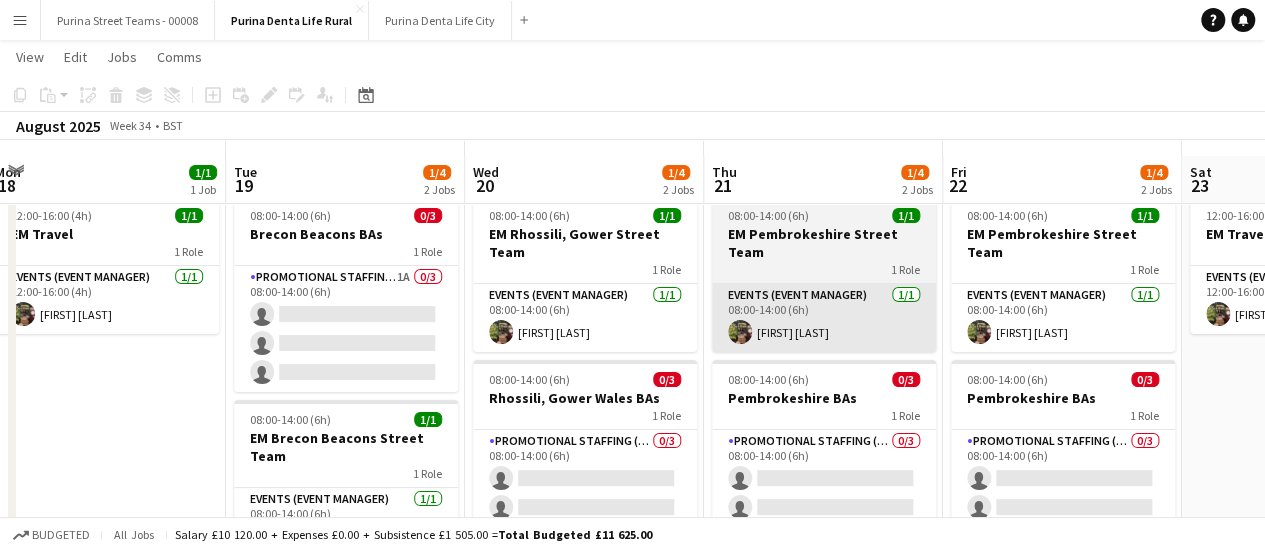 scroll, scrollTop: 136, scrollLeft: 0, axis: vertical 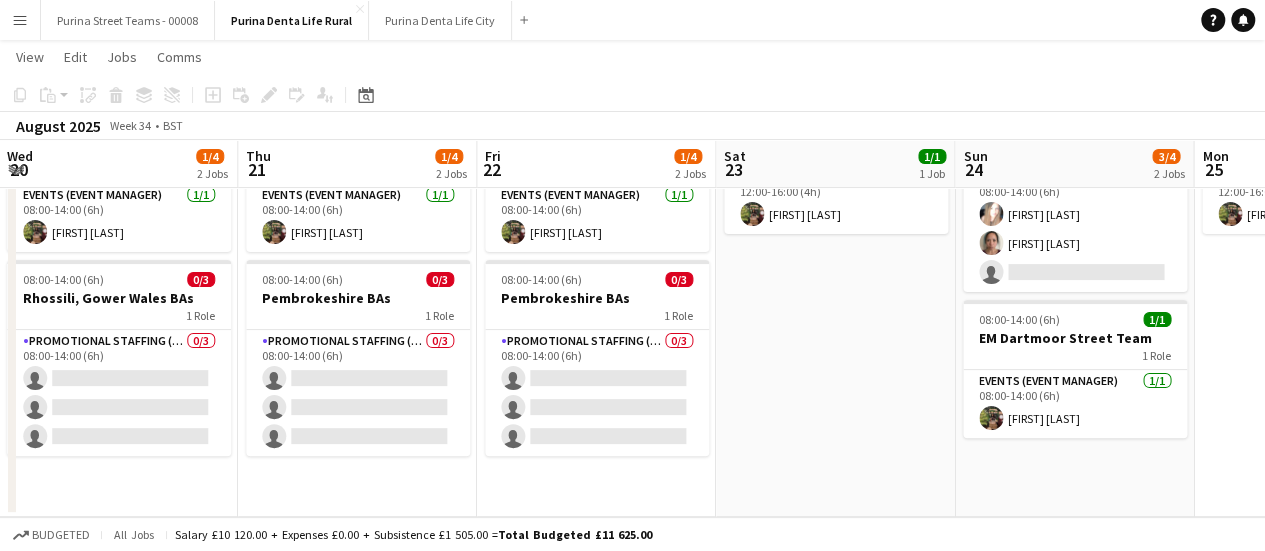 drag, startPoint x: 970, startPoint y: 381, endPoint x: 520, endPoint y: 389, distance: 450.0711 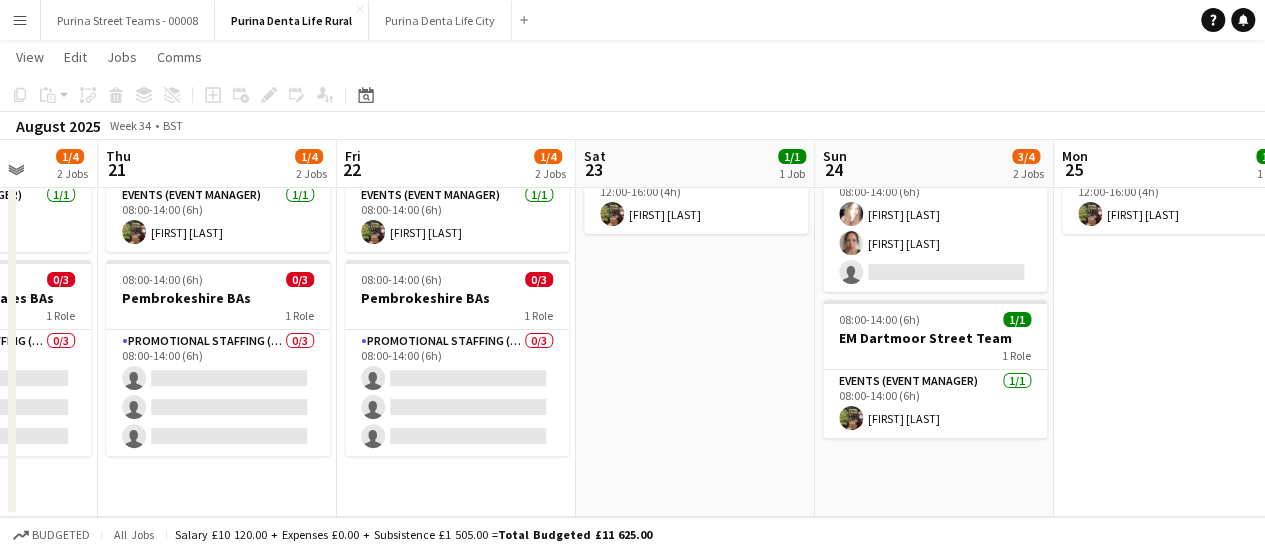 scroll, scrollTop: 0, scrollLeft: 627, axis: horizontal 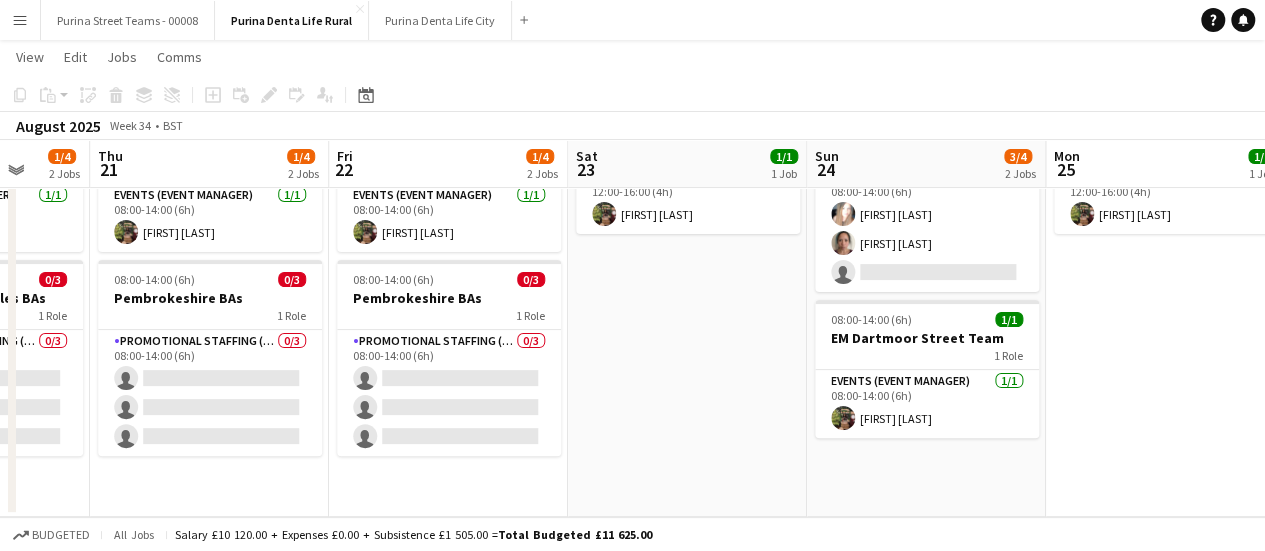 drag, startPoint x: 778, startPoint y: 353, endPoint x: 630, endPoint y: 373, distance: 149.34523 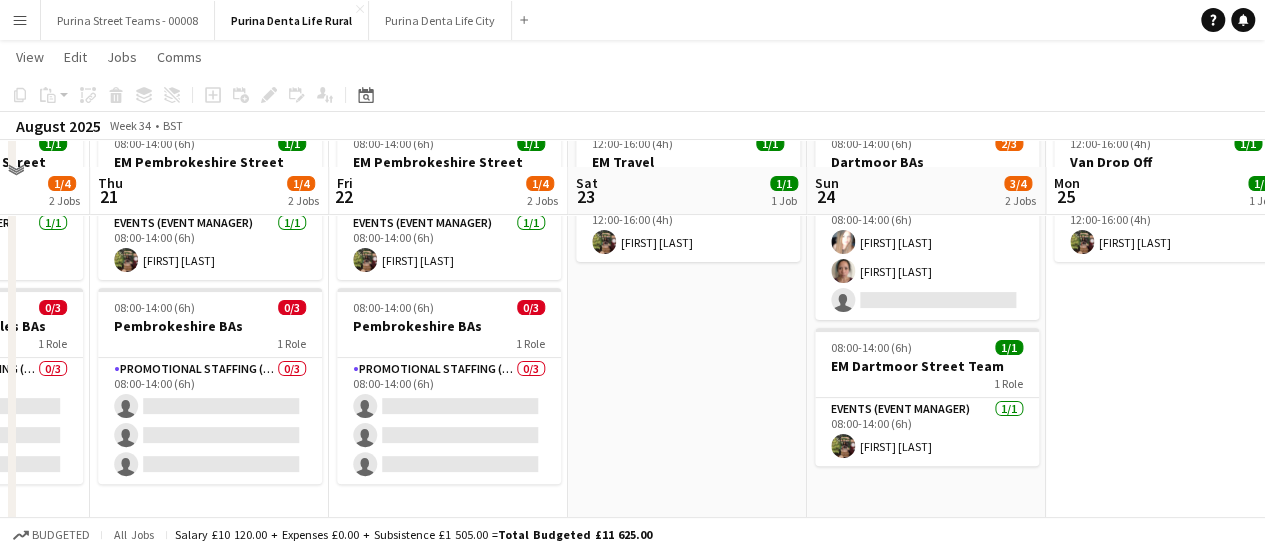 scroll, scrollTop: 36, scrollLeft: 0, axis: vertical 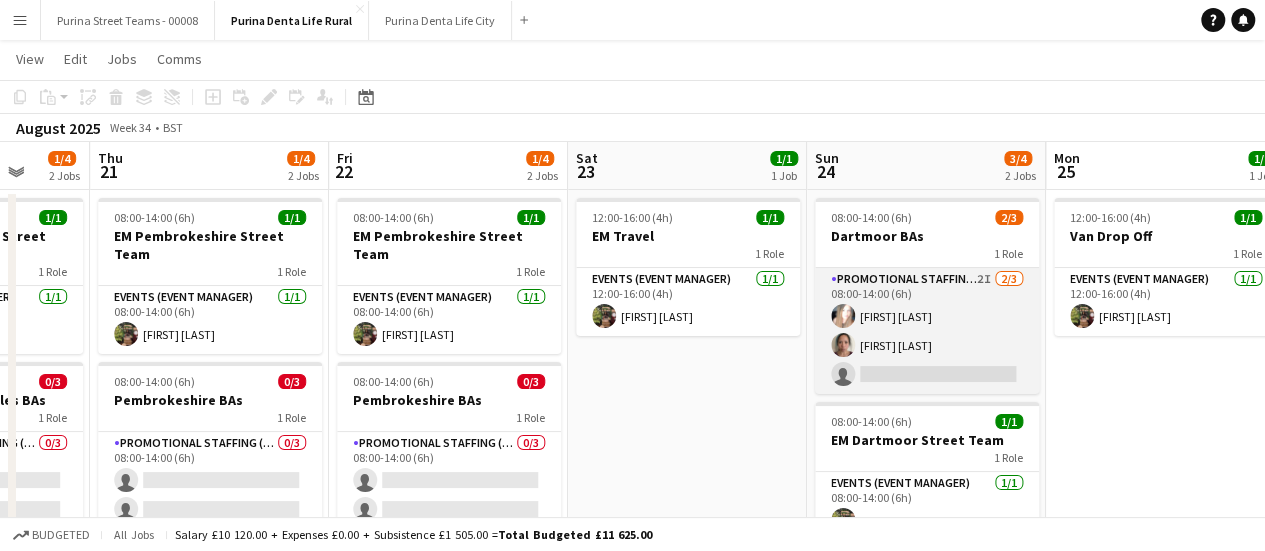 drag, startPoint x: 891, startPoint y: 317, endPoint x: 887, endPoint y: 356, distance: 39.20459 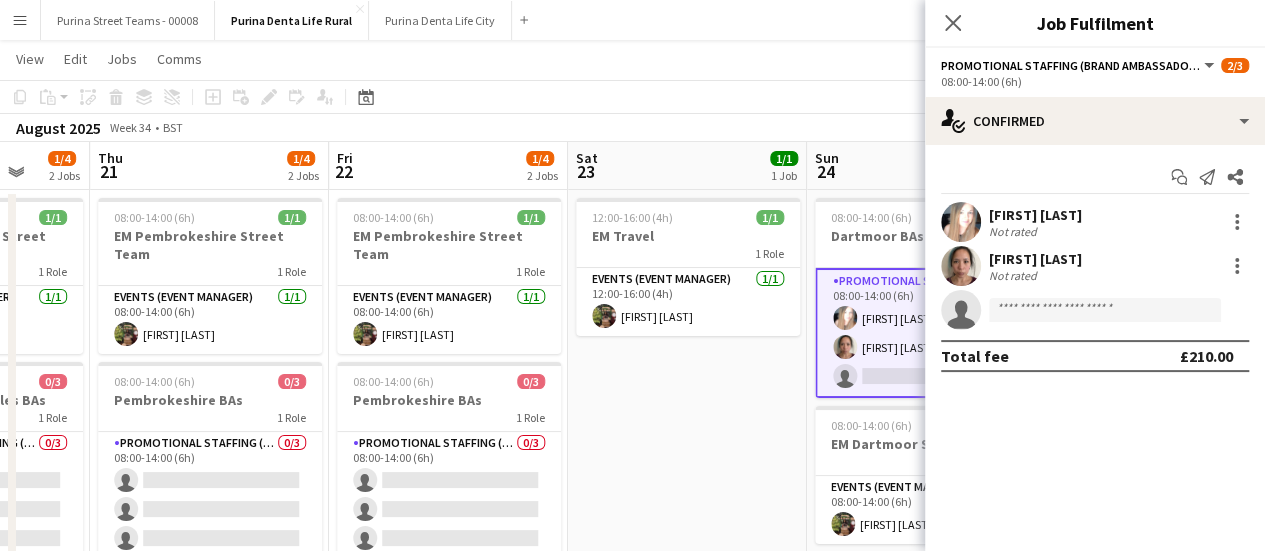 click on "[FIRST] [LAST]" at bounding box center (1035, 215) 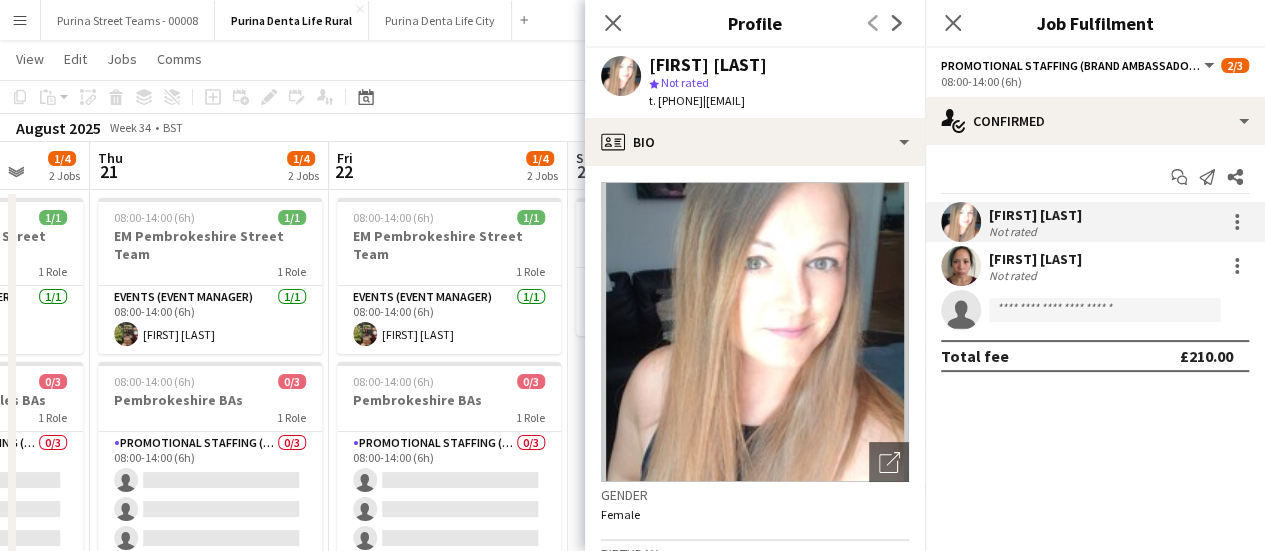 drag, startPoint x: 738, startPoint y: 98, endPoint x: 628, endPoint y: 73, distance: 112.805145 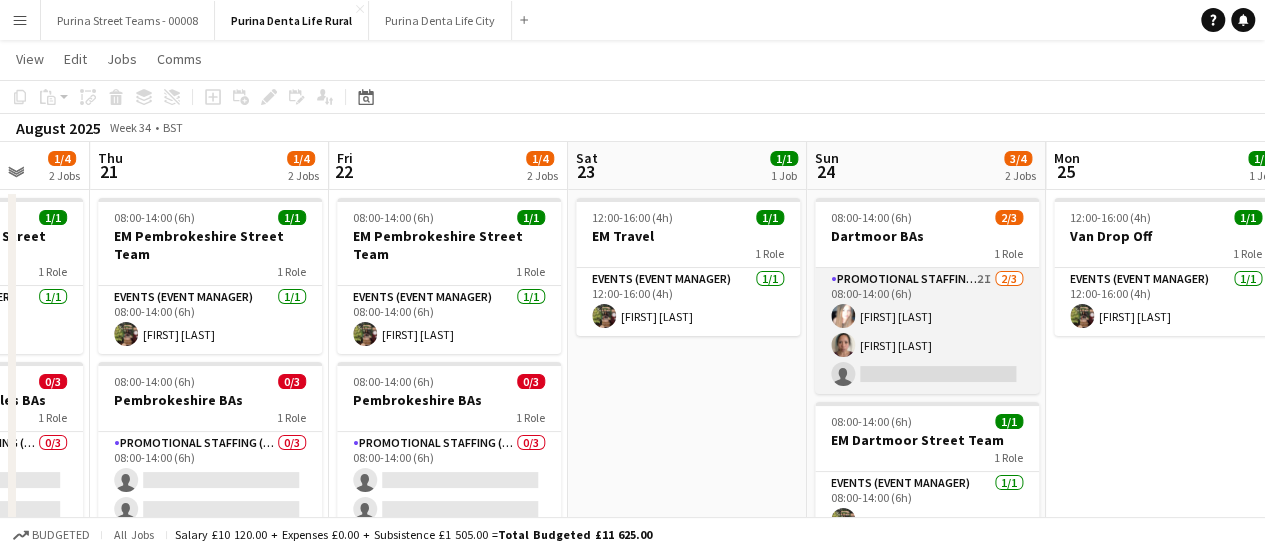 click on "Promotional Staffing (Brand Ambassadors)   2I   2/3   08:00-14:00 (6h)
[FIRST] [LAST] [FIRST] [LAST]
single-neutral-actions" at bounding box center (927, 331) 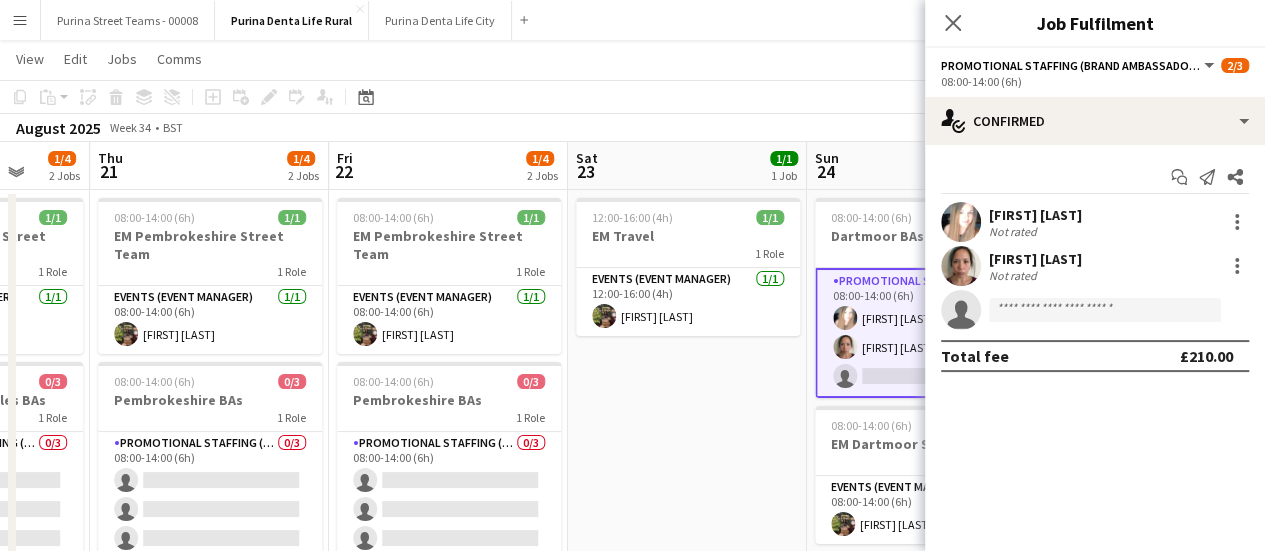 click on "Not rated" at bounding box center (1015, 275) 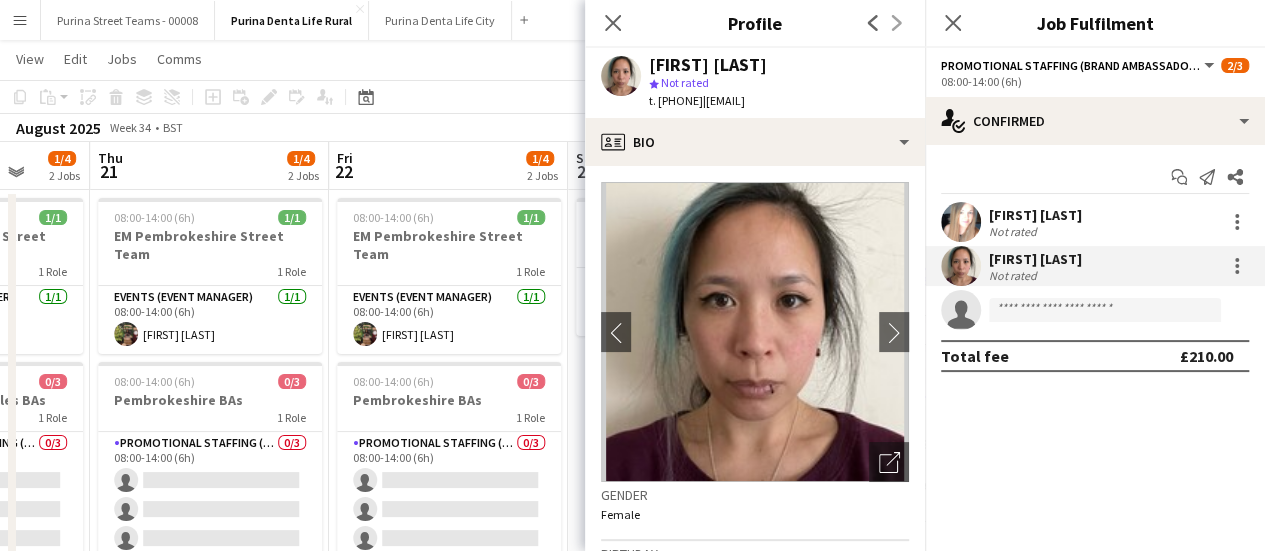 drag, startPoint x: 737, startPoint y: 101, endPoint x: 647, endPoint y: 68, distance: 95.85927 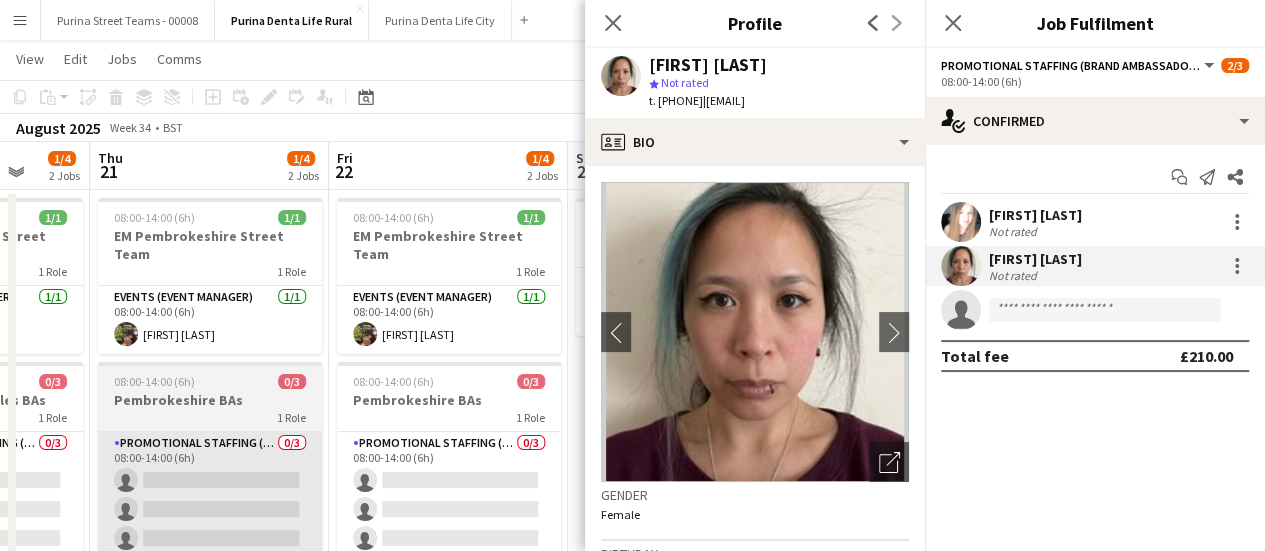copy on "[FIRST] [LAST]
star
Not rated   t. +44[PHONE]" 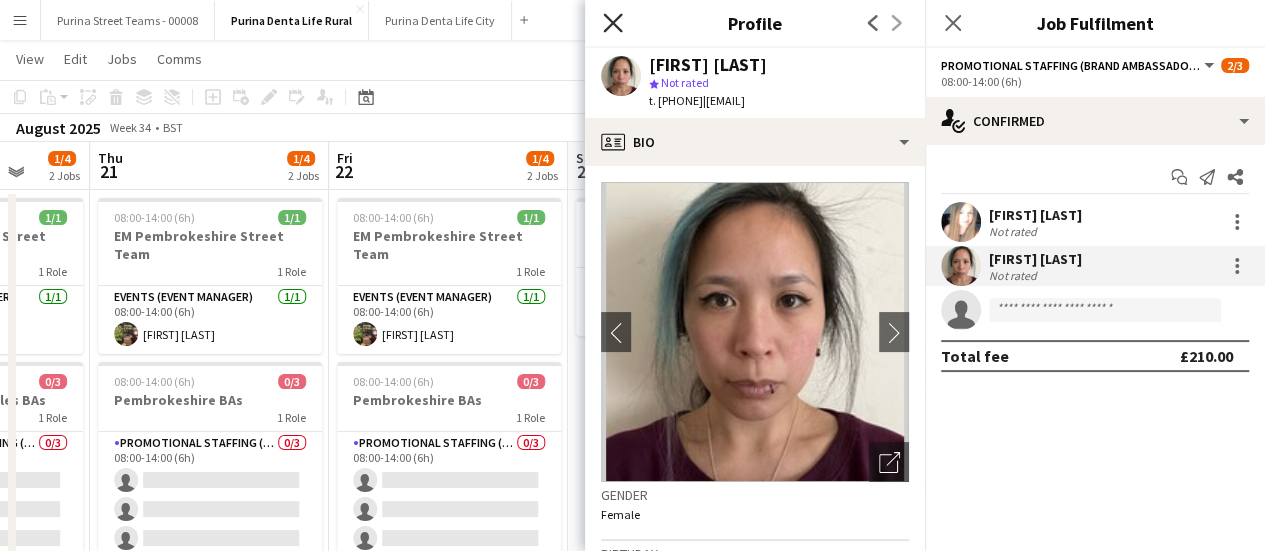 click 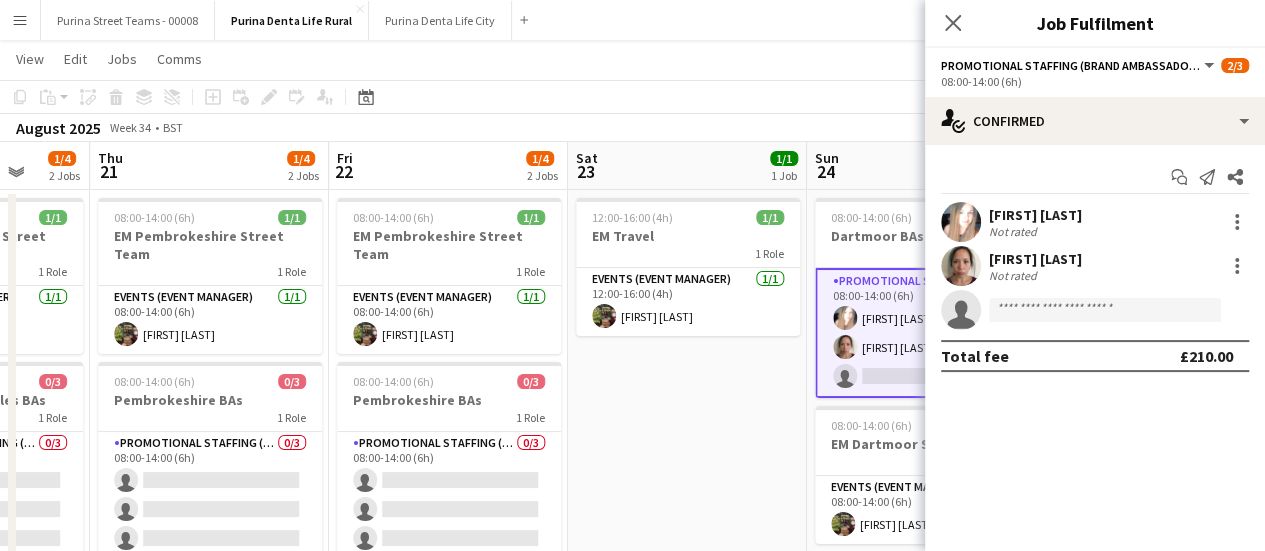 click on "[TIME]-[TIME] ([DURATION])    1/1   EM Travel   1 Role   Events (Event Manager)   1/1   [TIME]-[TIME] ([DURATION])
[FIRST] [LAST]" at bounding box center (687, 404) 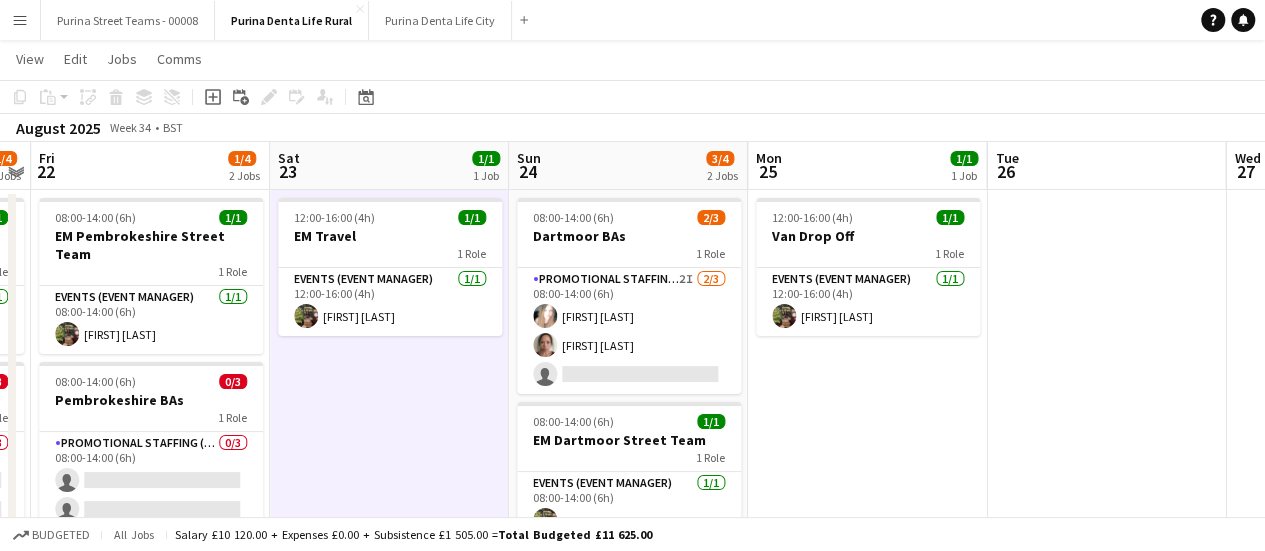 scroll, scrollTop: 0, scrollLeft: 927, axis: horizontal 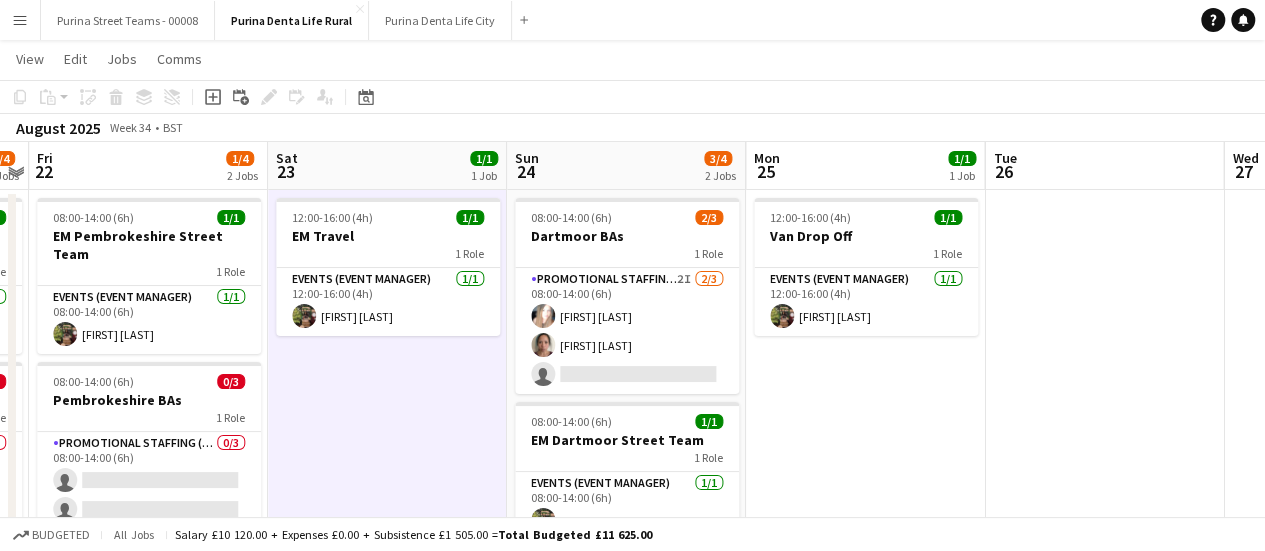 drag, startPoint x: 882, startPoint y: 468, endPoint x: 582, endPoint y: 469, distance: 300.00168 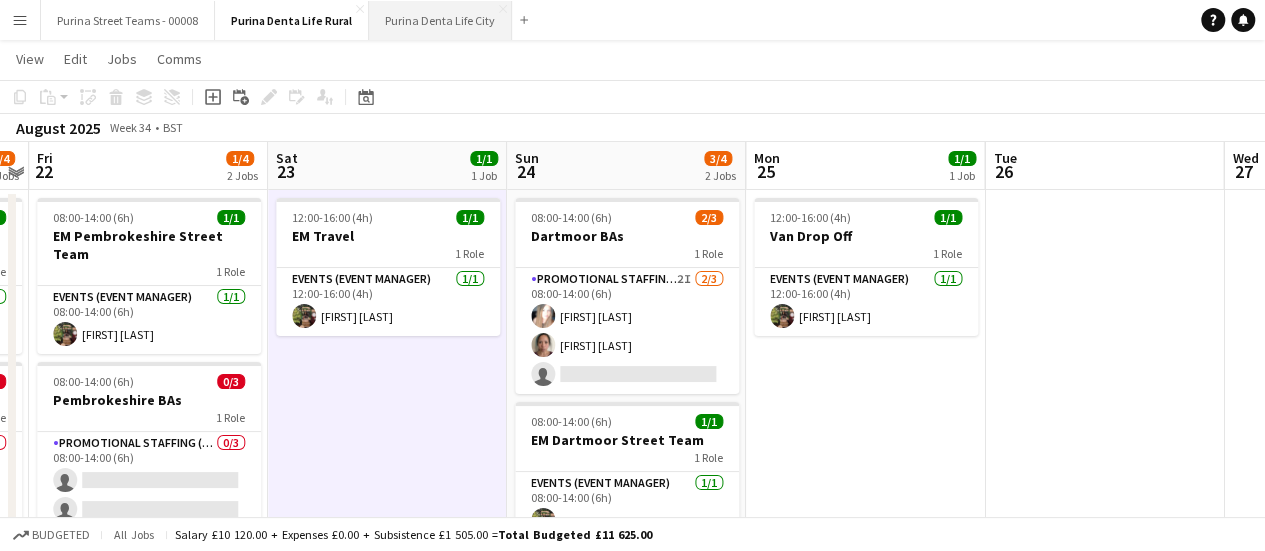 click on "Purina Denta Life City
Close" at bounding box center [440, 20] 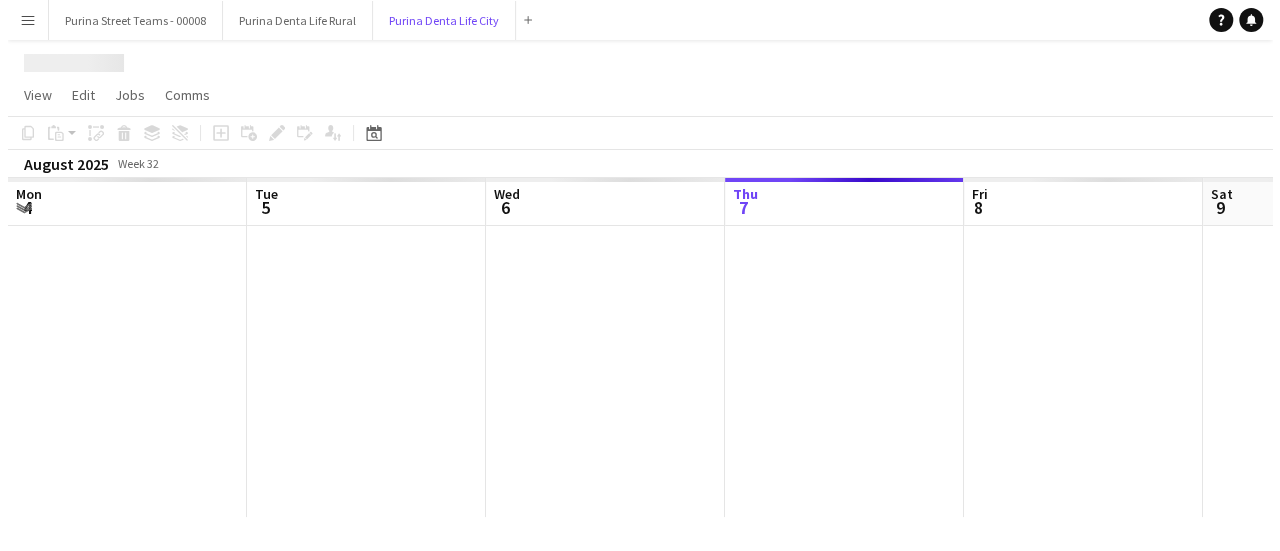 scroll, scrollTop: 0, scrollLeft: 0, axis: both 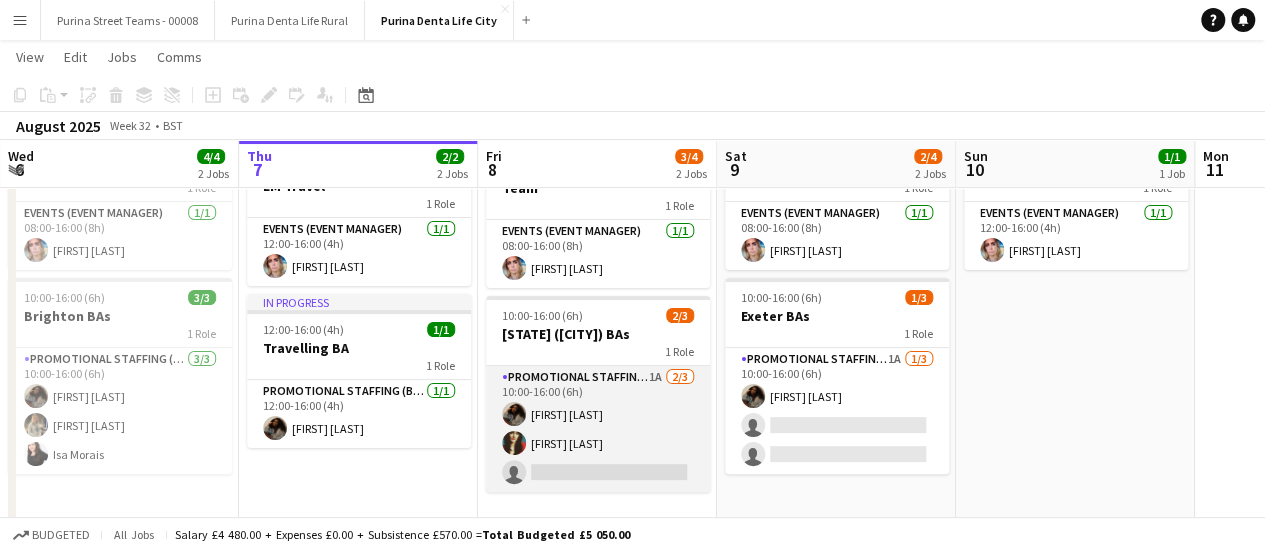 click on "Promotional Staffing (Brand Ambassadors)   1A   2/3   [TIME]-[TIME] ([DURATION])
[FIRST] [LAST] [FIRST] [LAST]
single-neutral-actions" at bounding box center (598, 429) 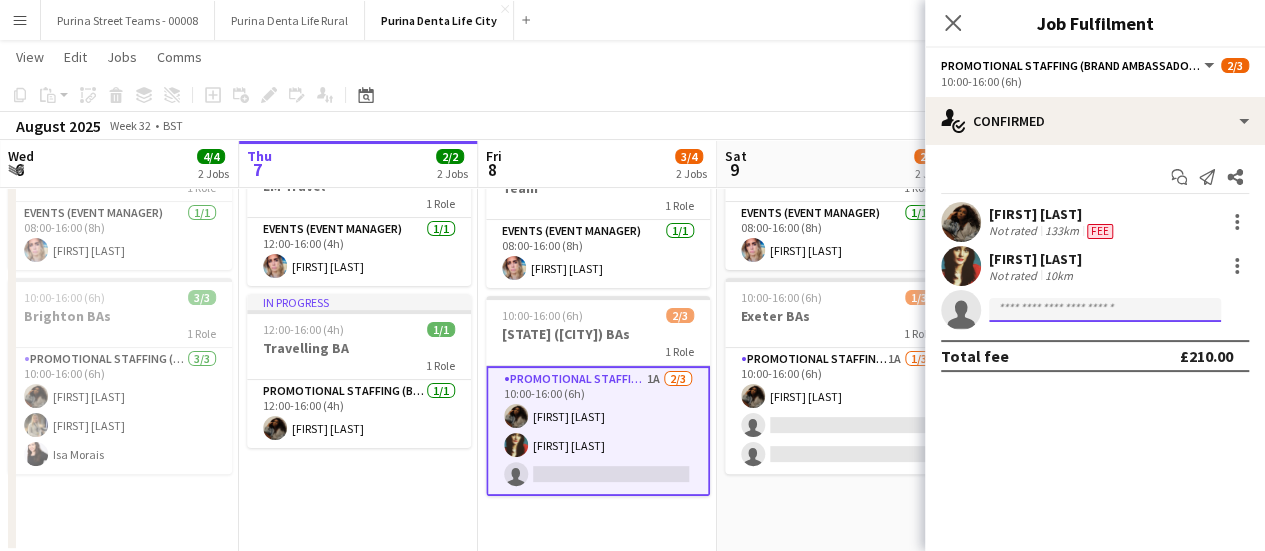 click 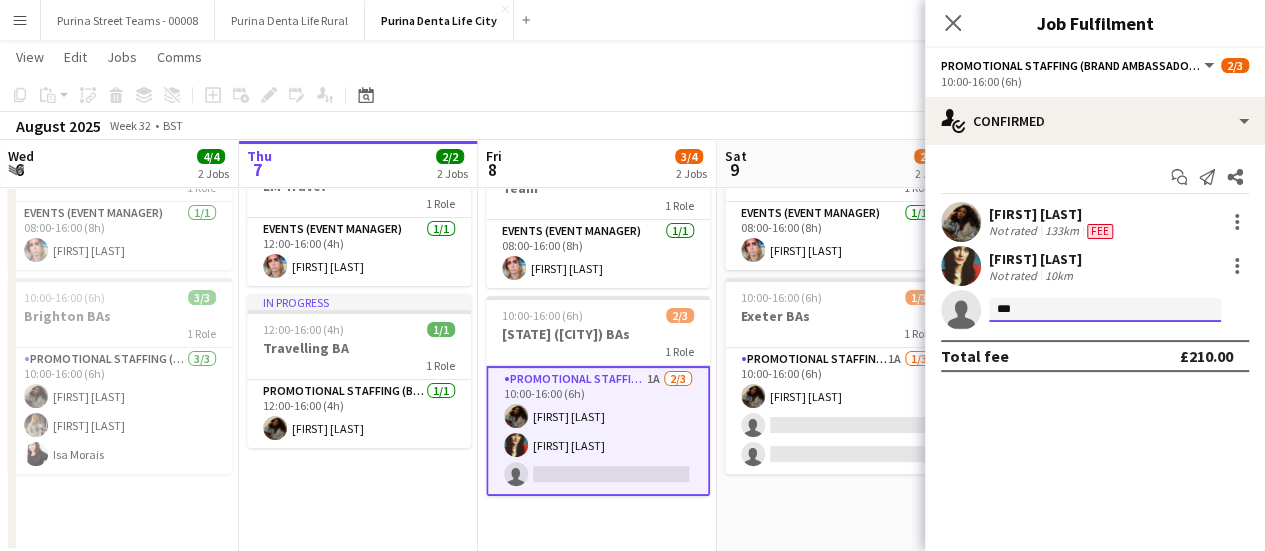 type on "****" 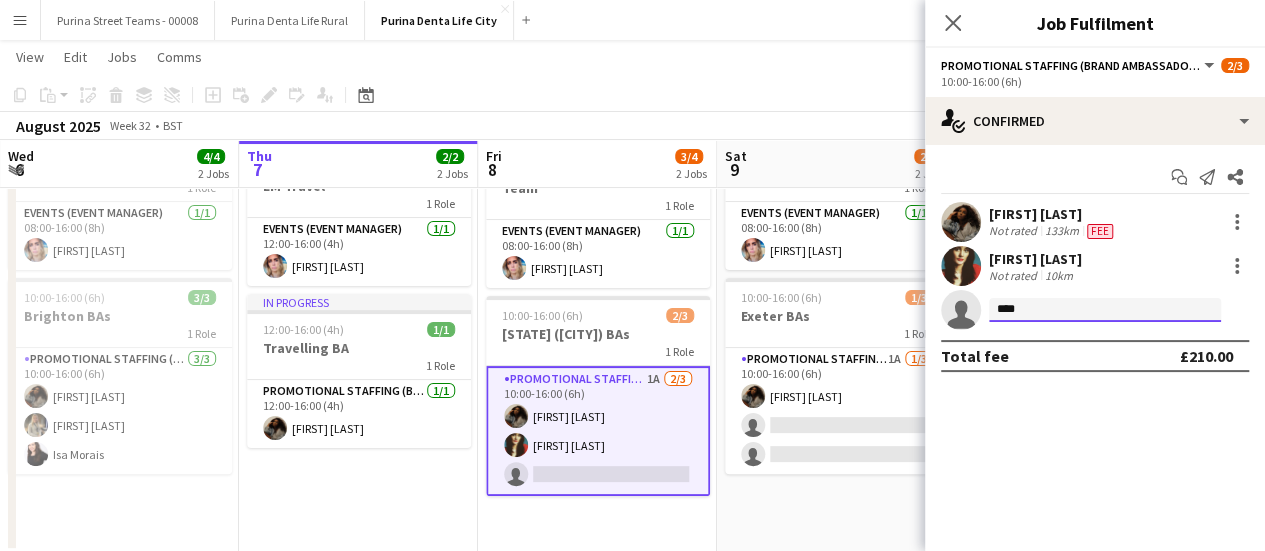 drag, startPoint x: 1032, startPoint y: 314, endPoint x: 986, endPoint y: 308, distance: 46.389652 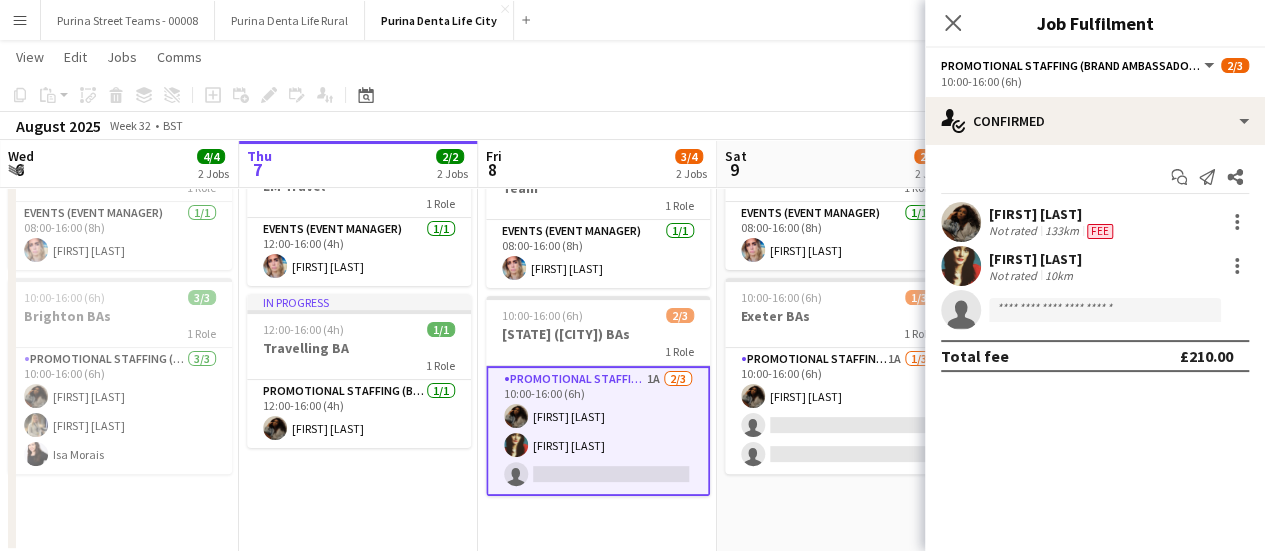 click on "08:00-16:00 (8h)    1/1   EM [CITY] Street Team   1 Role   Events (Event Manager)   1/1   08:00-16:00 (8h)
[FIRST] [LAST]     10:00-16:00 (6h)    1/3   [CITY] BAs   1 Role   Promotional Staffing (Brand Ambassadors)   1A   1/3   10:00-16:00 (6h)
[FIRST] [LAST]
single-neutral-actions
single-neutral-actions" at bounding box center (836, 338) 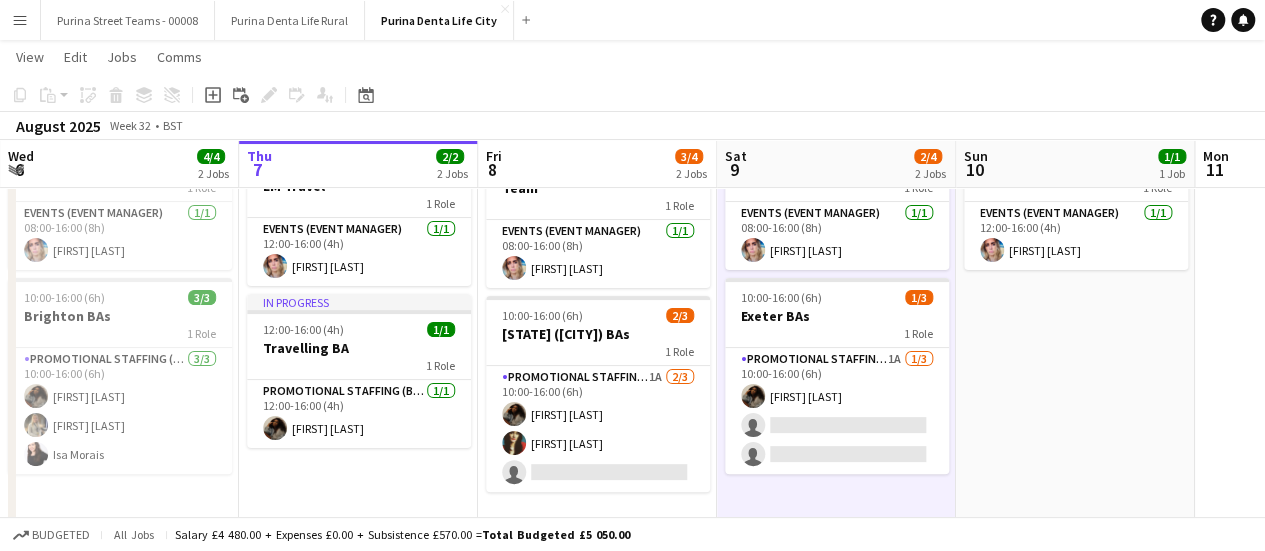 scroll, scrollTop: 0, scrollLeft: 478, axis: horizontal 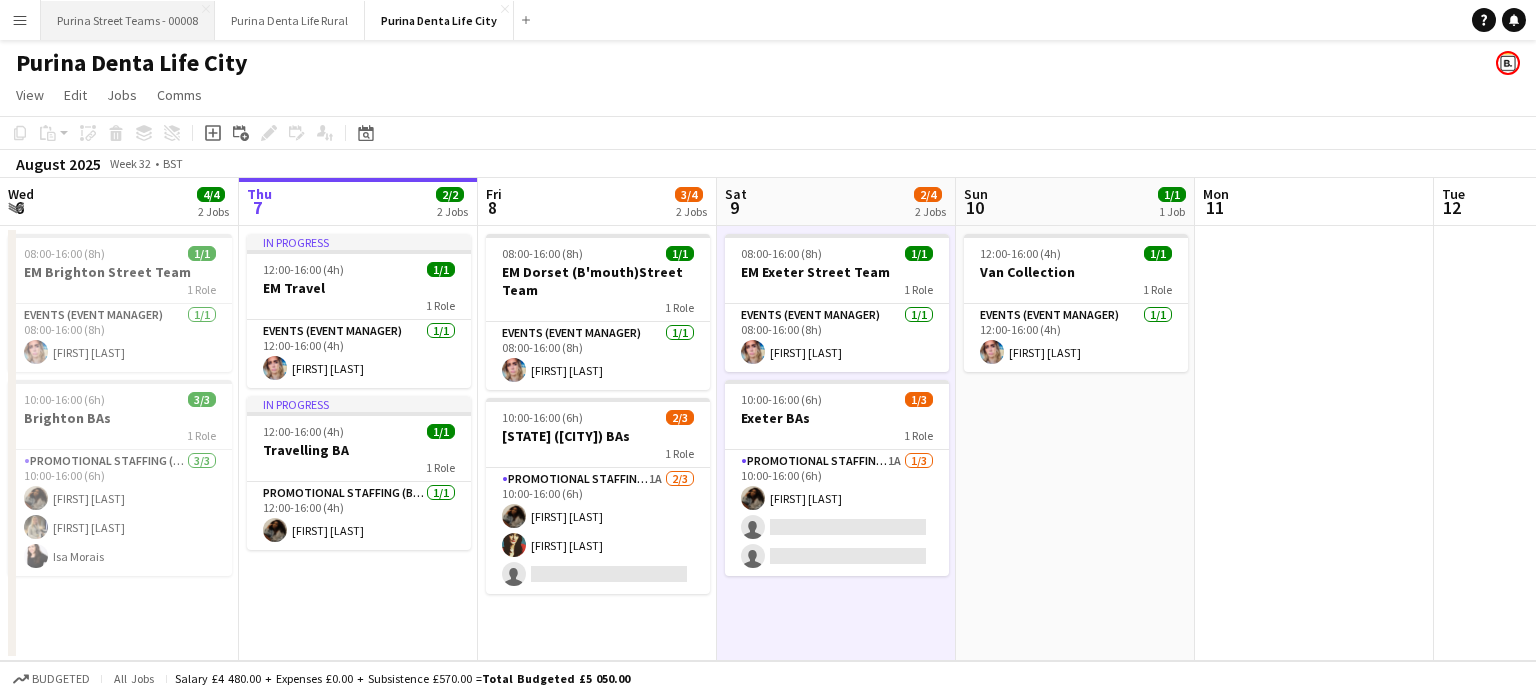 click on "Purina Street Teams - 00008
Close" at bounding box center [128, 20] 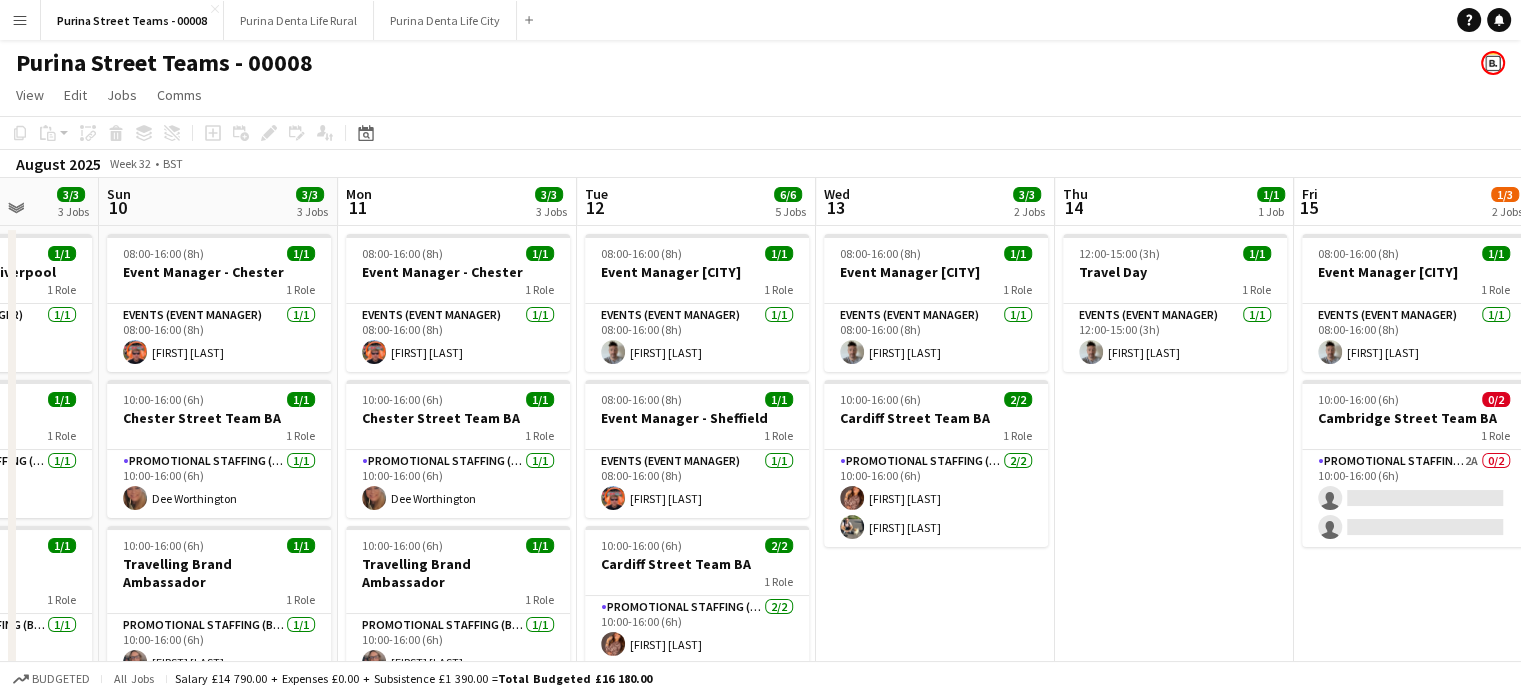 drag, startPoint x: 770, startPoint y: 474, endPoint x: 415, endPoint y: 467, distance: 355.069 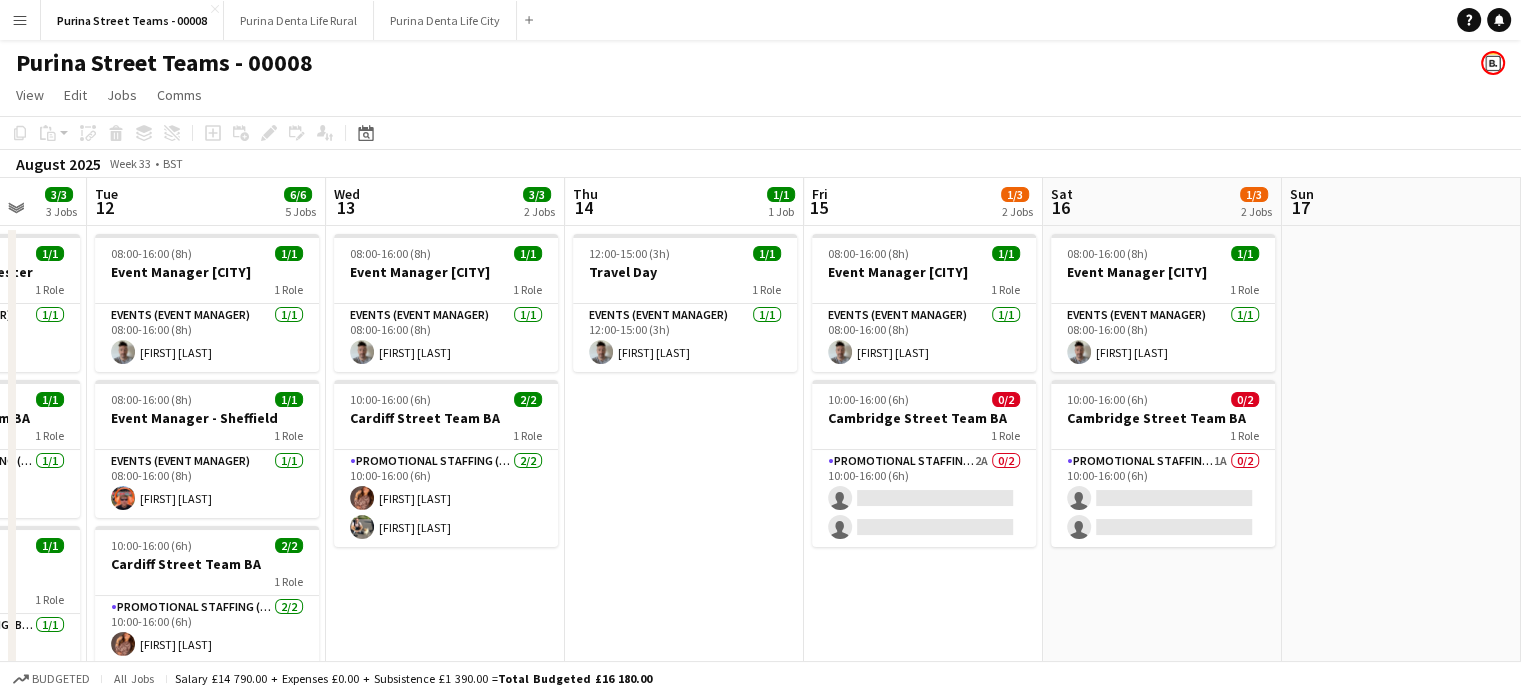scroll, scrollTop: 0, scrollLeft: 860, axis: horizontal 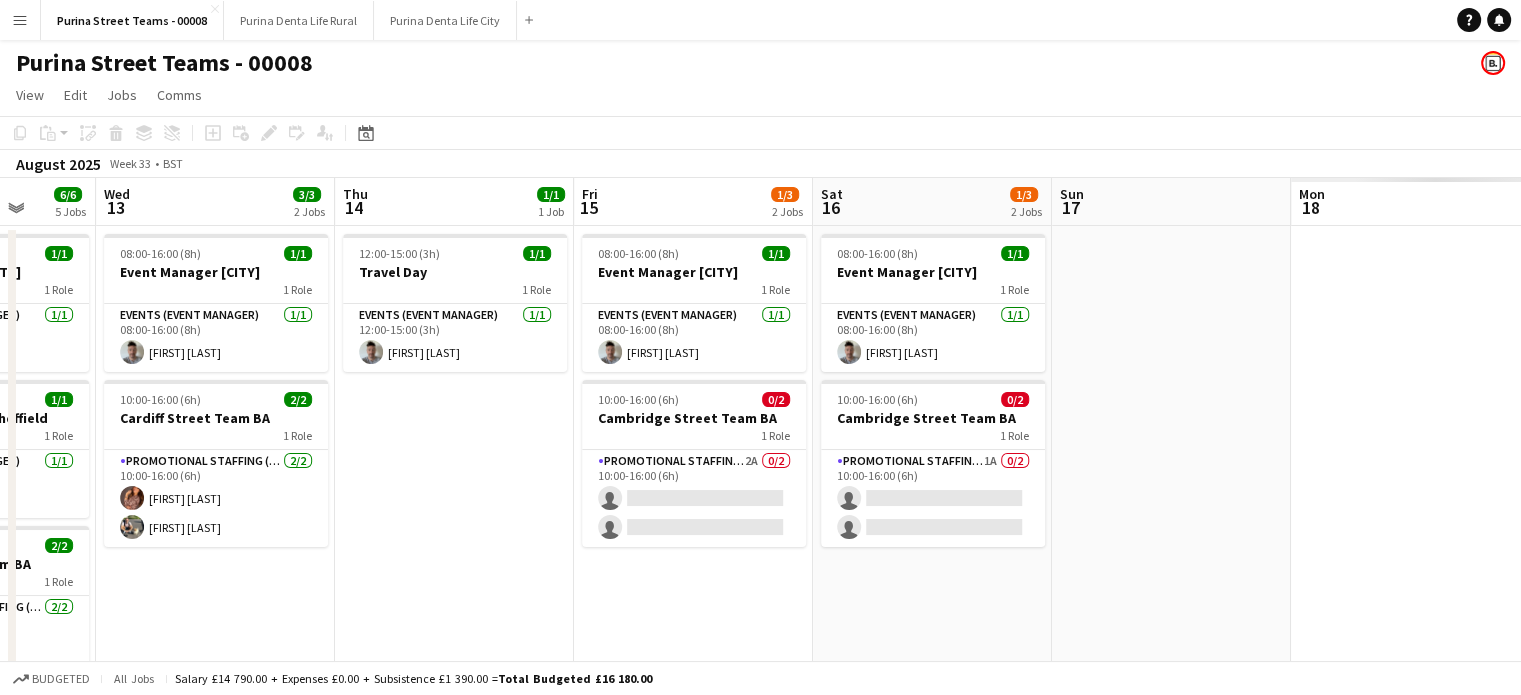 drag, startPoint x: 1084, startPoint y: 453, endPoint x: 364, endPoint y: 450, distance: 720.0062 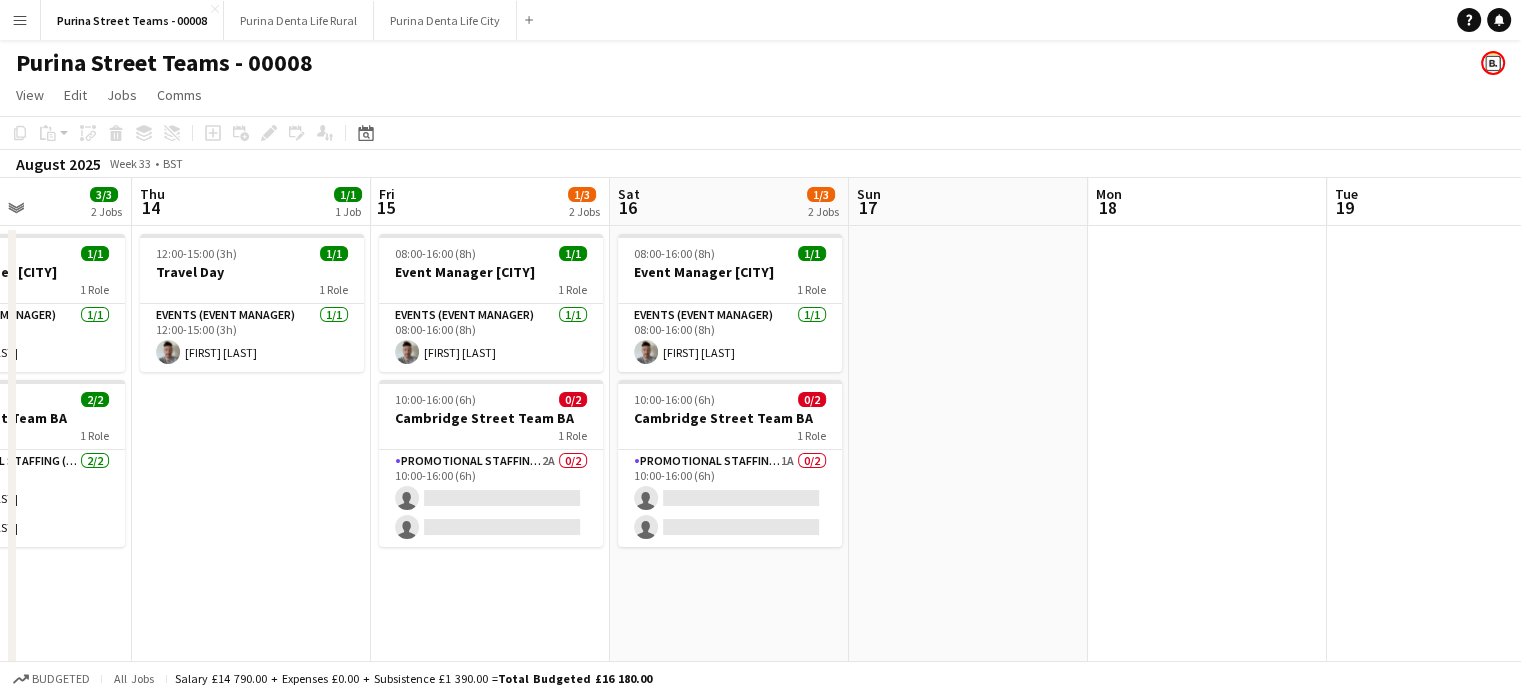 scroll, scrollTop: 0, scrollLeft: 547, axis: horizontal 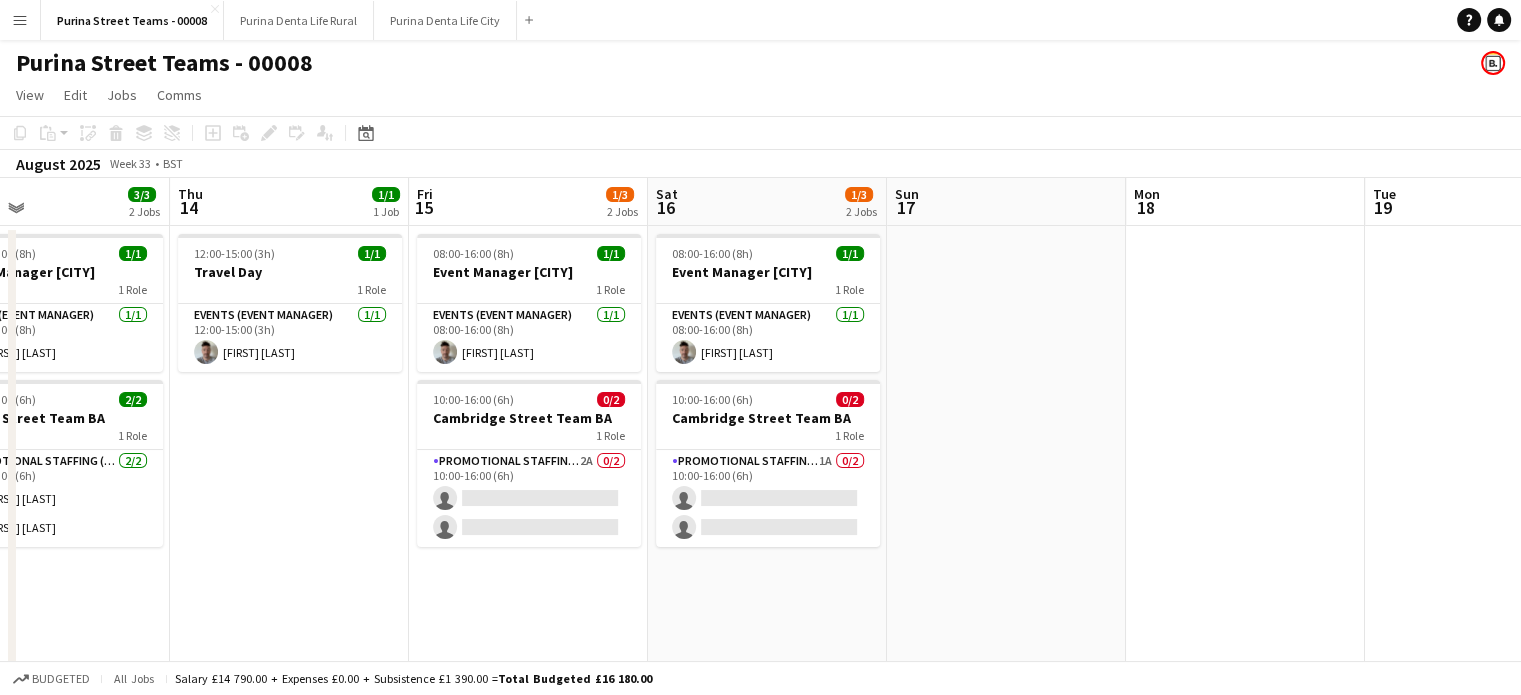 drag, startPoint x: 1147, startPoint y: 565, endPoint x: 999, endPoint y: 413, distance: 212.1509 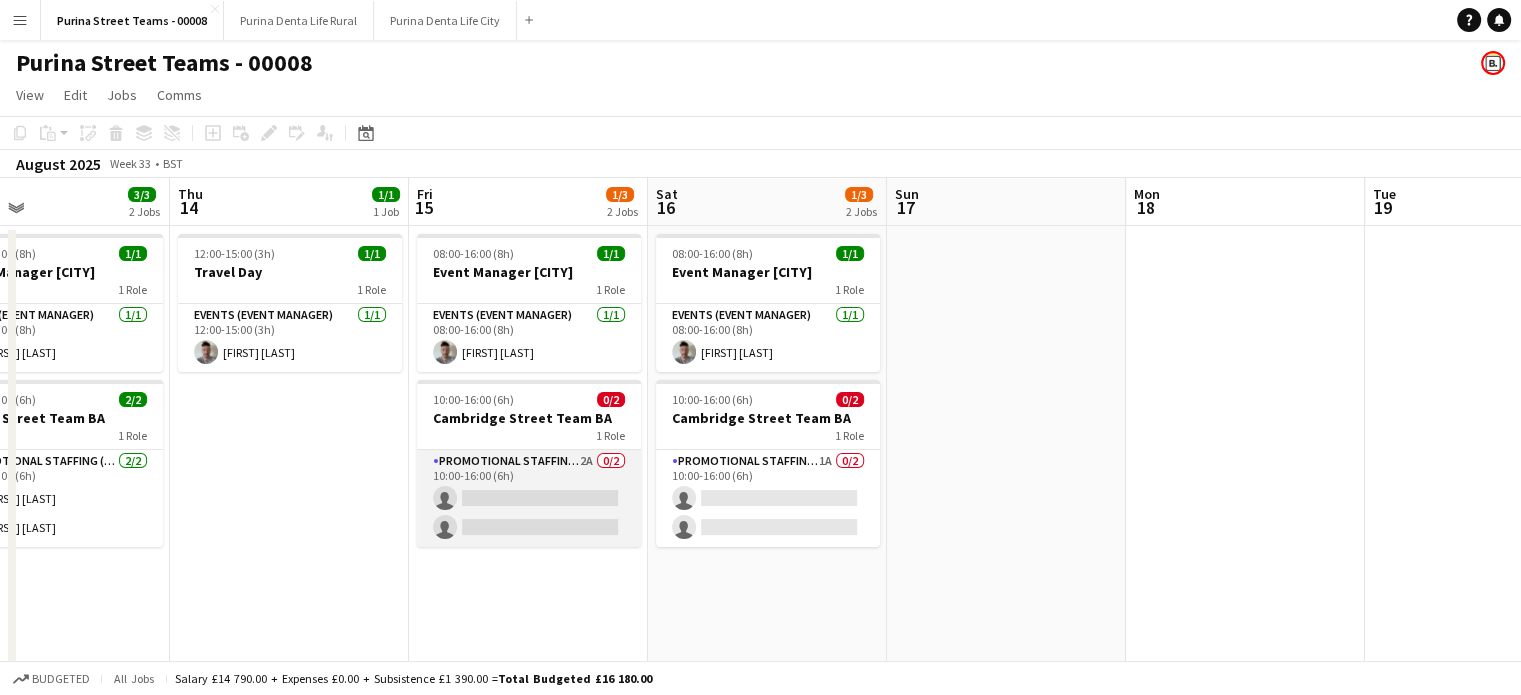 click on "Promotional Staffing (Brand Ambassadors)   2A   0/2   10:00-16:00 (6h)
single-neutral-actions
single-neutral-actions" at bounding box center (529, 498) 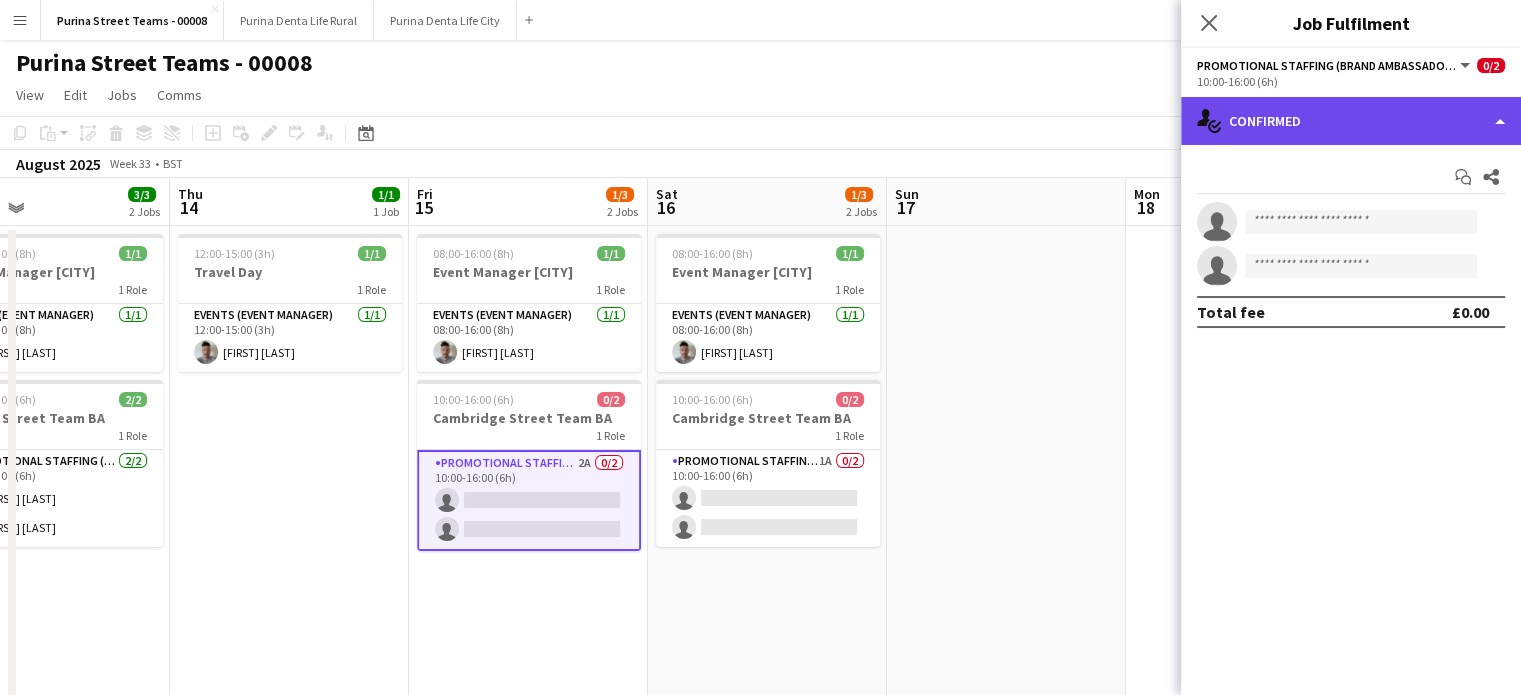 click on "single-neutral-actions-check-2
Confirmed" 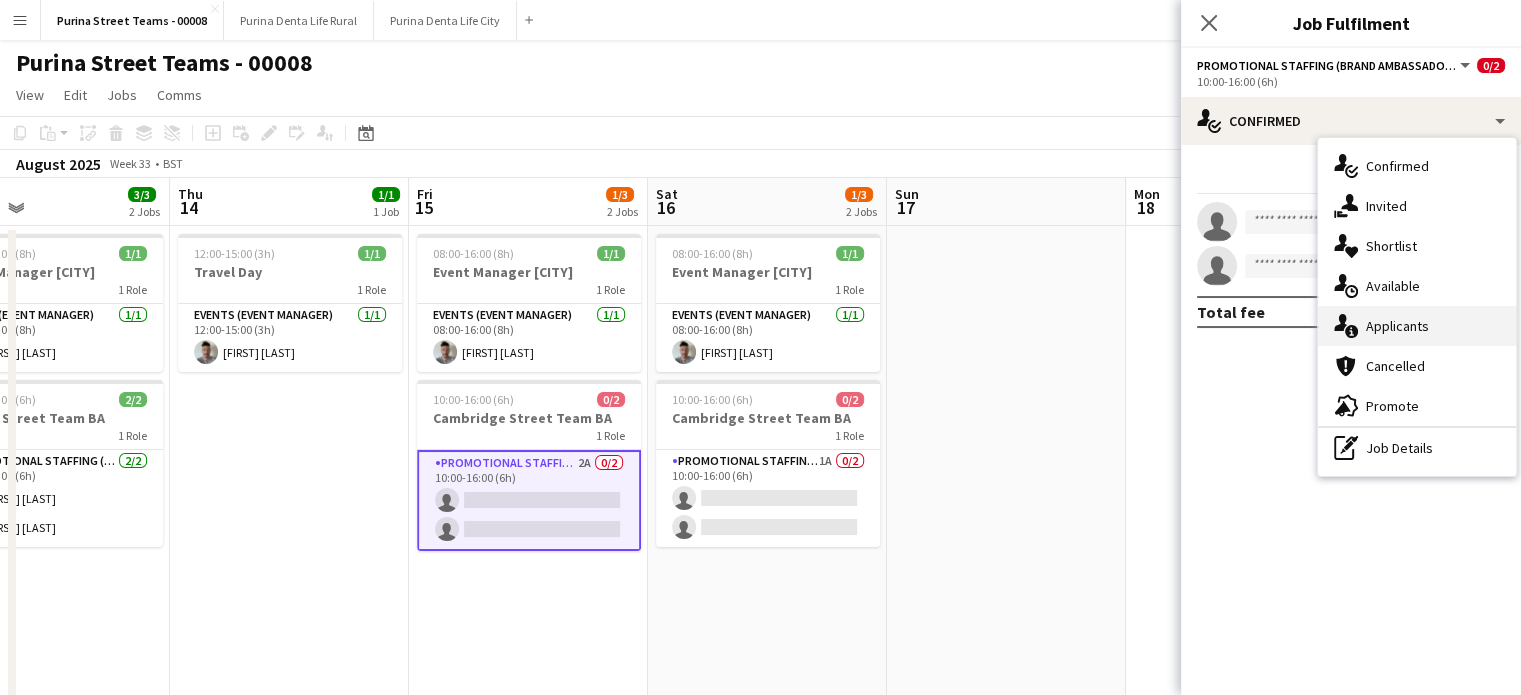 click on "single-neutral-actions-information
Applicants" at bounding box center (1417, 326) 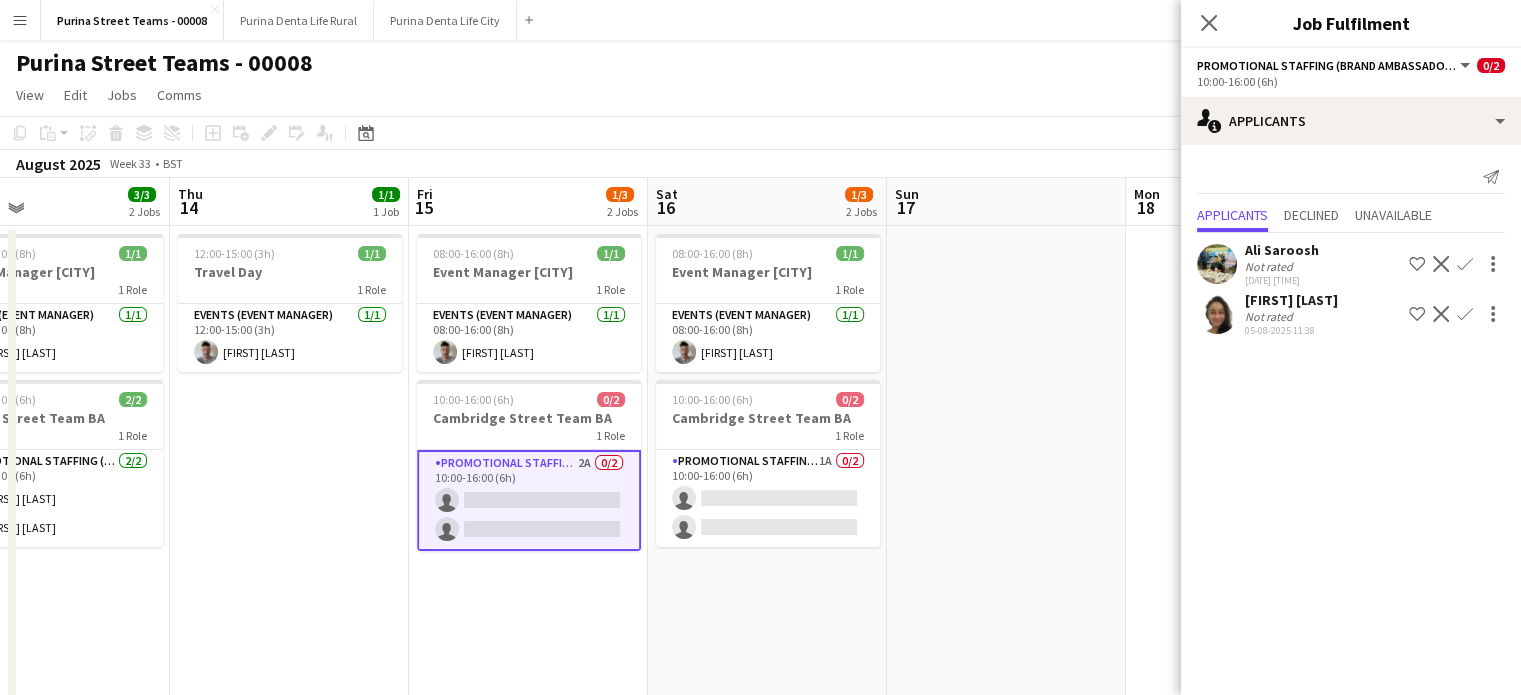 click on "Confirm" 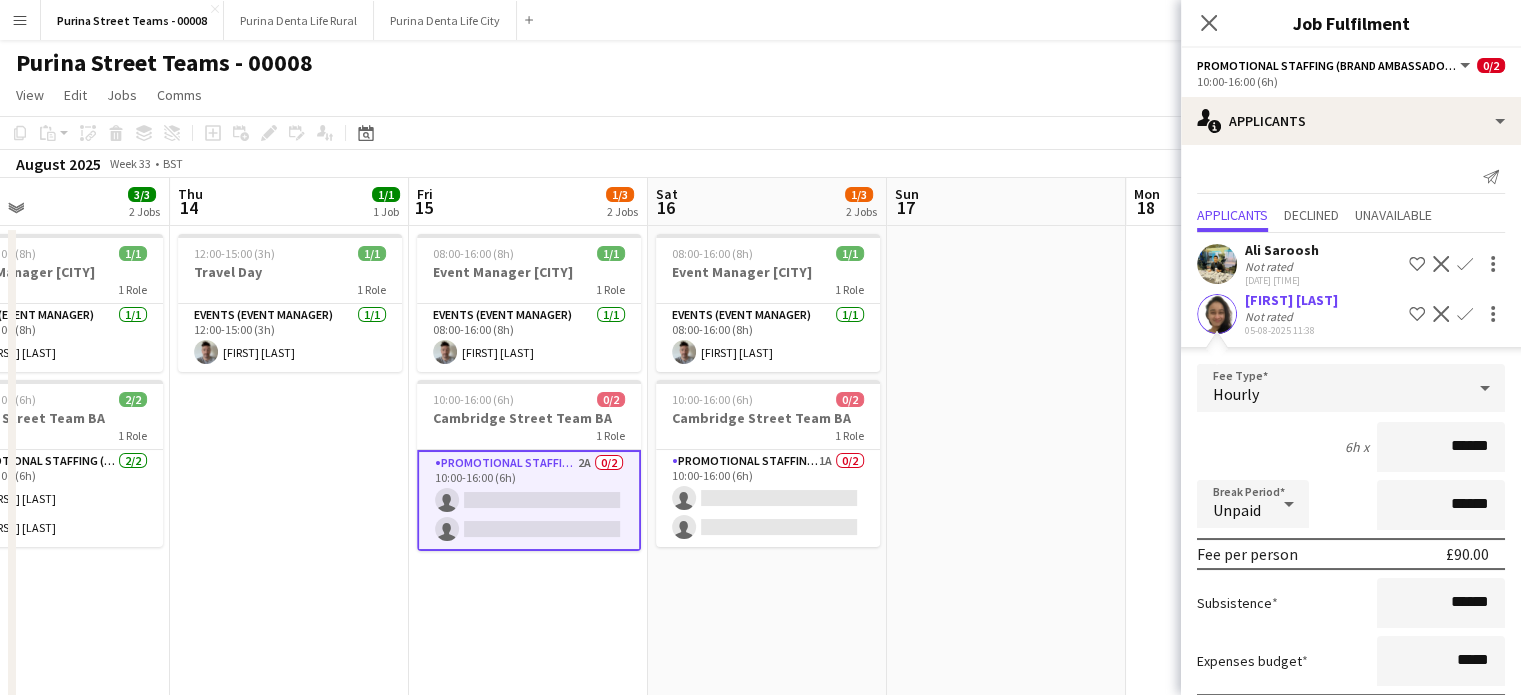 click on "Confirm" 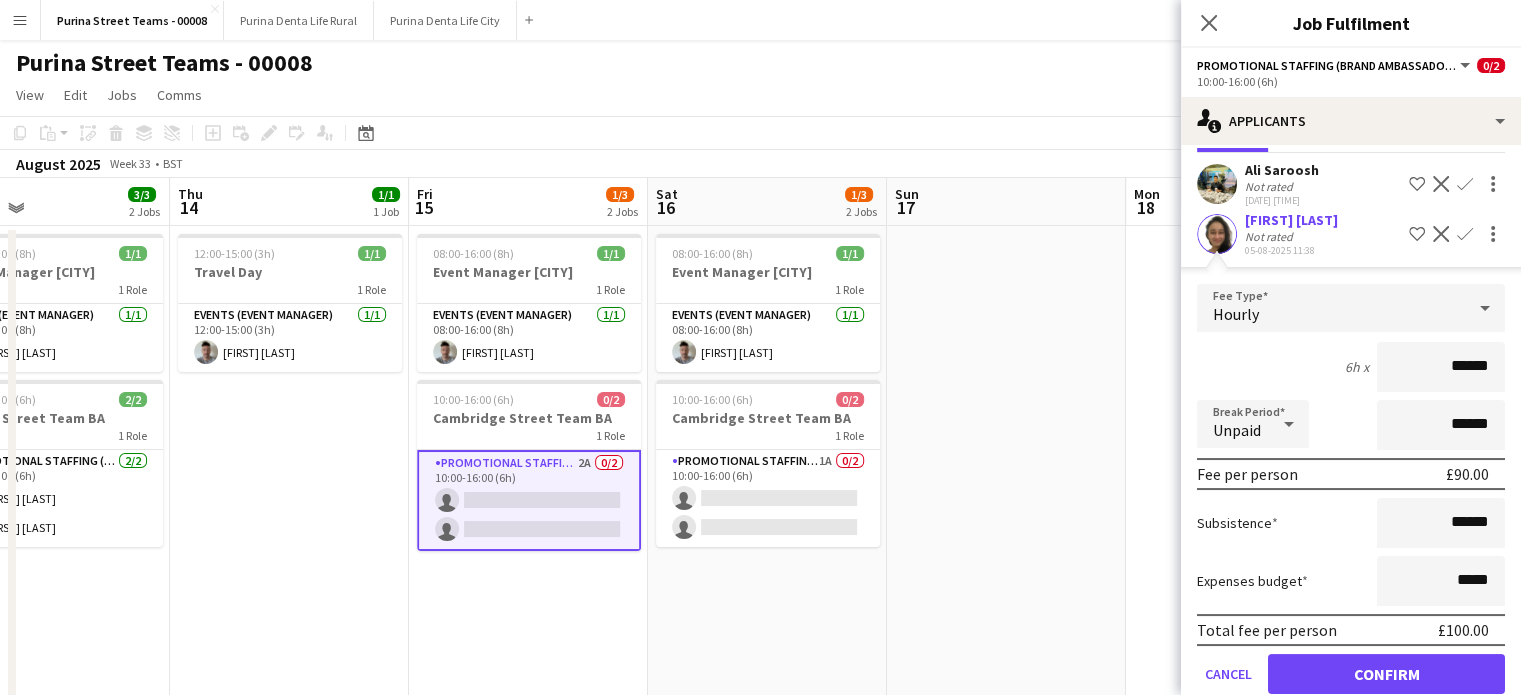 scroll, scrollTop: 112, scrollLeft: 0, axis: vertical 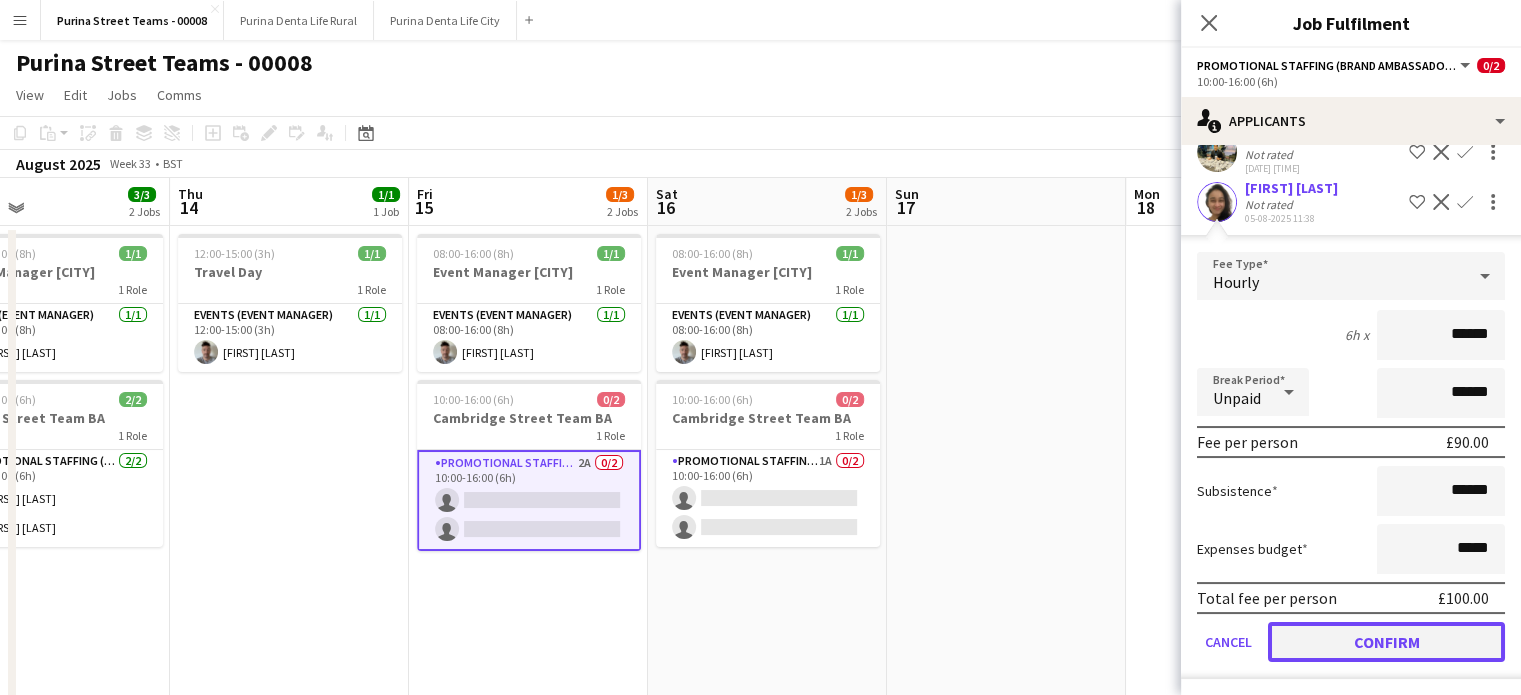 click on "Confirm" 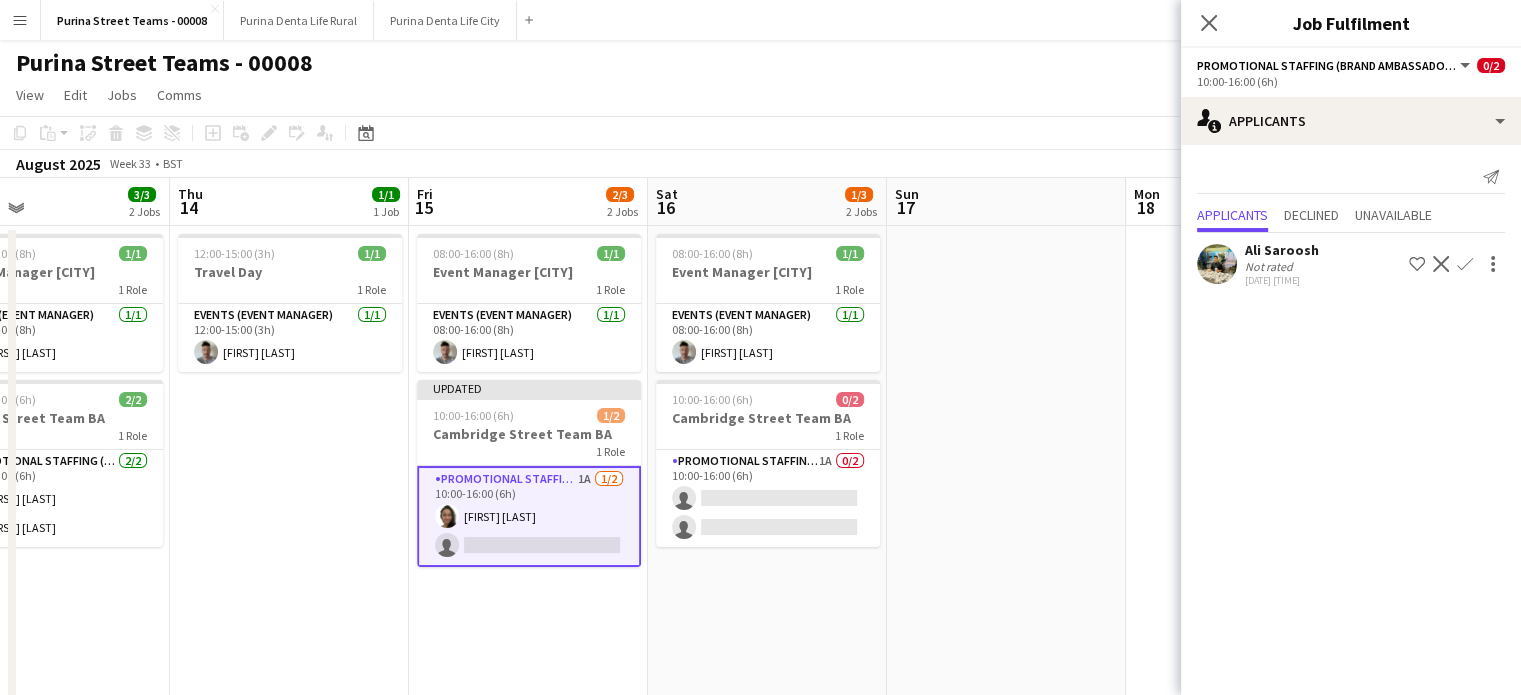 scroll, scrollTop: 0, scrollLeft: 0, axis: both 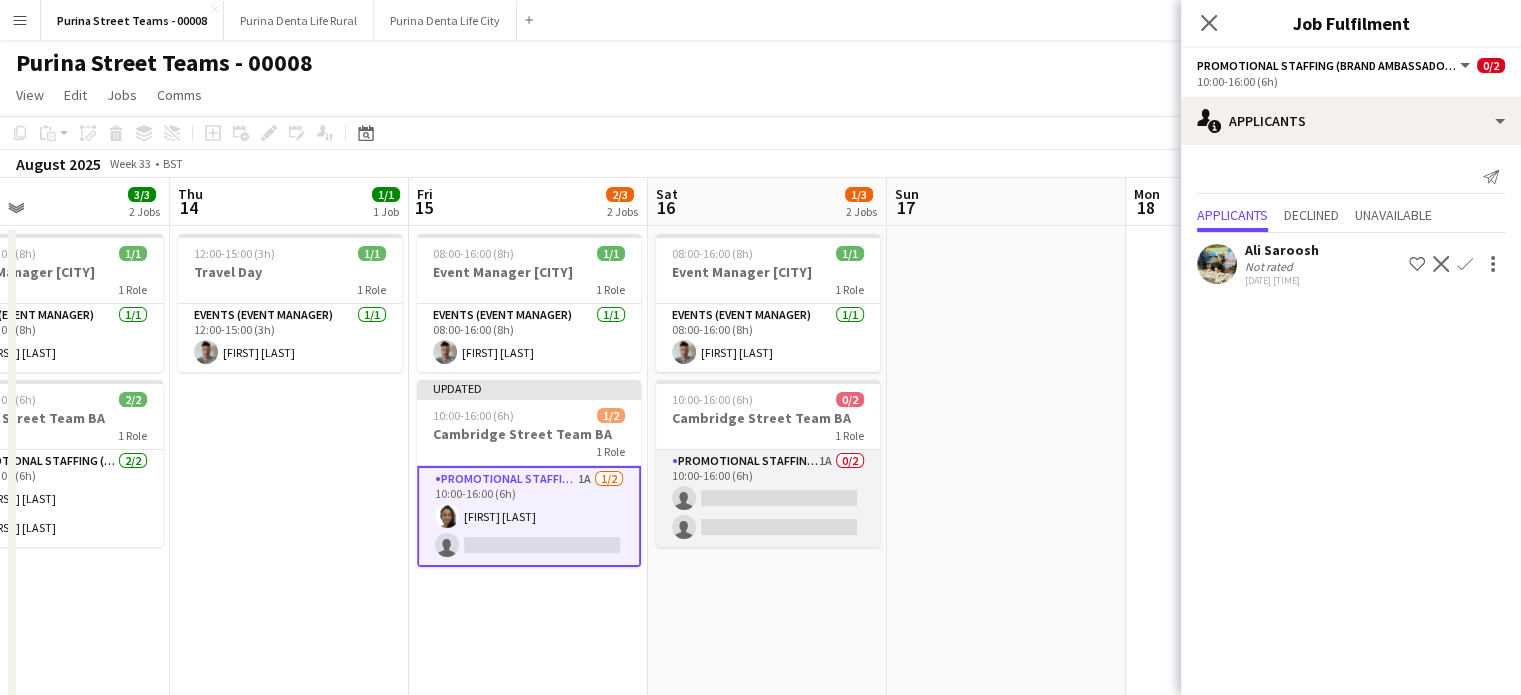 click on "Promotional Staffing (Brand Ambassadors)   1A   0/2   10:00-16:00 (6h)
single-neutral-actions
single-neutral-actions" at bounding box center [768, 498] 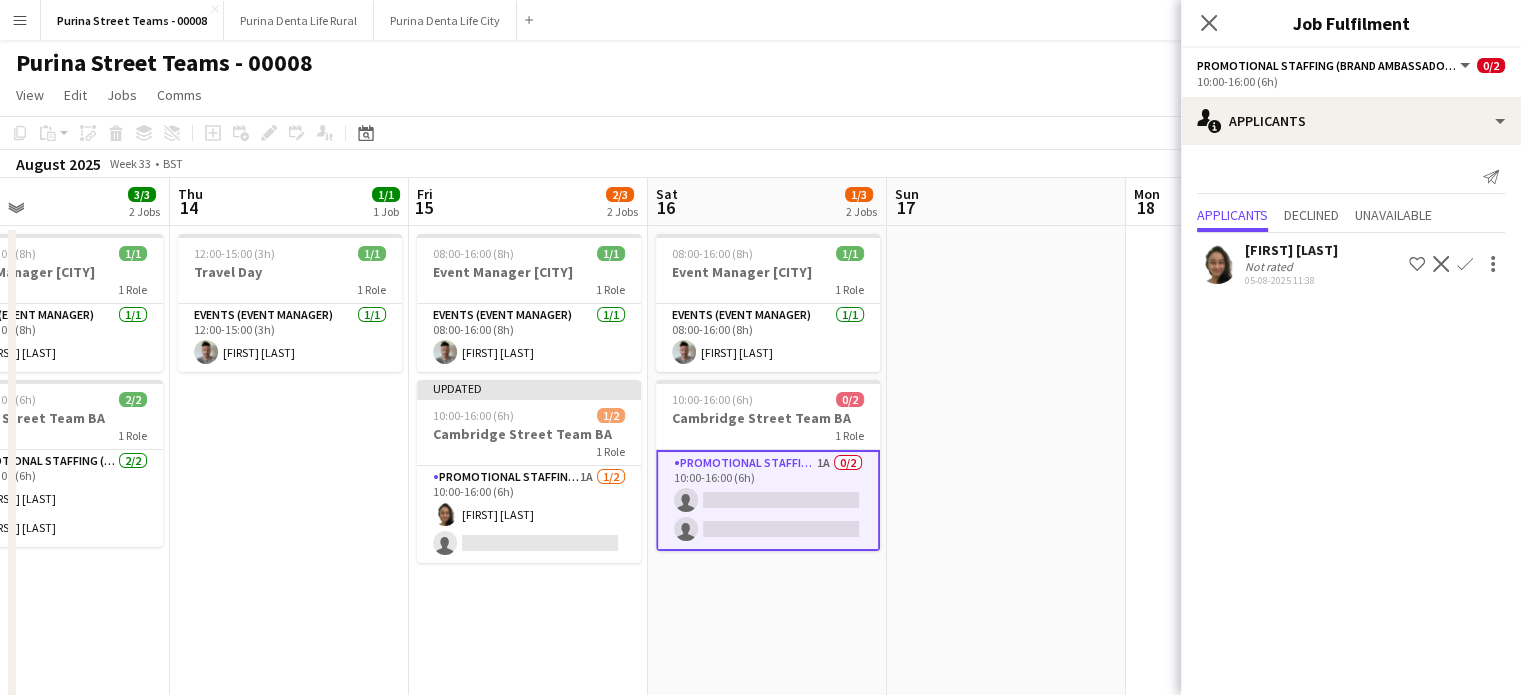 click on "Confirm" 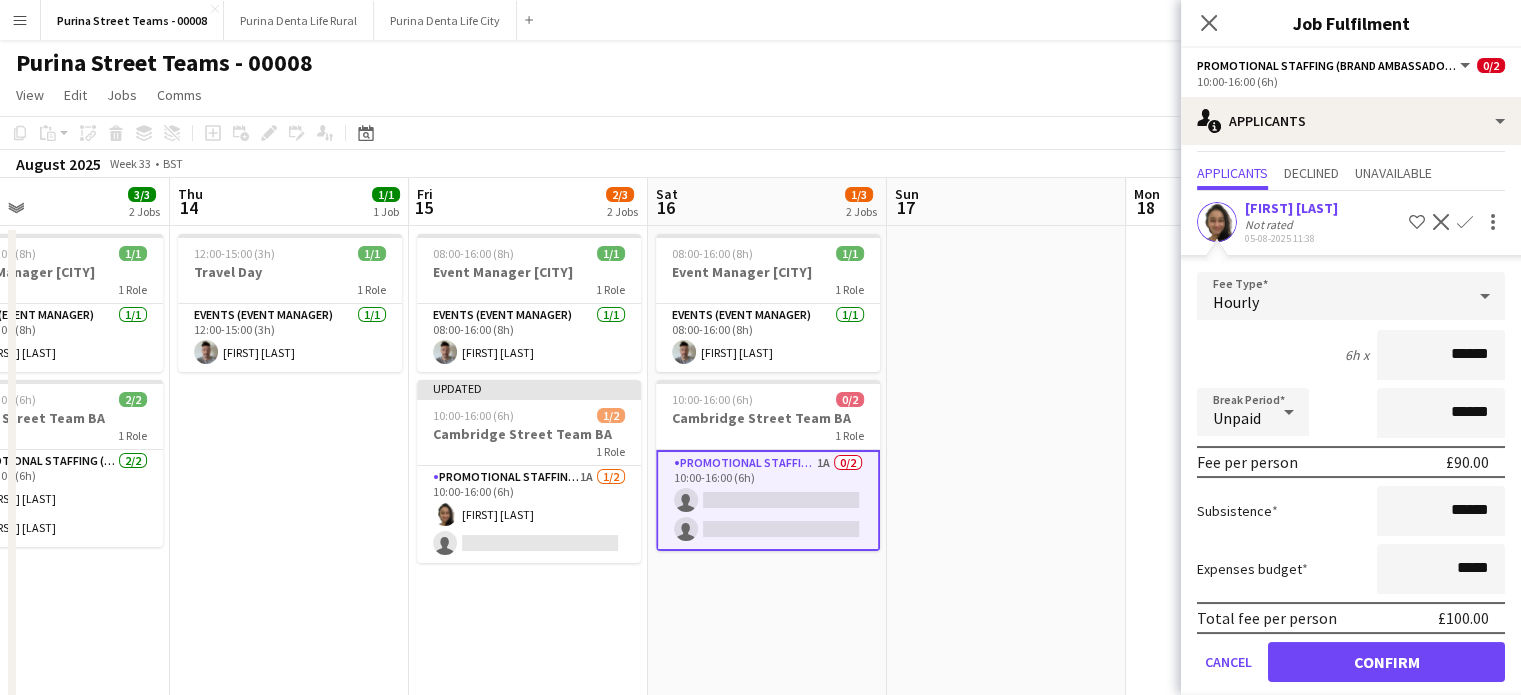 scroll, scrollTop: 63, scrollLeft: 0, axis: vertical 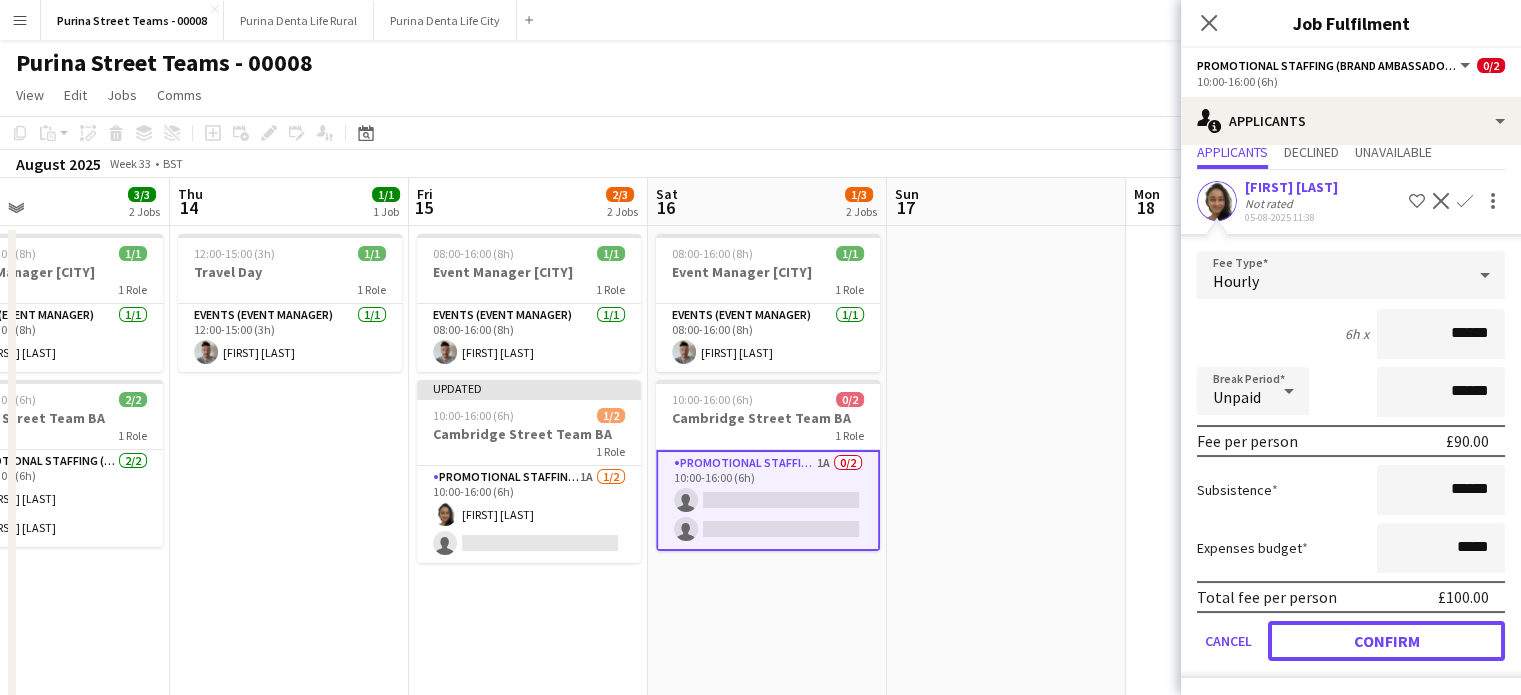 click on "Confirm" 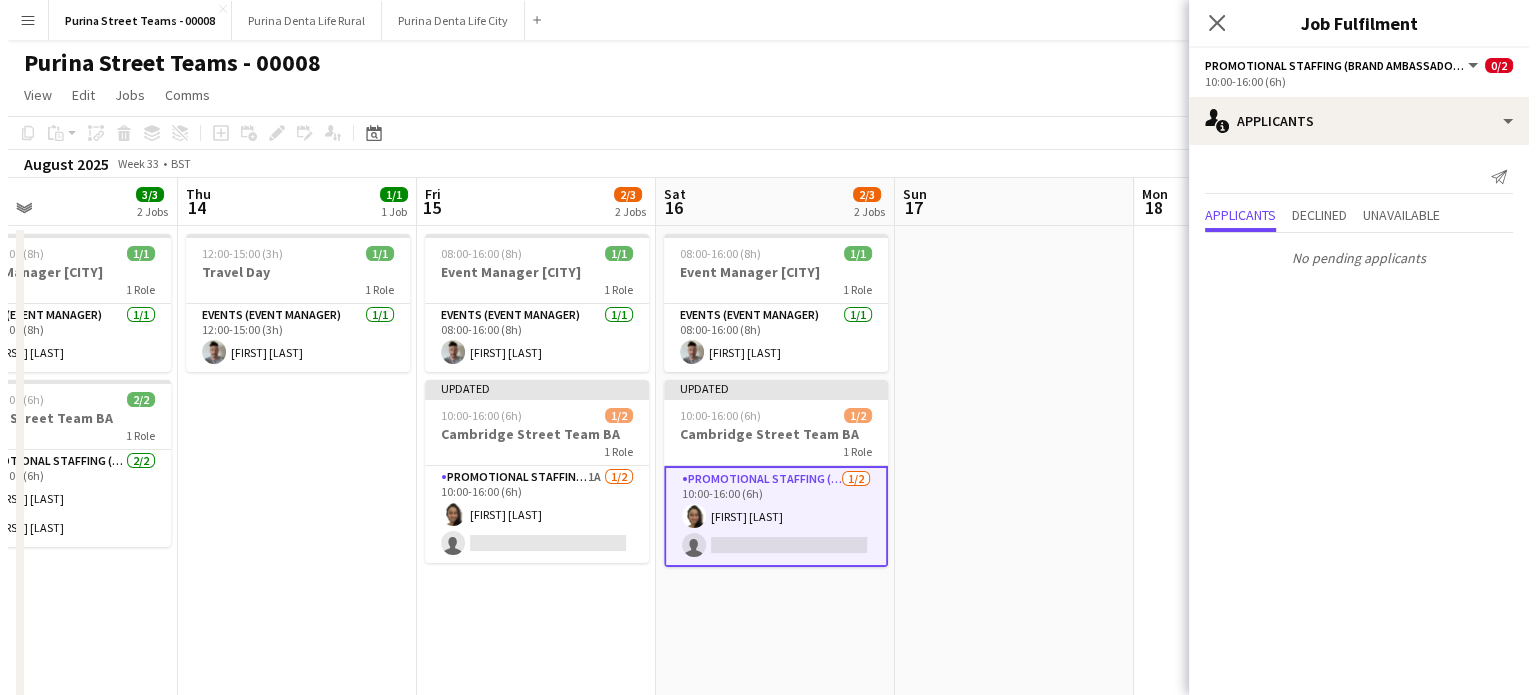 scroll, scrollTop: 0, scrollLeft: 0, axis: both 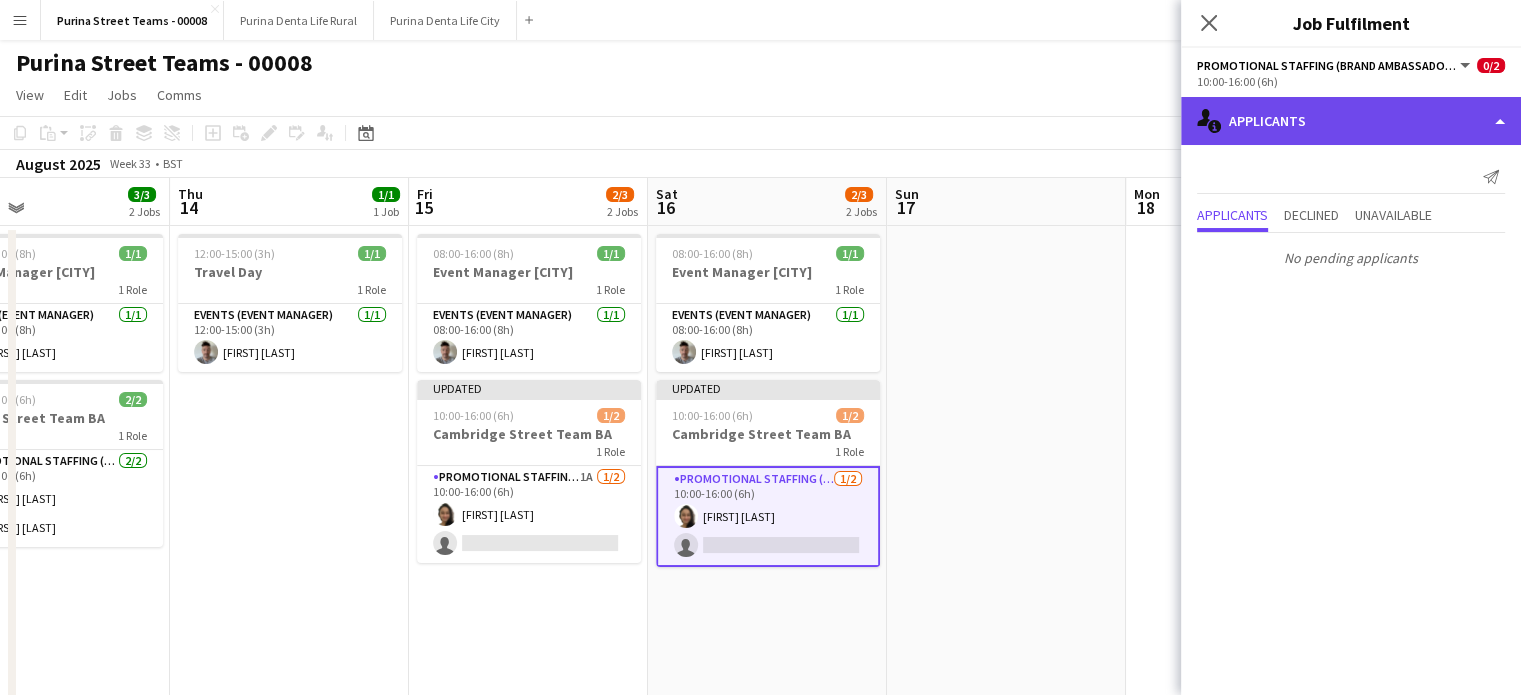 click on "single-neutral-actions-information
Applicants" 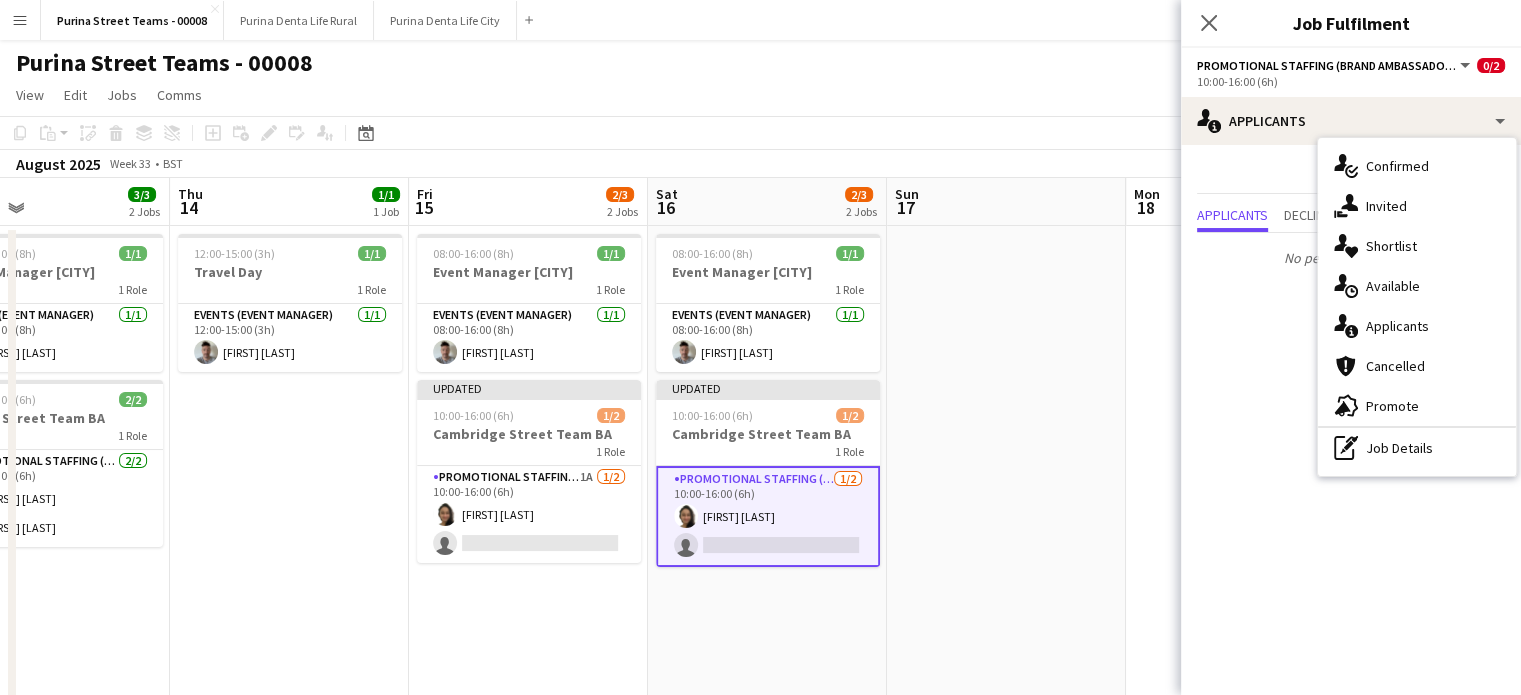 click on "Promotional Staffing (Brand Ambassadors)   1/2   [TIME]-[TIME] ([DURATION])
[FIRST] [LAST]
single-neutral-actions" at bounding box center [768, 516] 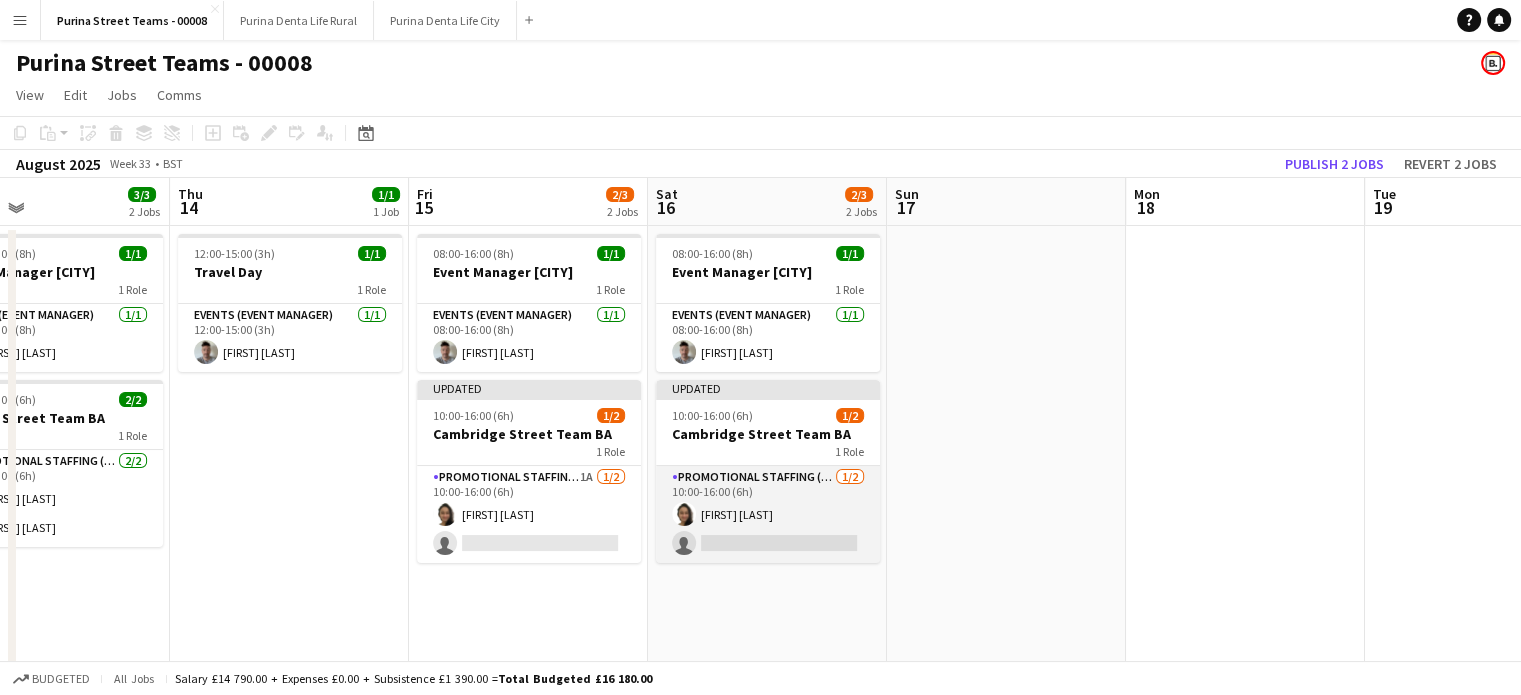 click on "Promotional Staffing (Brand Ambassadors)   1/2   [TIME]-[TIME] ([DURATION])
[FIRST] [LAST]
single-neutral-actions" at bounding box center (768, 514) 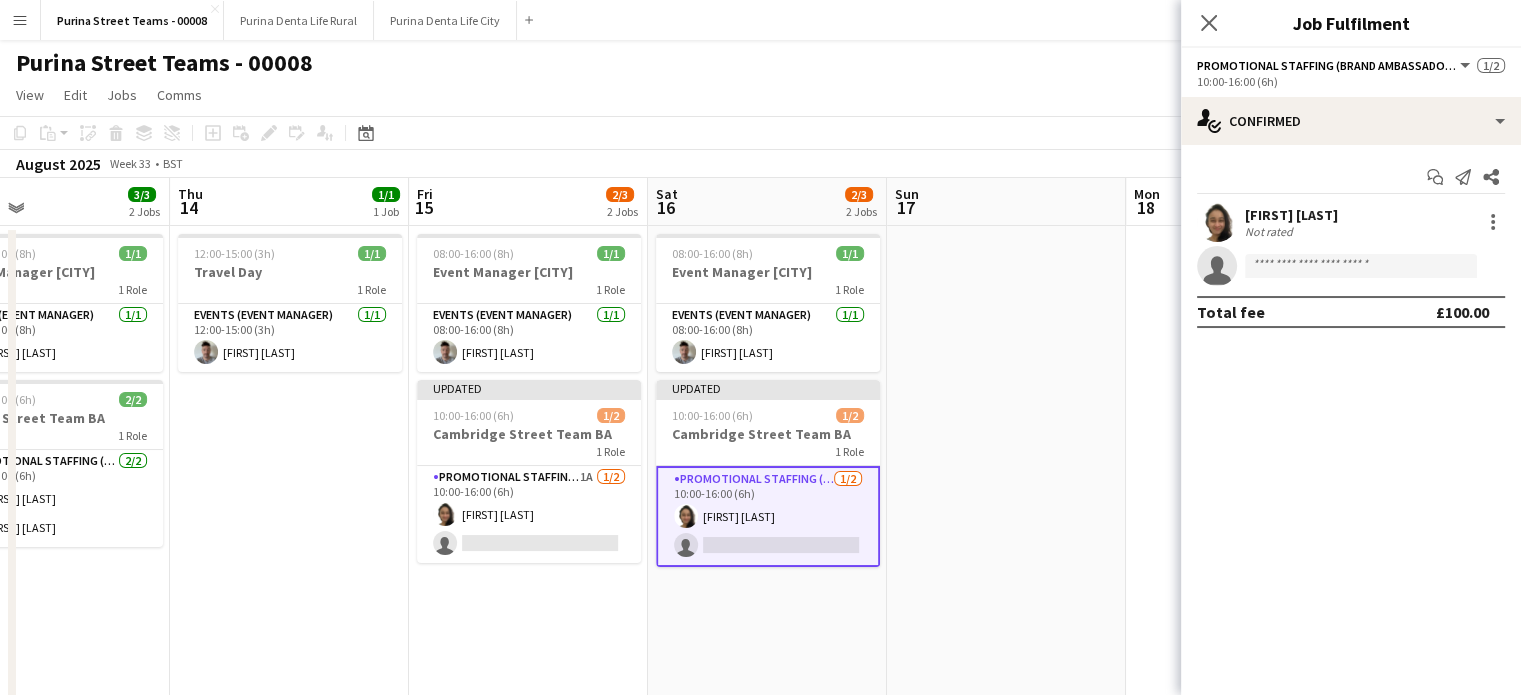 click on "[FIRST] [LAST]" at bounding box center (1291, 215) 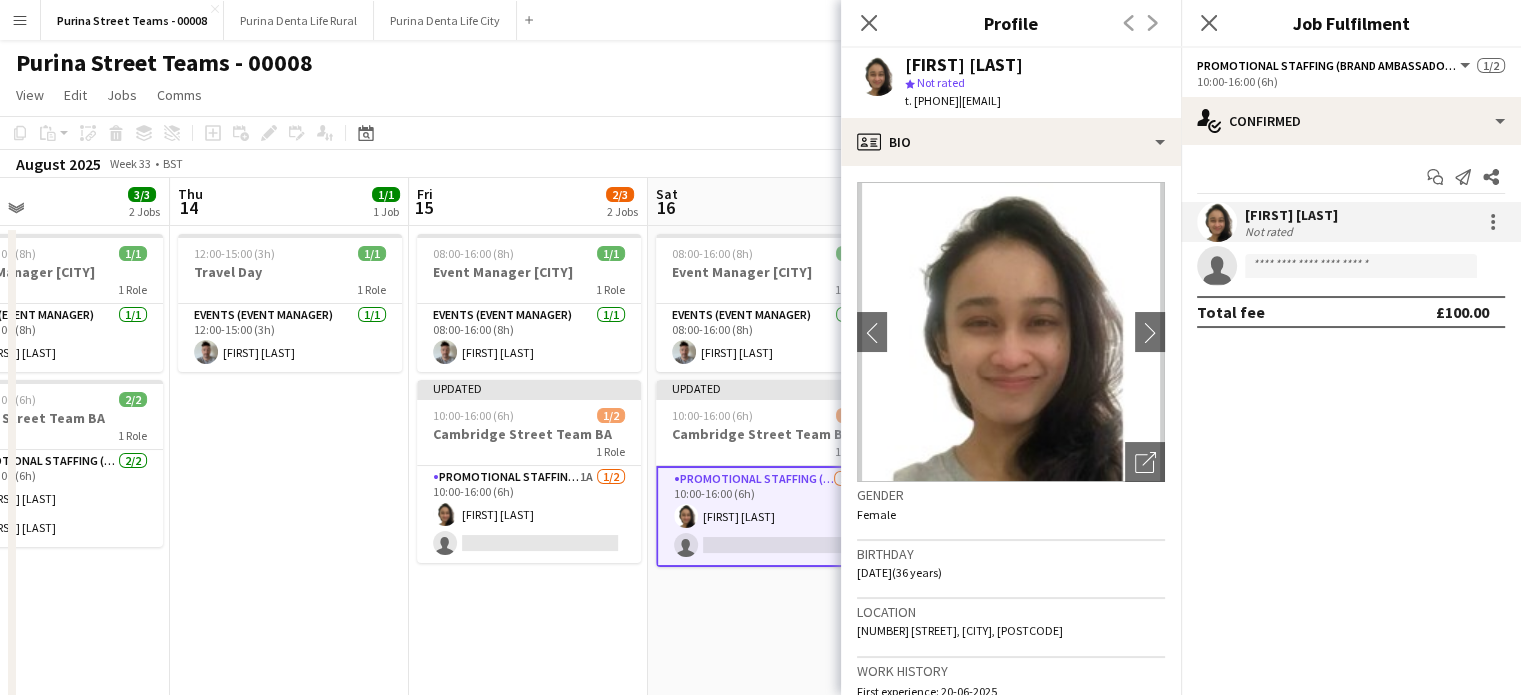 drag, startPoint x: 997, startPoint y: 98, endPoint x: 889, endPoint y: 53, distance: 117 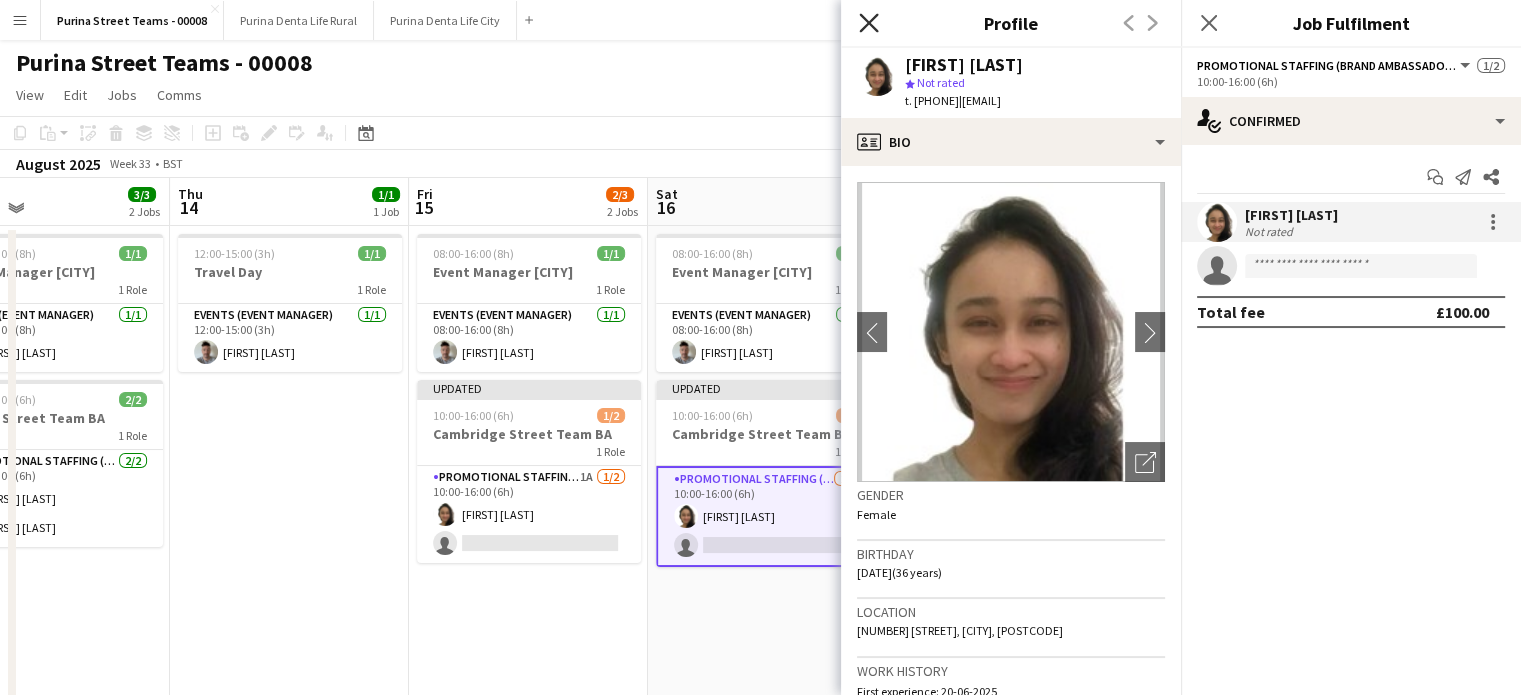 click on "Close pop-in" 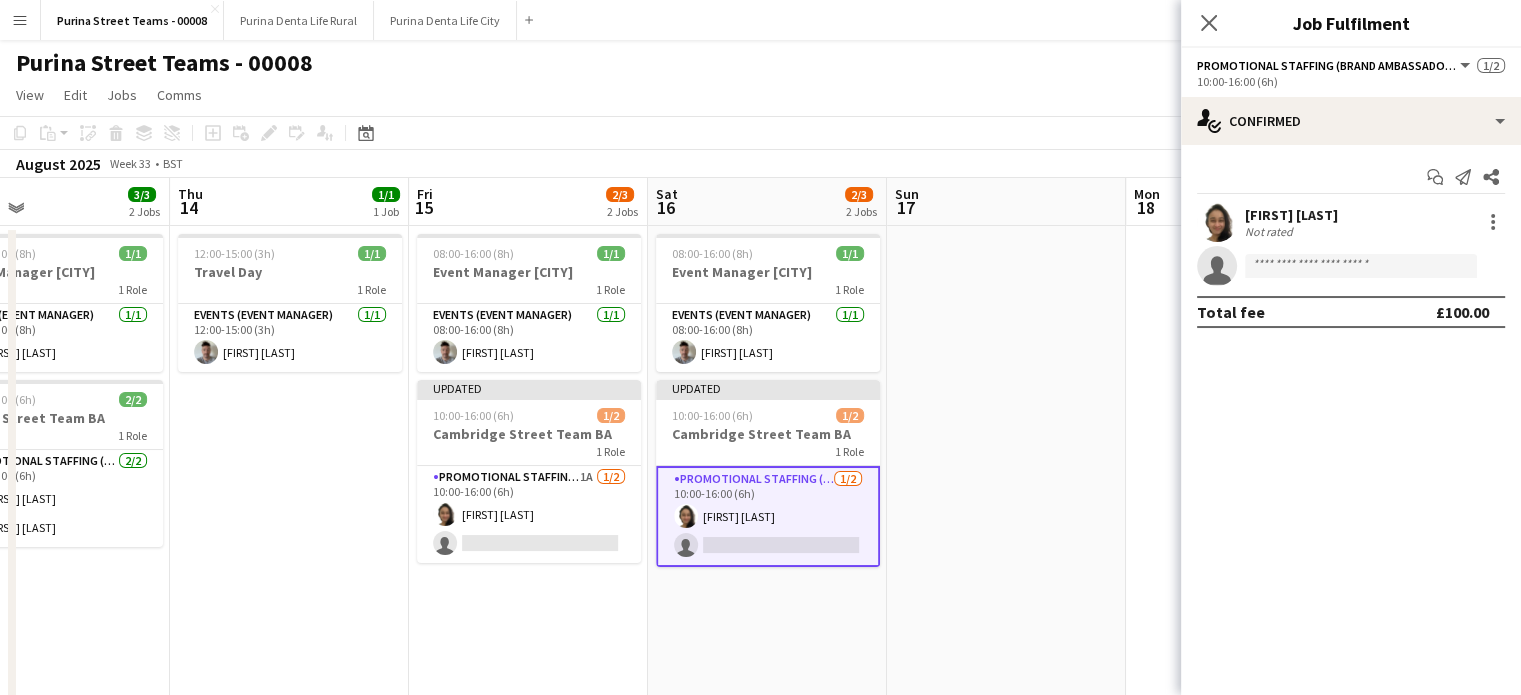 click at bounding box center [1006, 714] 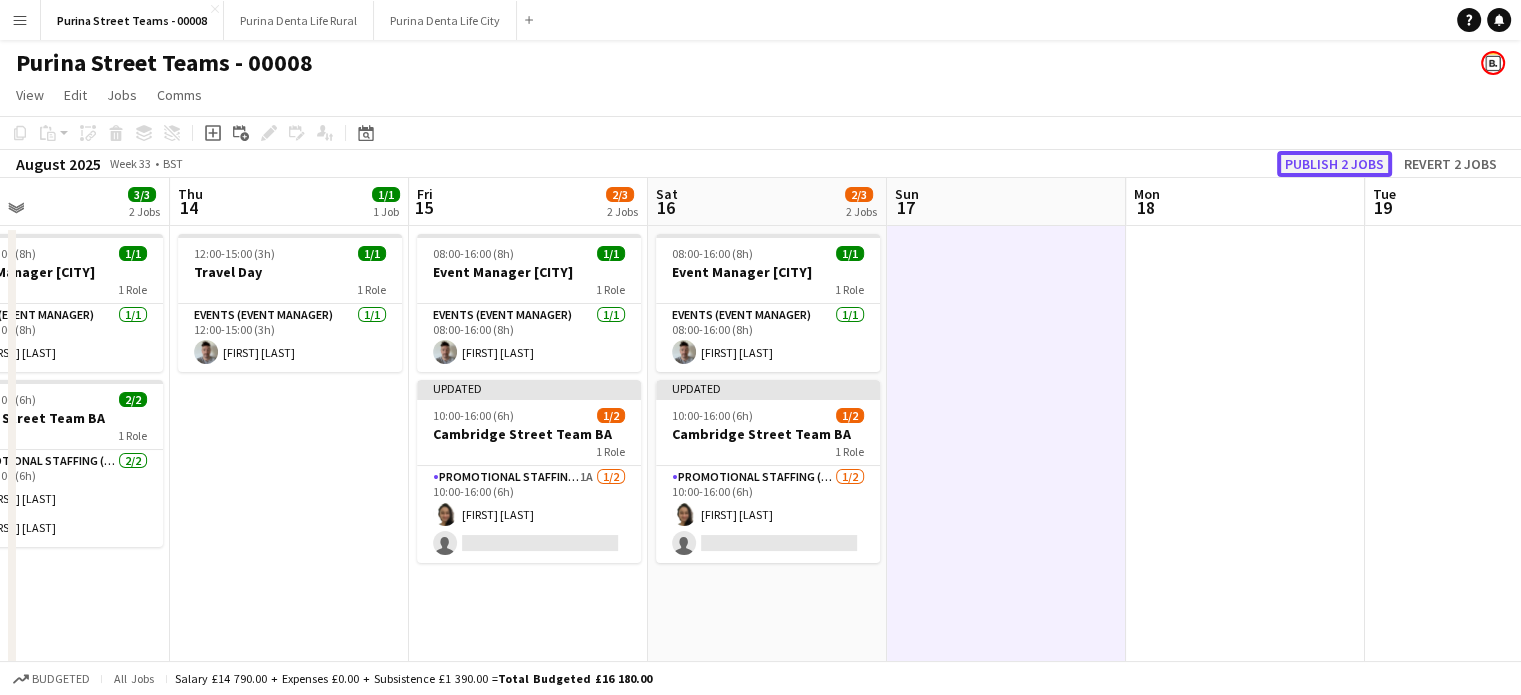 click on "Publish 2 jobs" 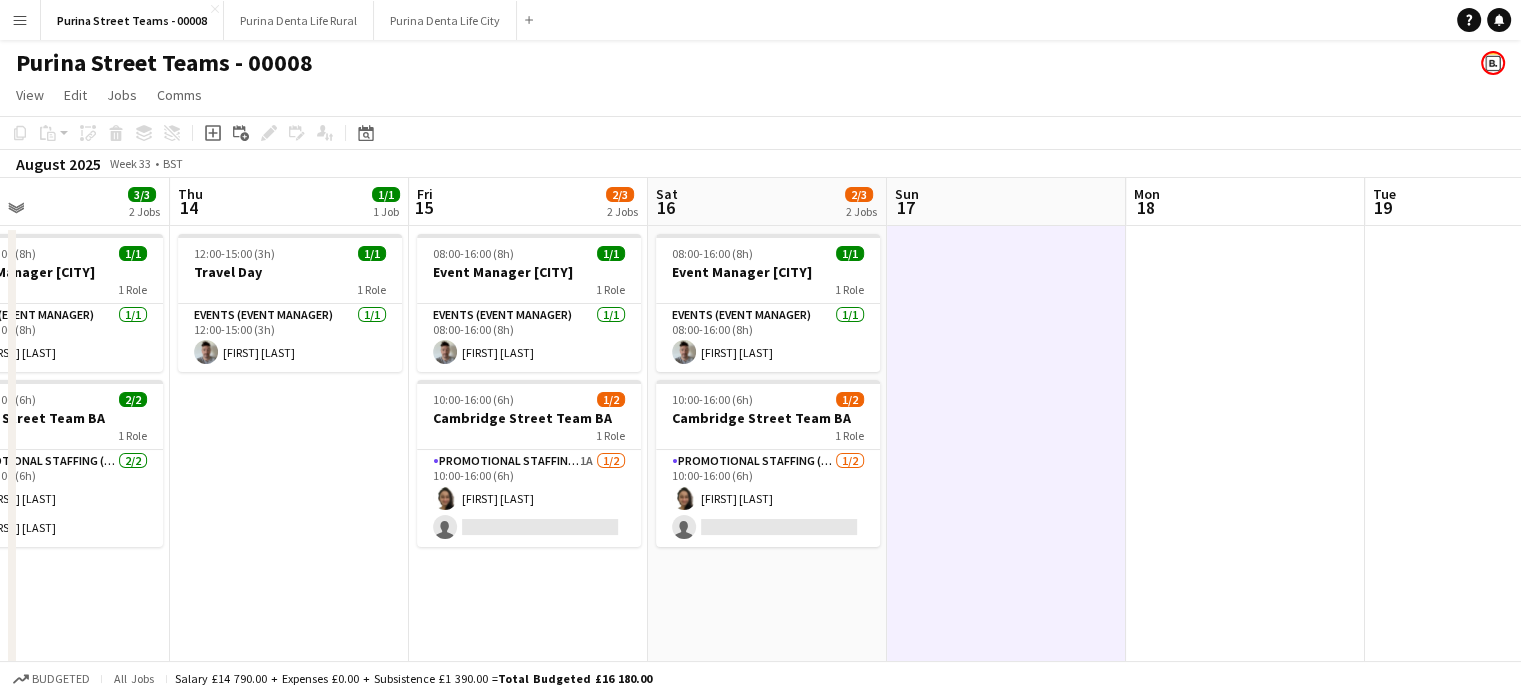 click on "Menu" at bounding box center (20, 20) 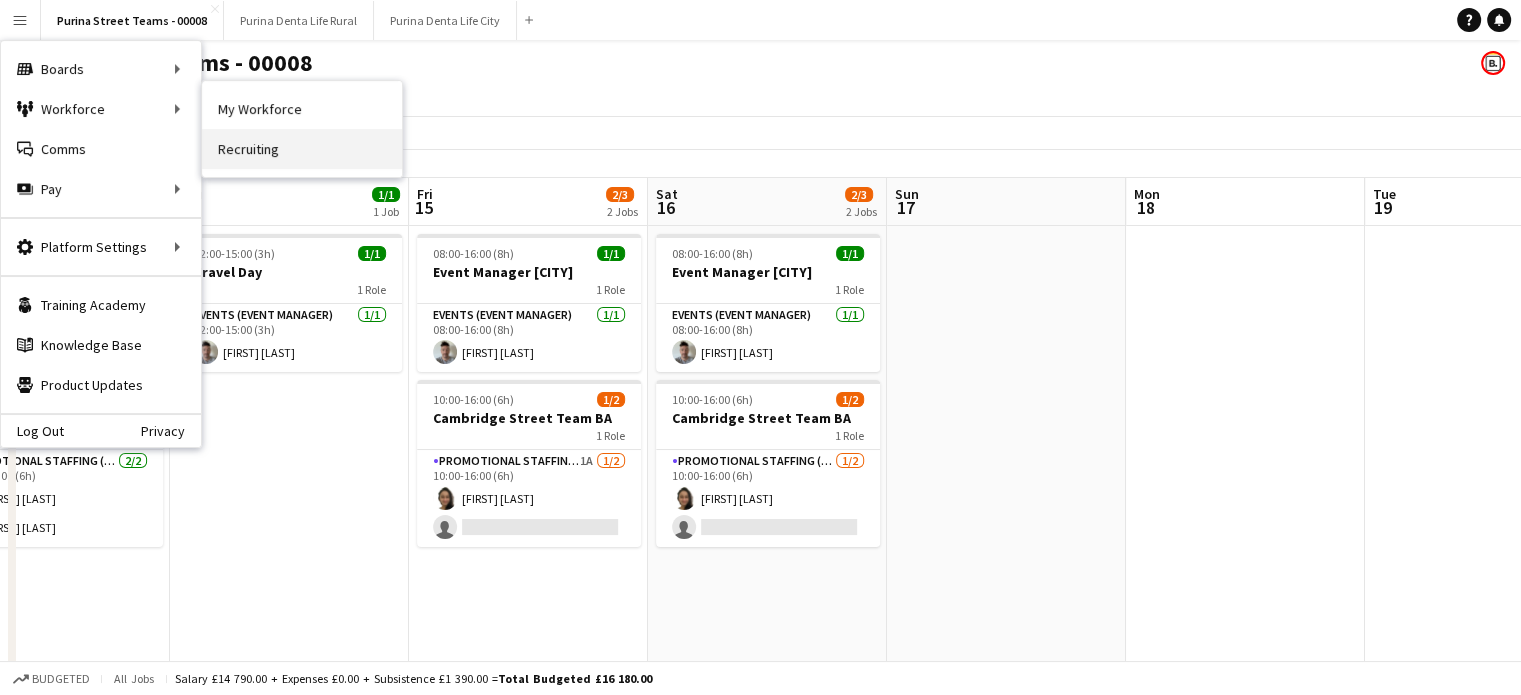click on "Recruiting" at bounding box center [302, 149] 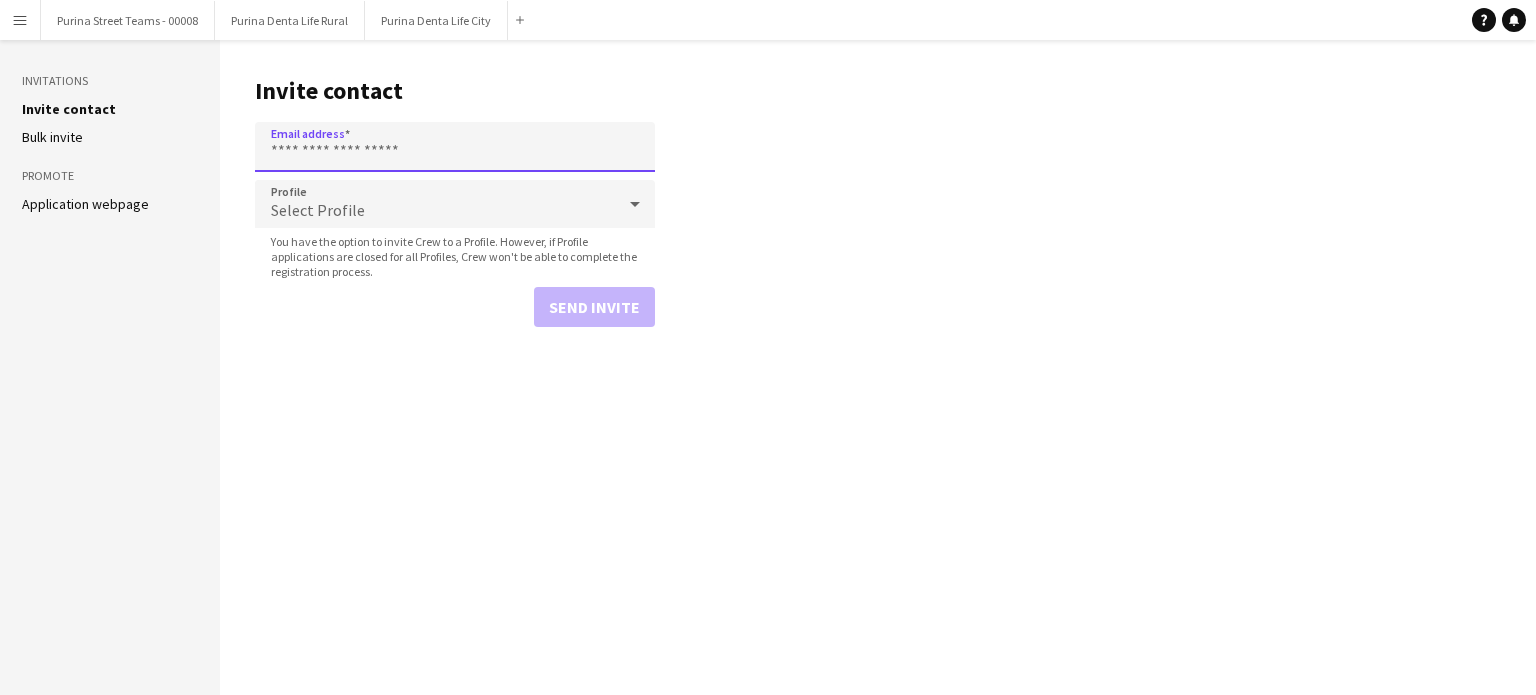 click on "Email address" at bounding box center (455, 147) 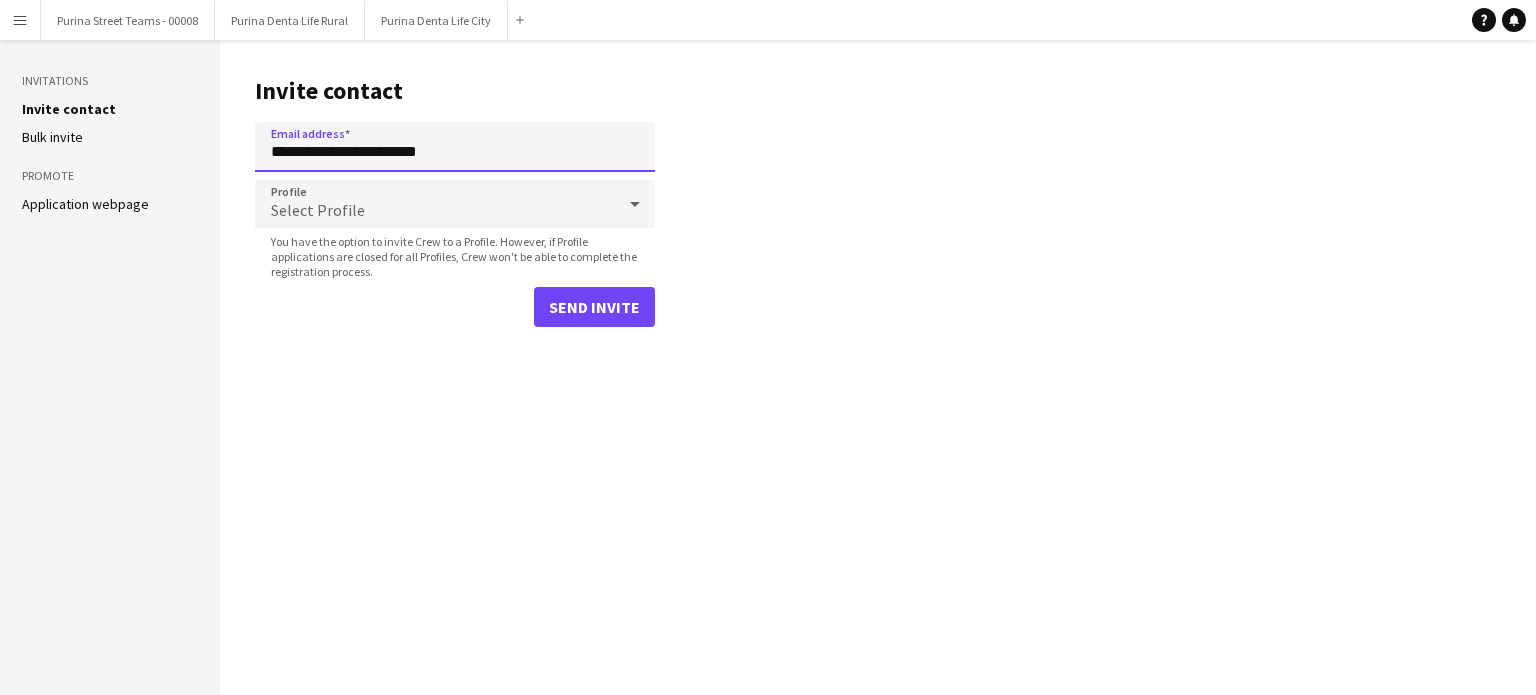 type on "**********" 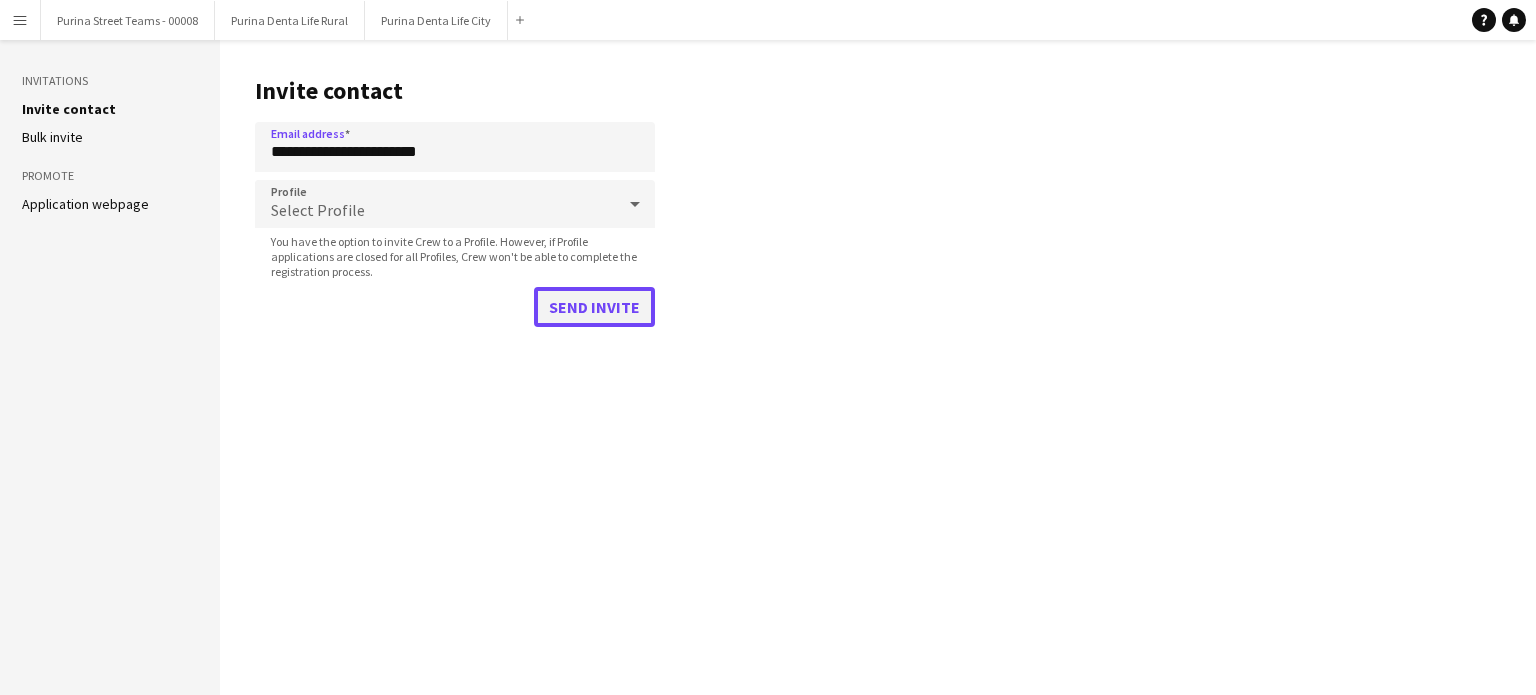 click on "Send invite" 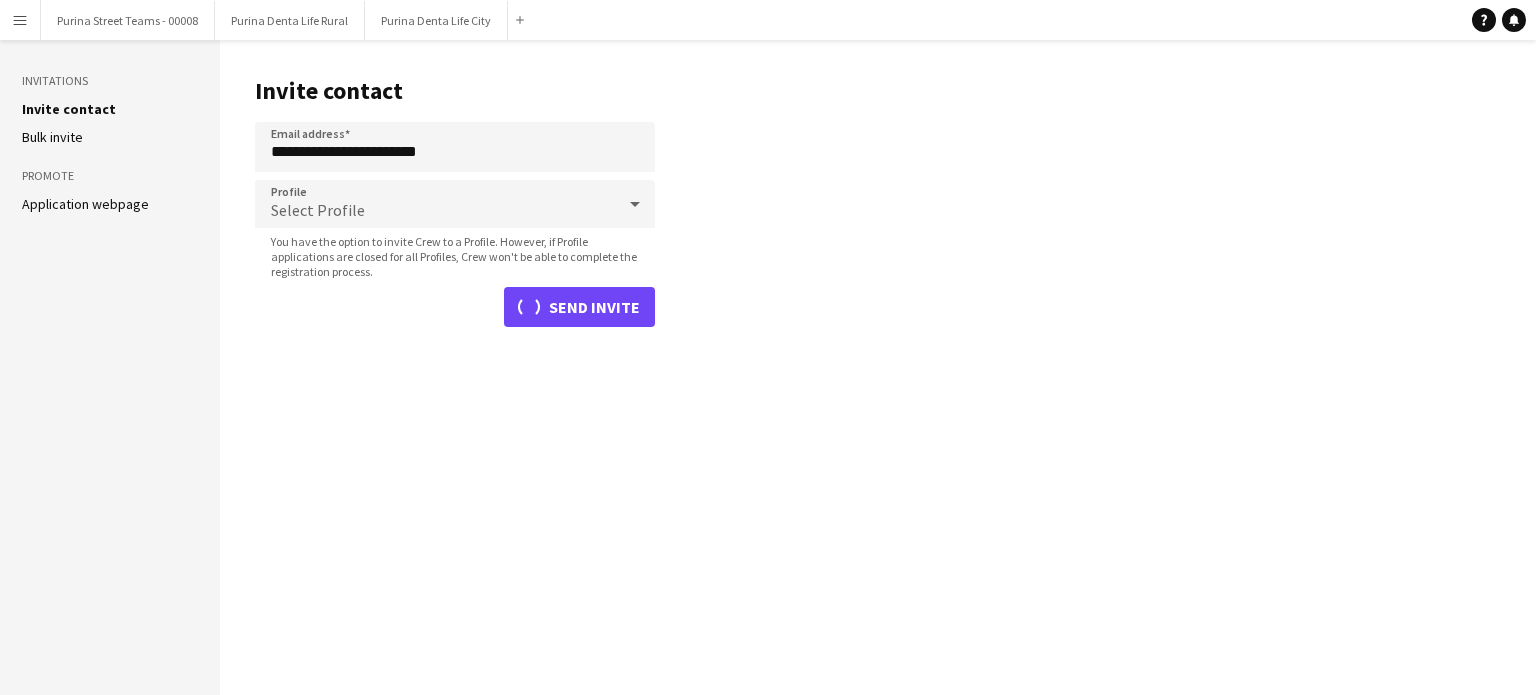 type 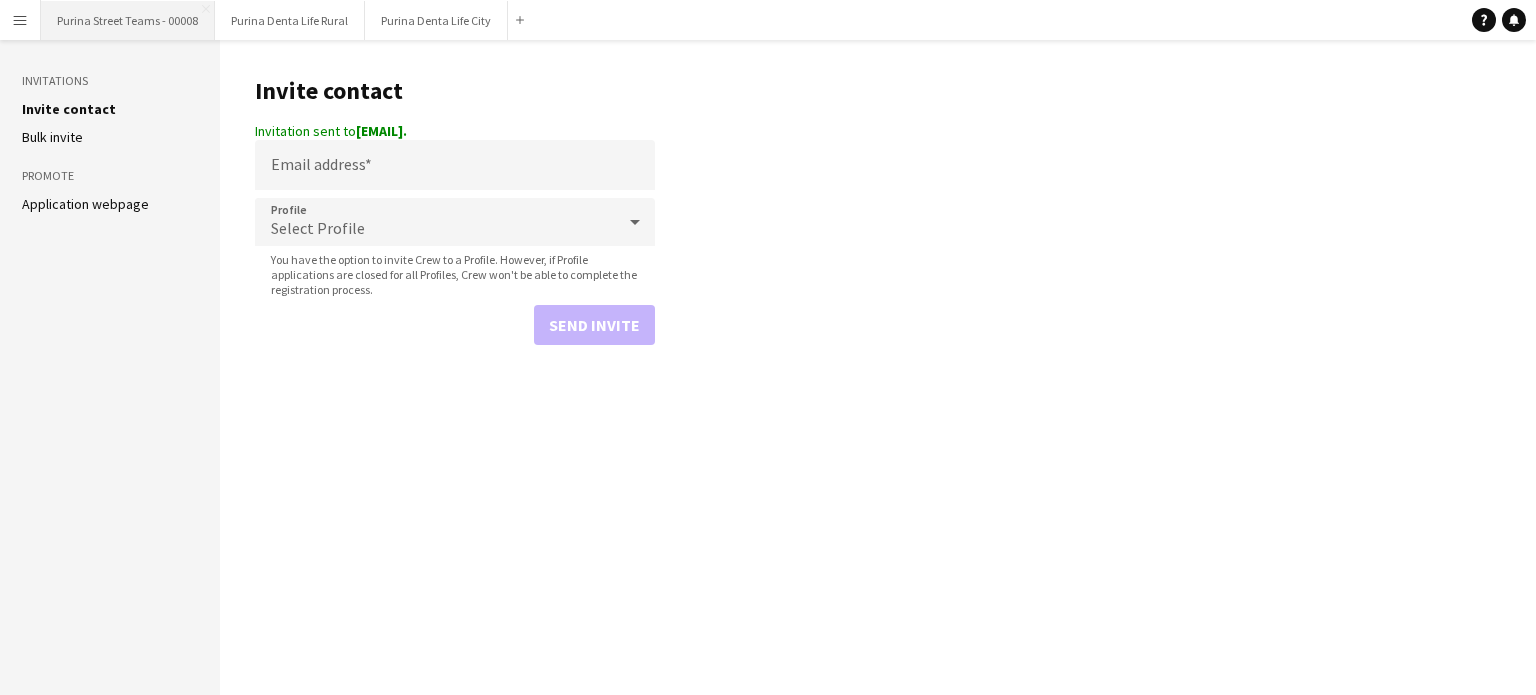 click on "Purina Street Teams - 00008
Close" at bounding box center (128, 20) 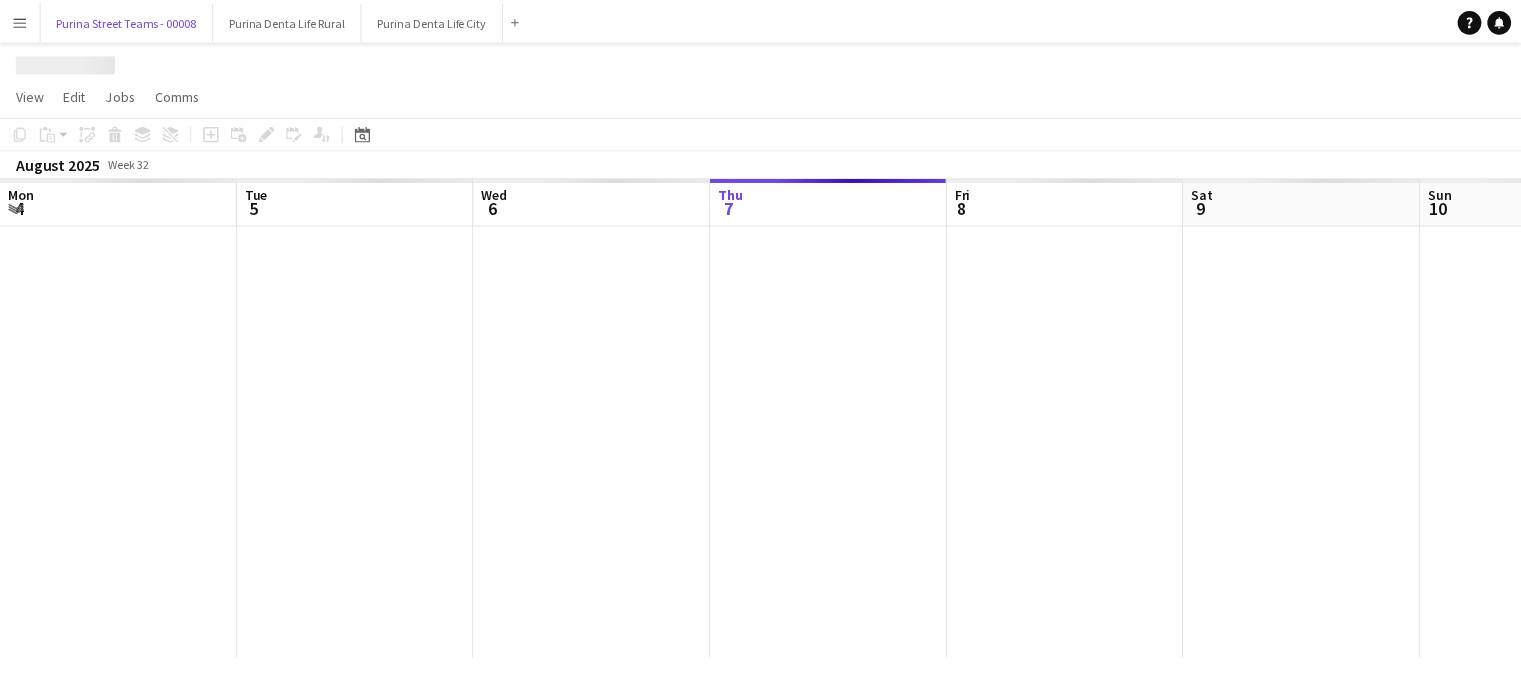 scroll, scrollTop: 0, scrollLeft: 478, axis: horizontal 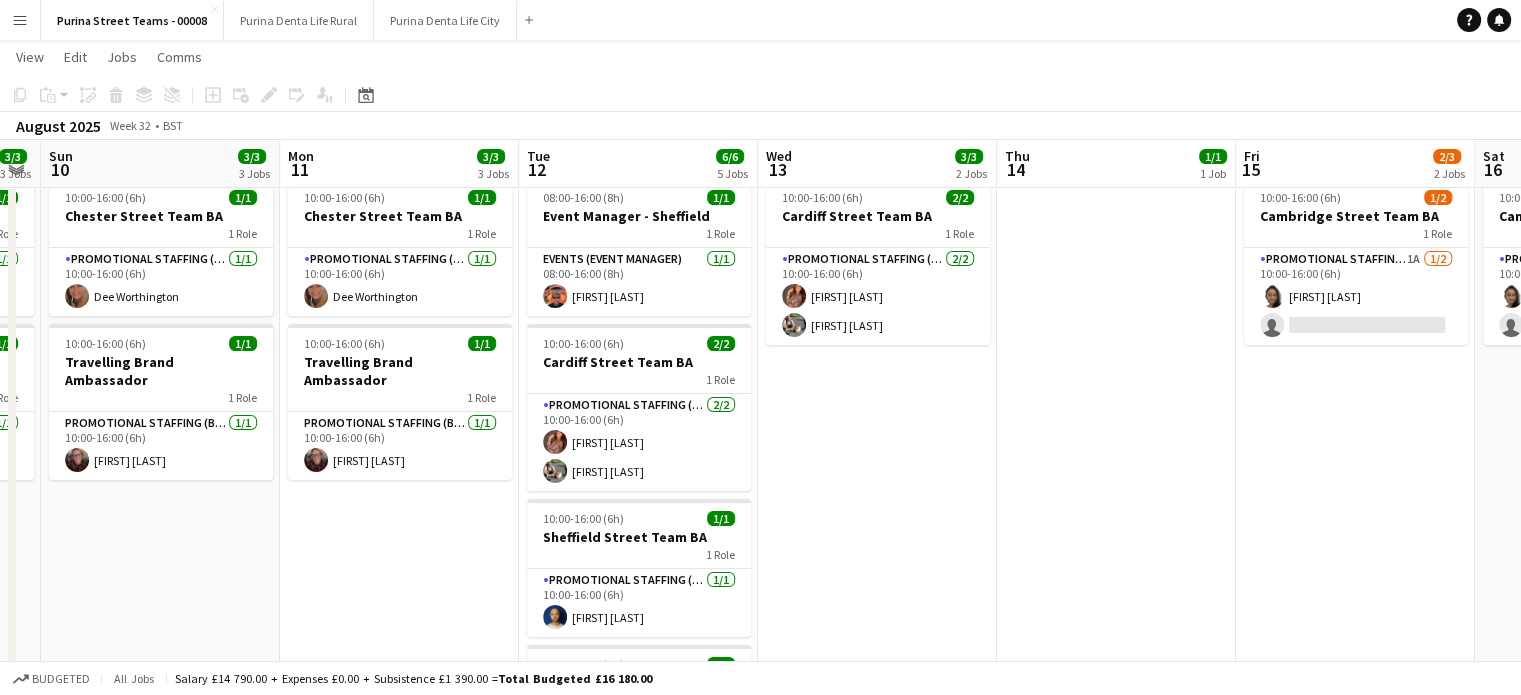 drag, startPoint x: 1287, startPoint y: 443, endPoint x: 372, endPoint y: 428, distance: 915.1229 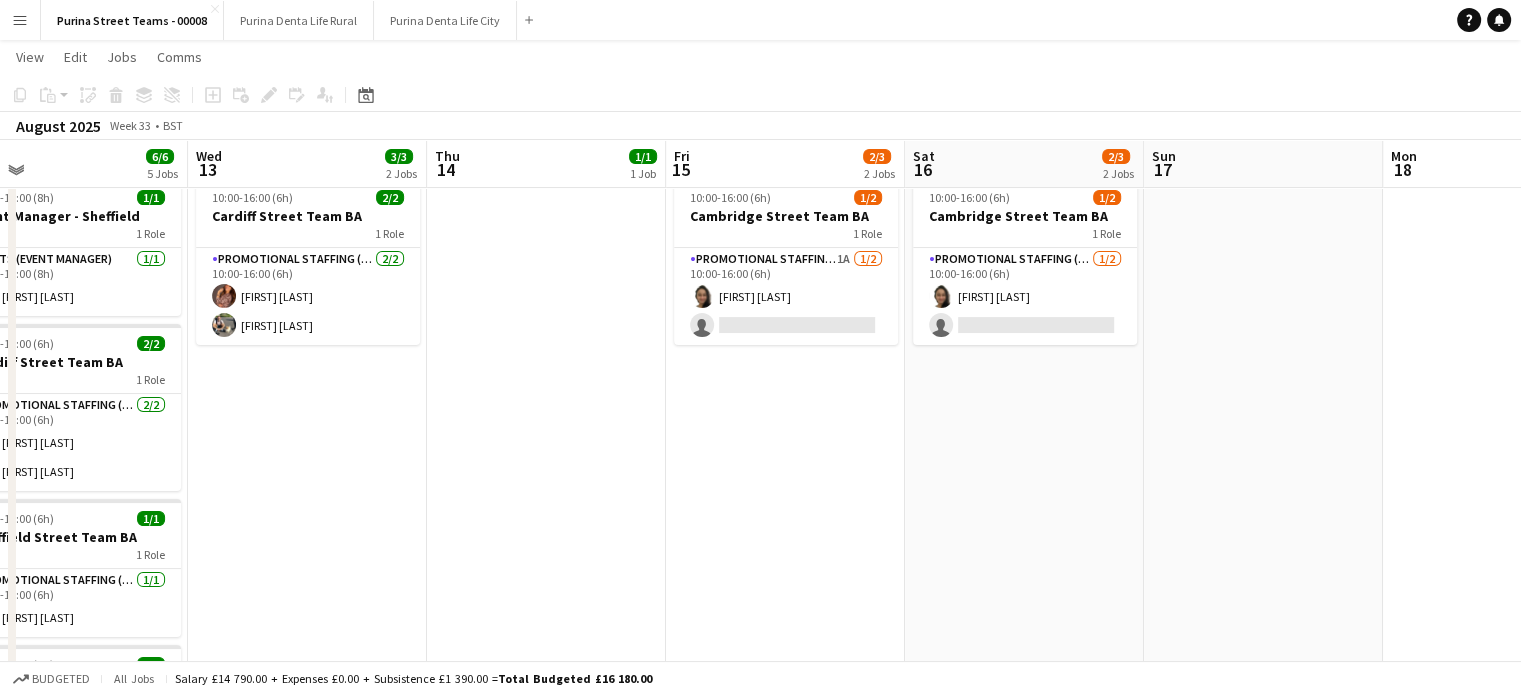 scroll, scrollTop: 0, scrollLeft: 532, axis: horizontal 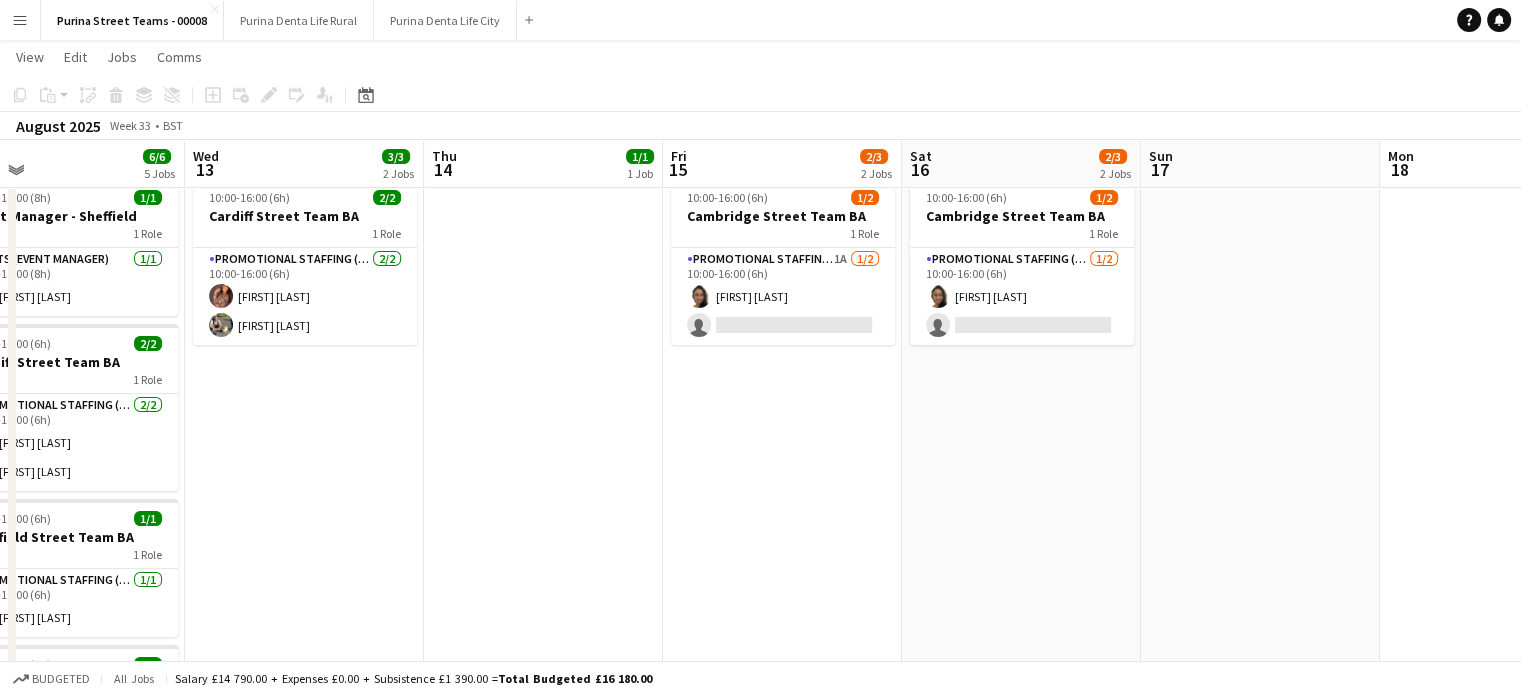 drag, startPoint x: 1161, startPoint y: 383, endPoint x: 715, endPoint y: 378, distance: 446.028 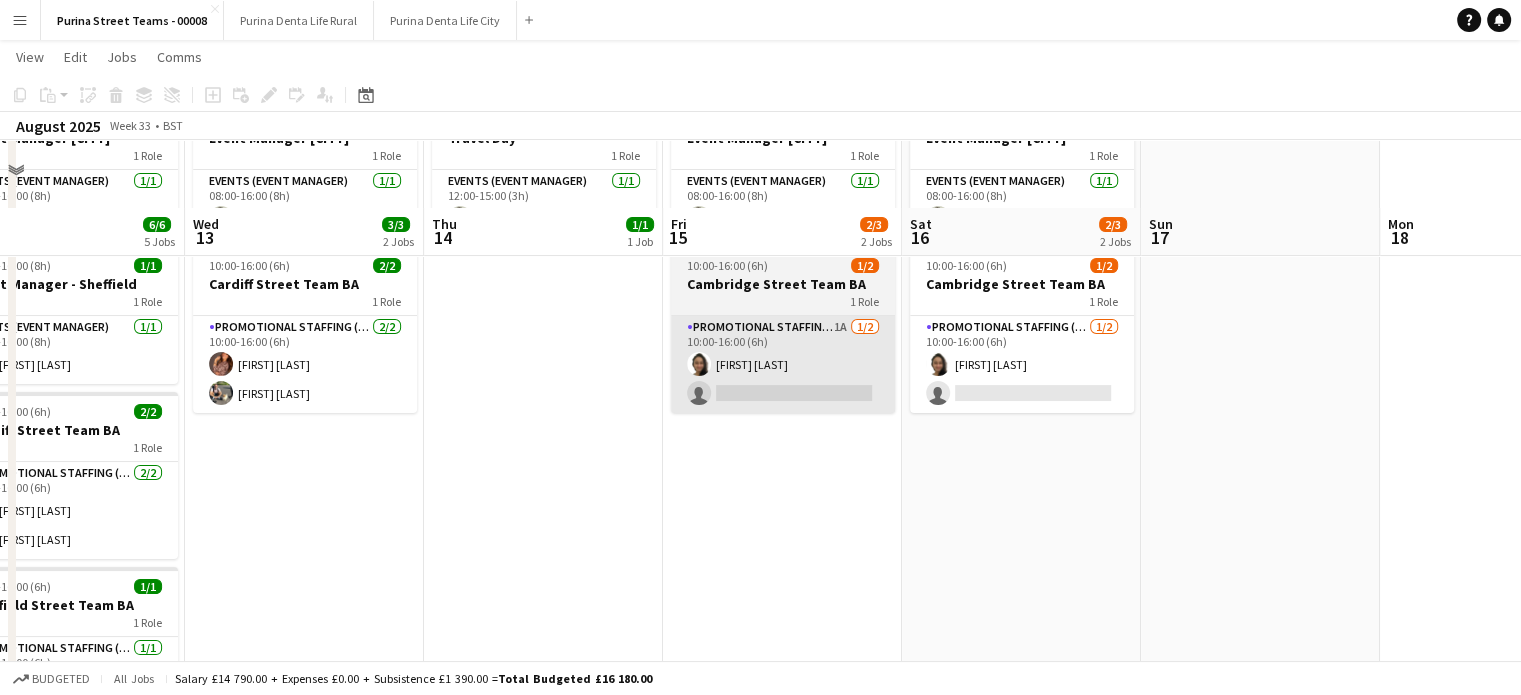 scroll, scrollTop: 100, scrollLeft: 0, axis: vertical 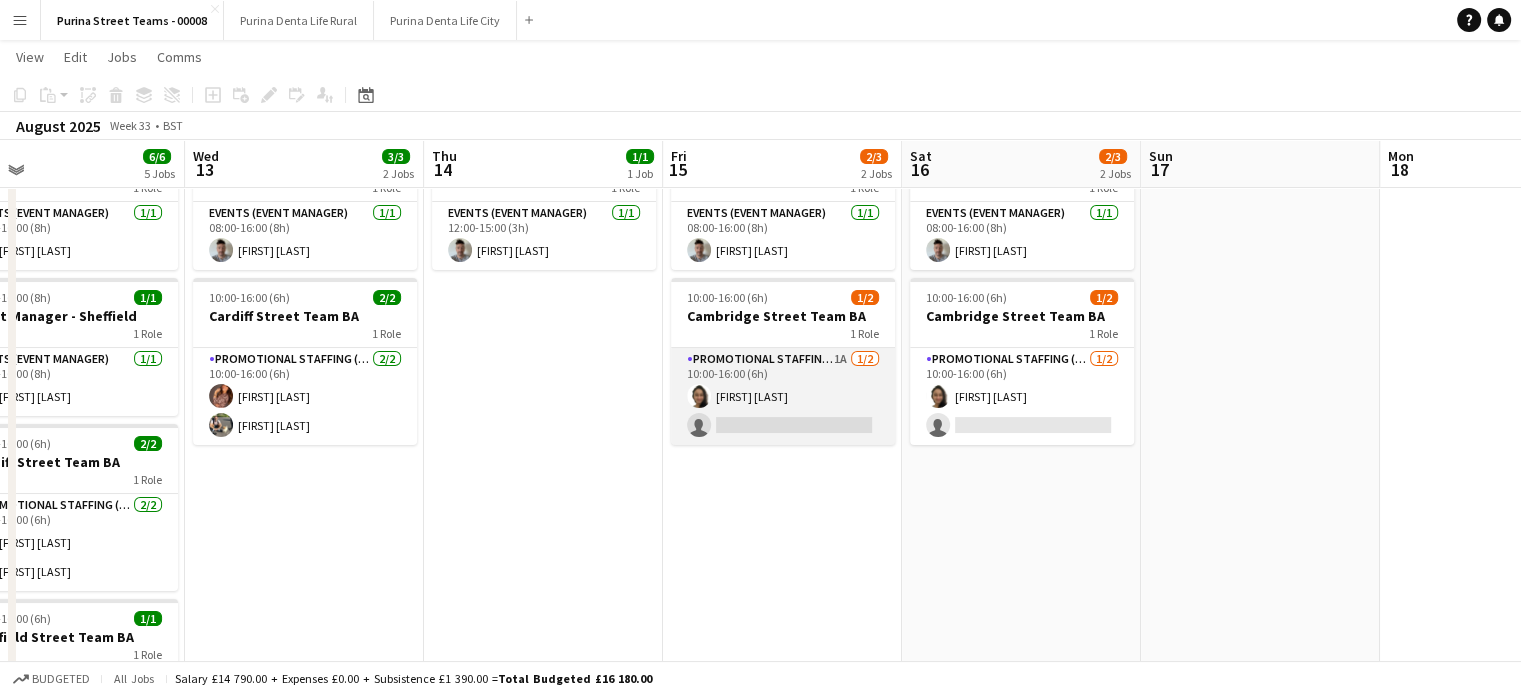 click on "Promotional Staffing (Brand Ambassadors)   1A   1/2   [TIME]-[TIME] ([DURATION])
[FIRST] [LAST]
single-neutral-actions" at bounding box center (783, 396) 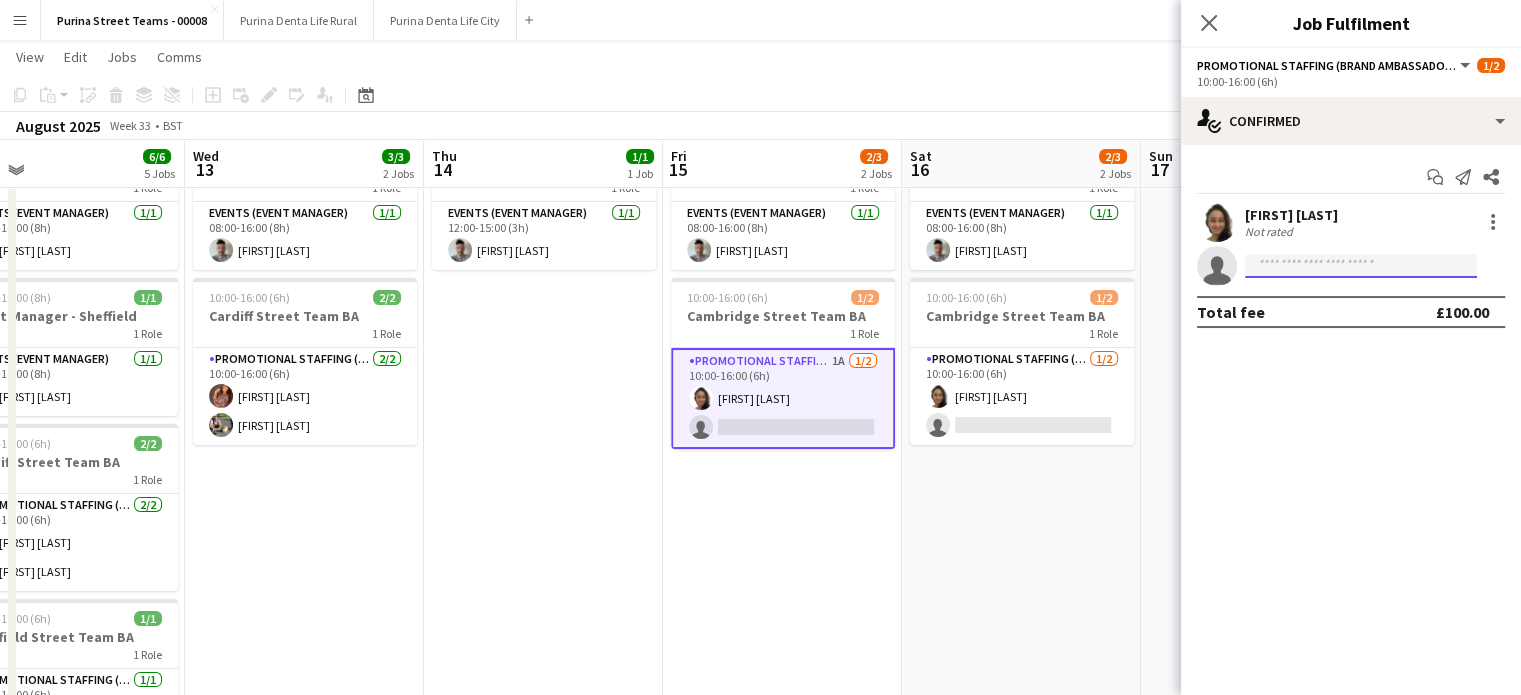 click 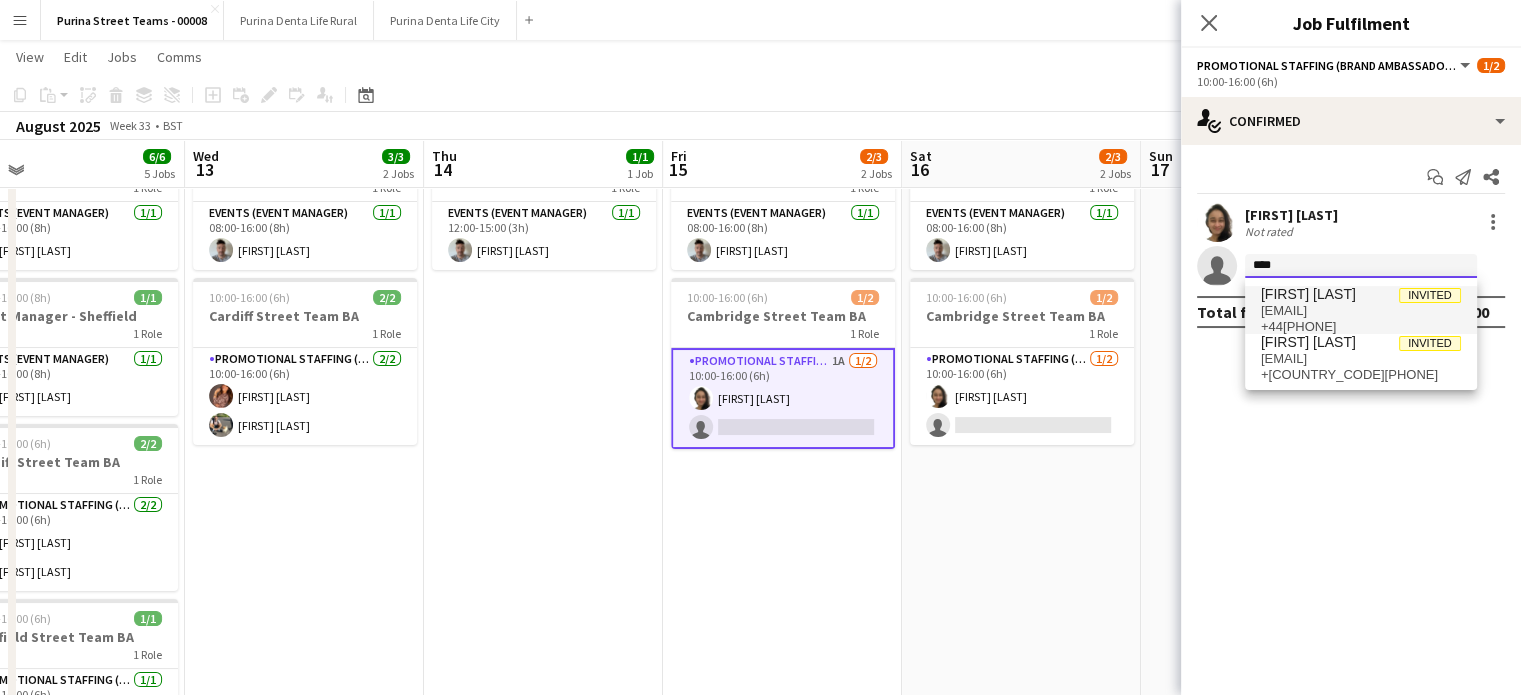 type on "****" 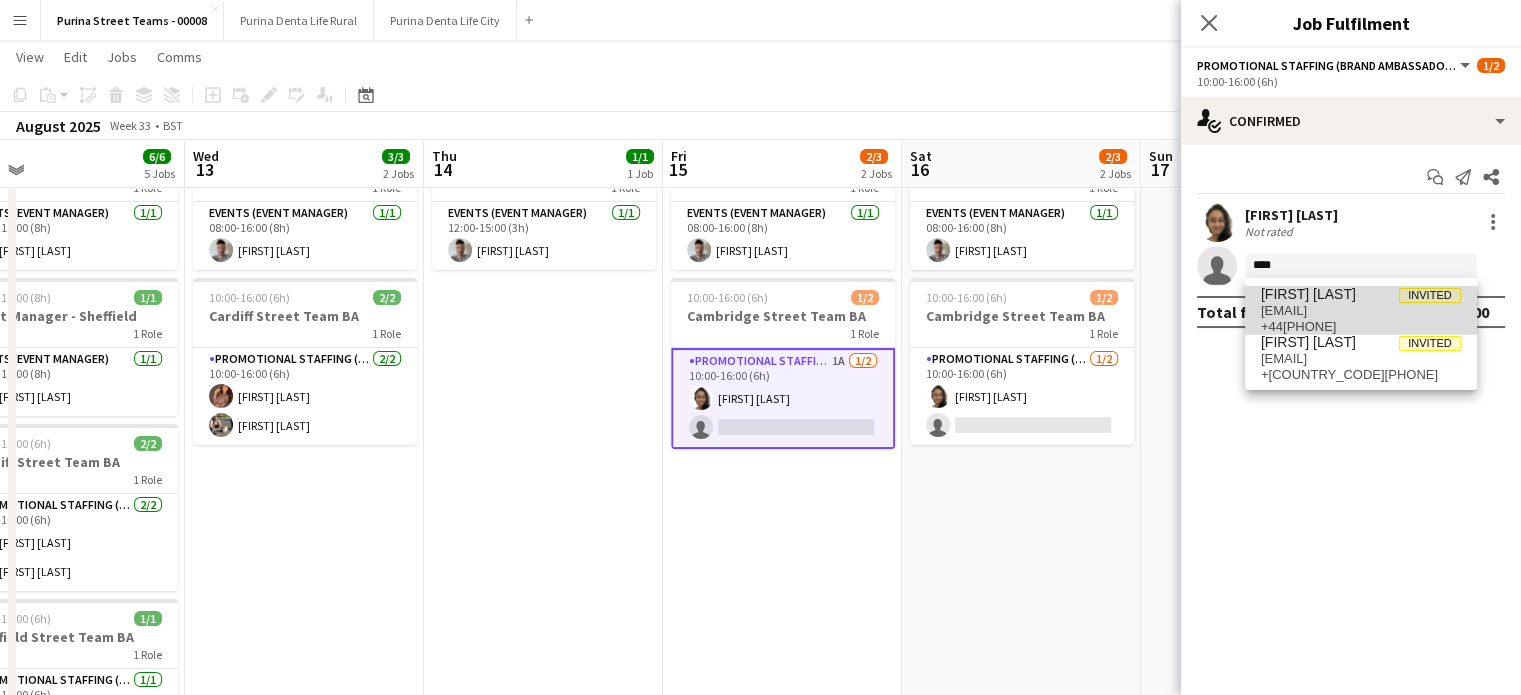 click on "+44[PHONE]" at bounding box center [1361, 327] 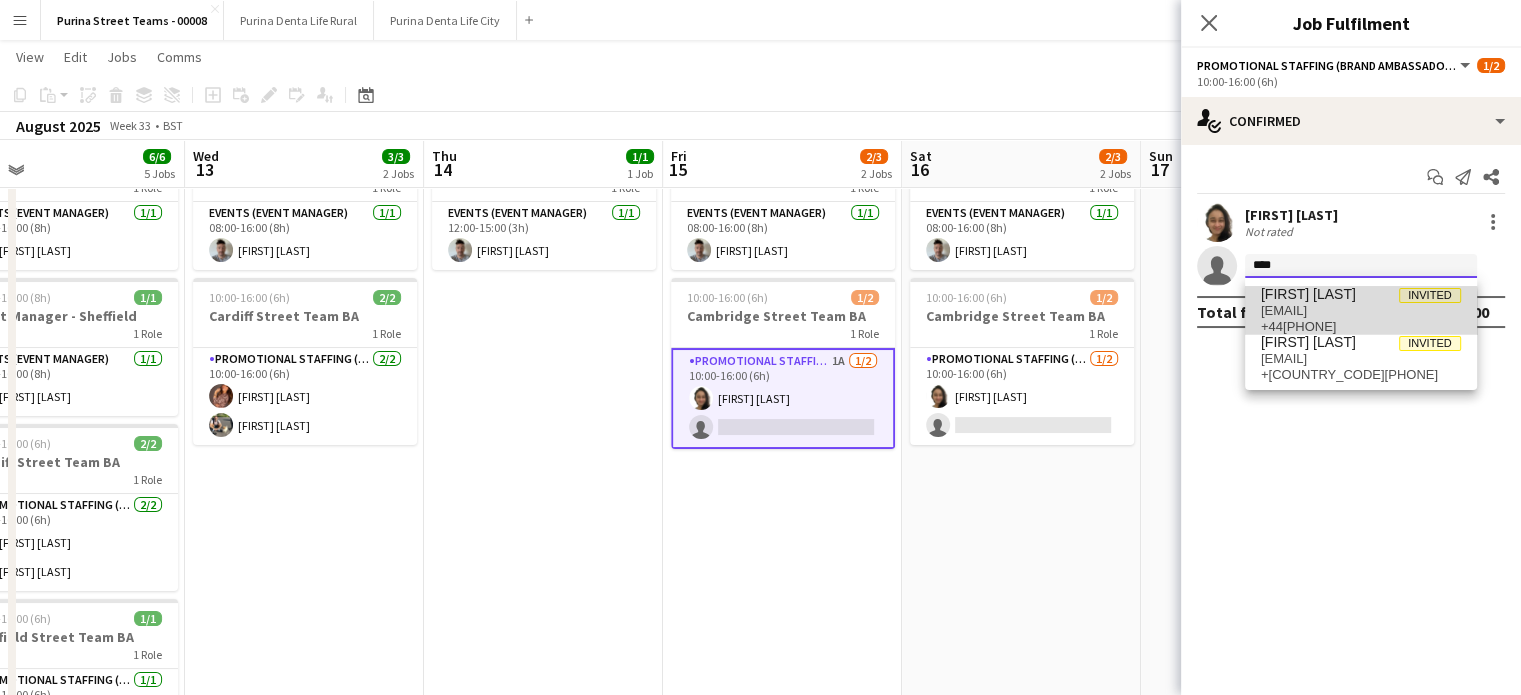 type 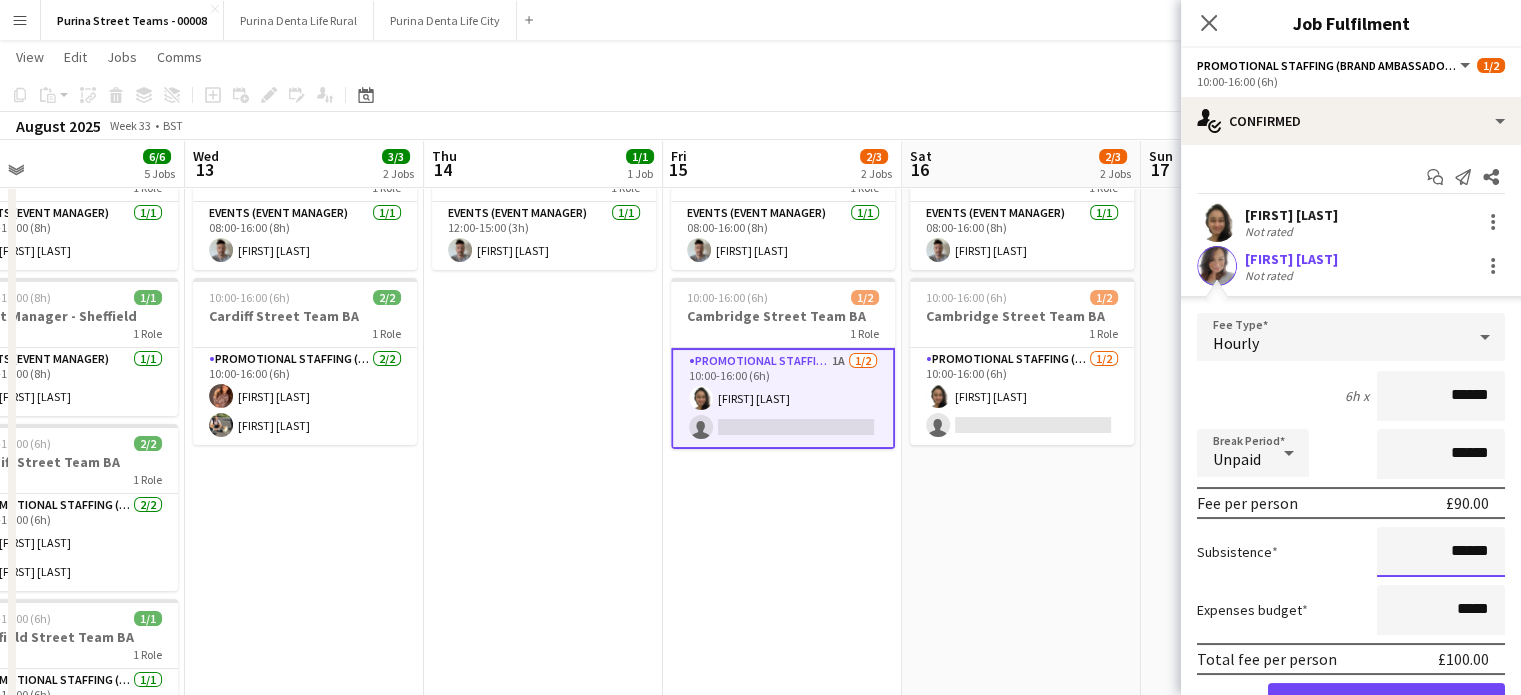 click on "******" at bounding box center [1441, 552] 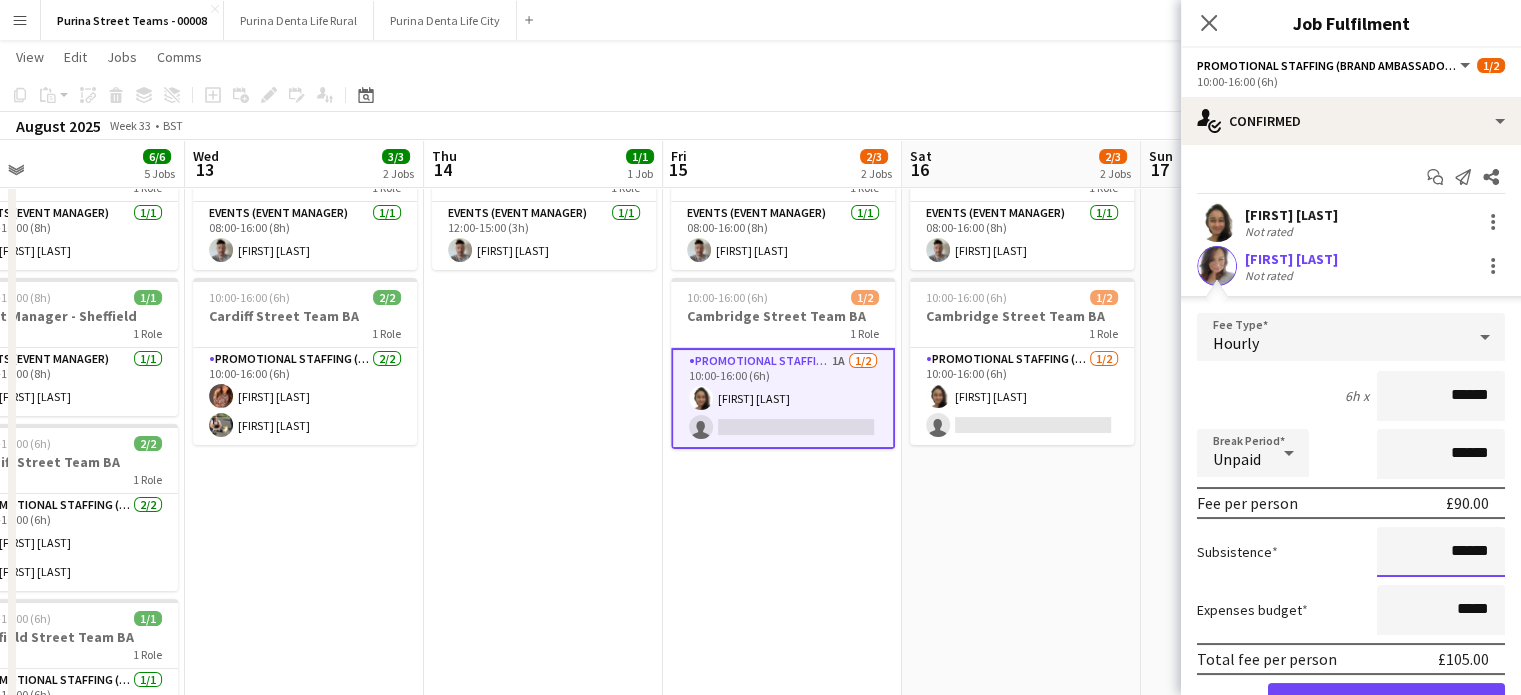 type on "******" 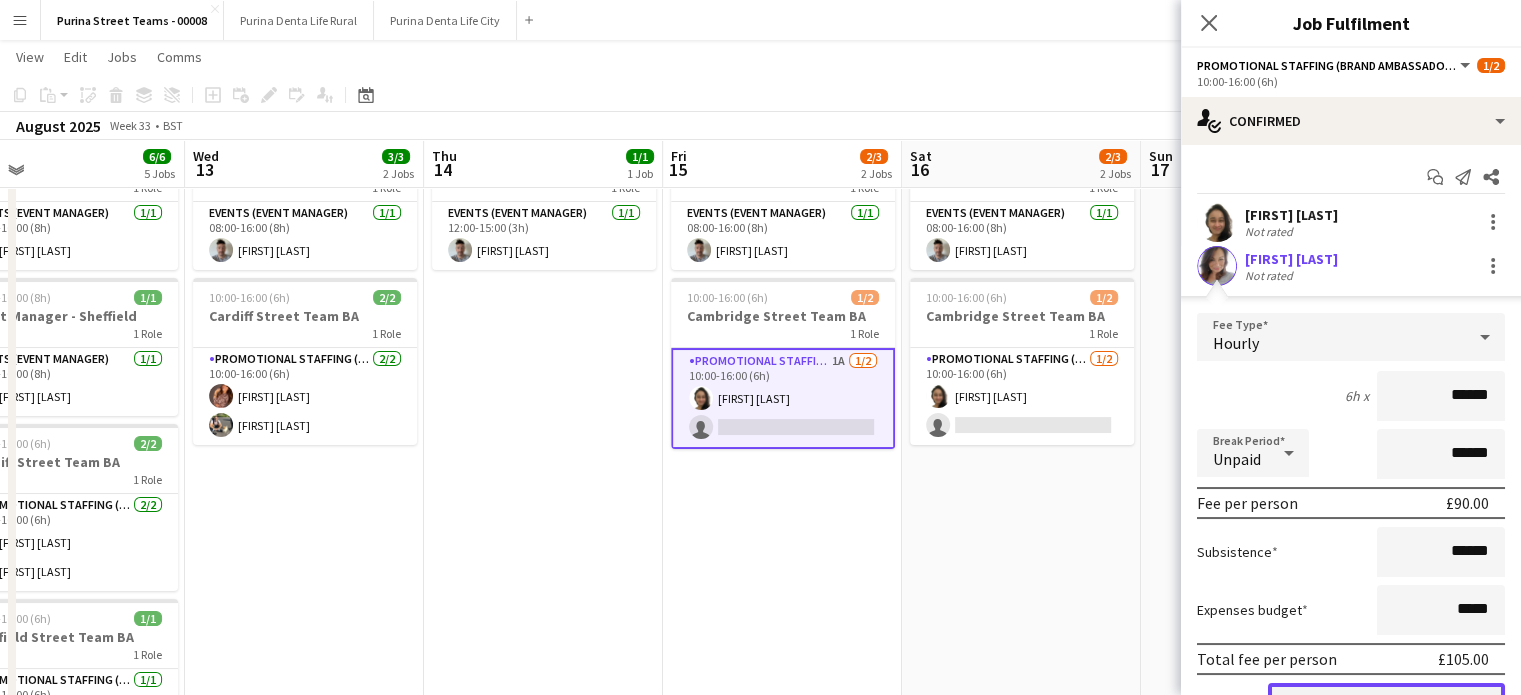 click on "Confirm" at bounding box center [1386, 703] 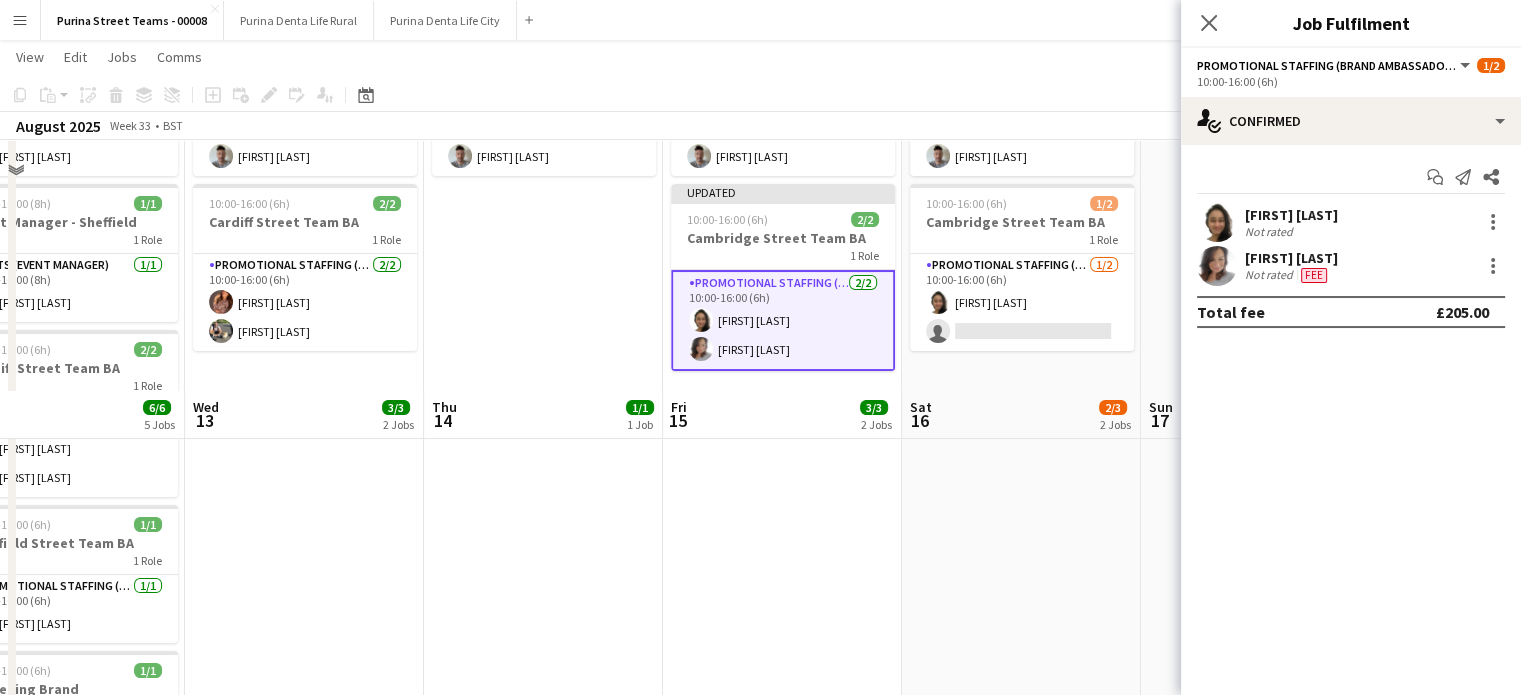 scroll, scrollTop: 0, scrollLeft: 0, axis: both 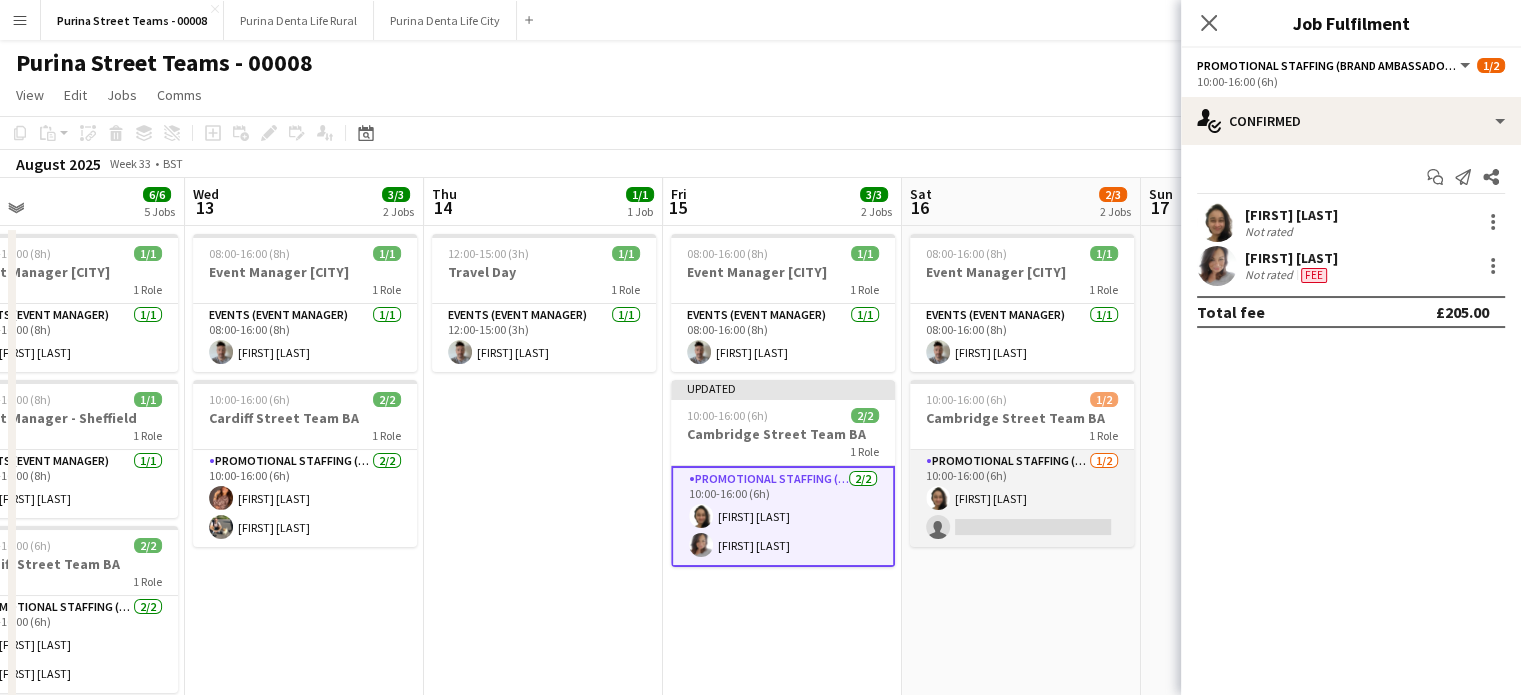 click on "Promotional Staffing (Brand Ambassadors)   1/2   [TIME]-[TIME] ([DURATION])
[FIRST] [LAST]
single-neutral-actions" at bounding box center [1022, 498] 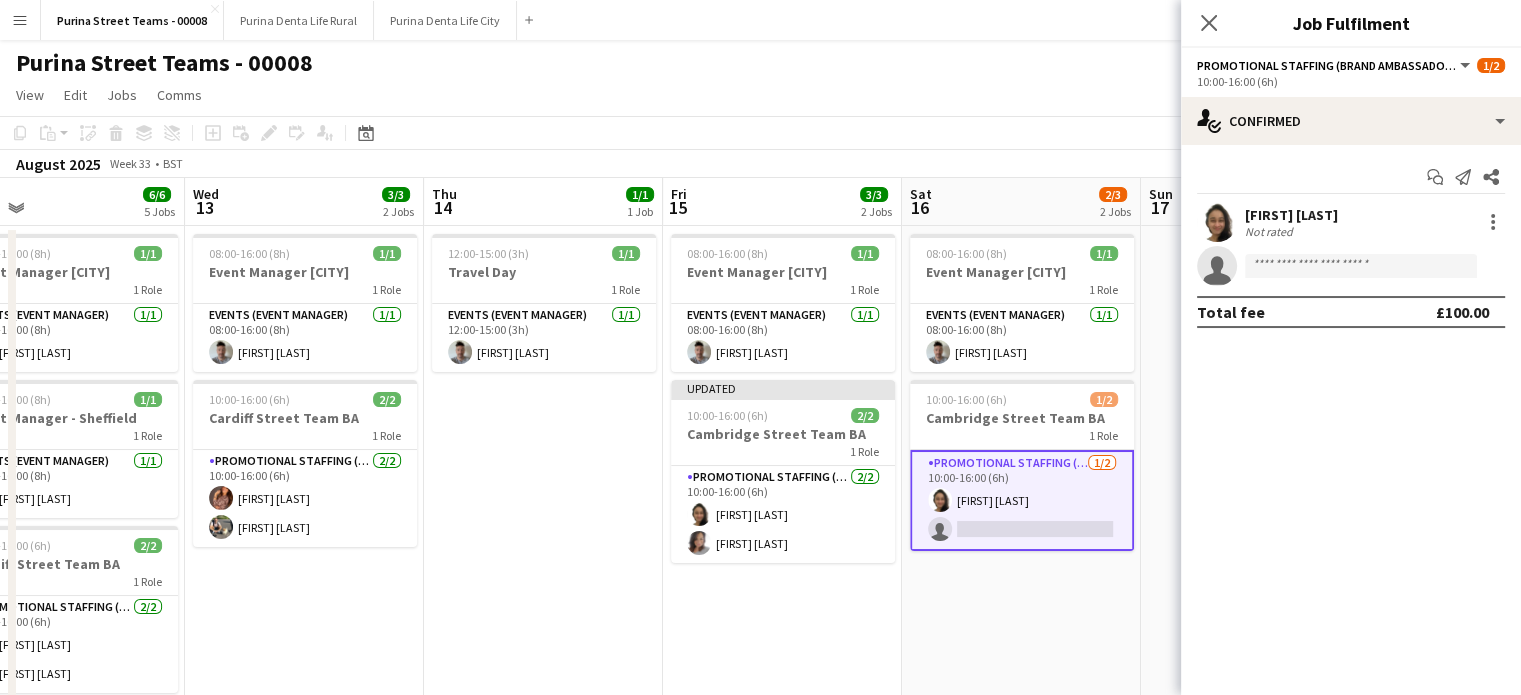 click on "Promotional Staffing (Brand Ambassadors)   1/2   [TIME]-[TIME] ([DURATION])
[FIRST] [LAST]
single-neutral-actions" at bounding box center [1022, 500] 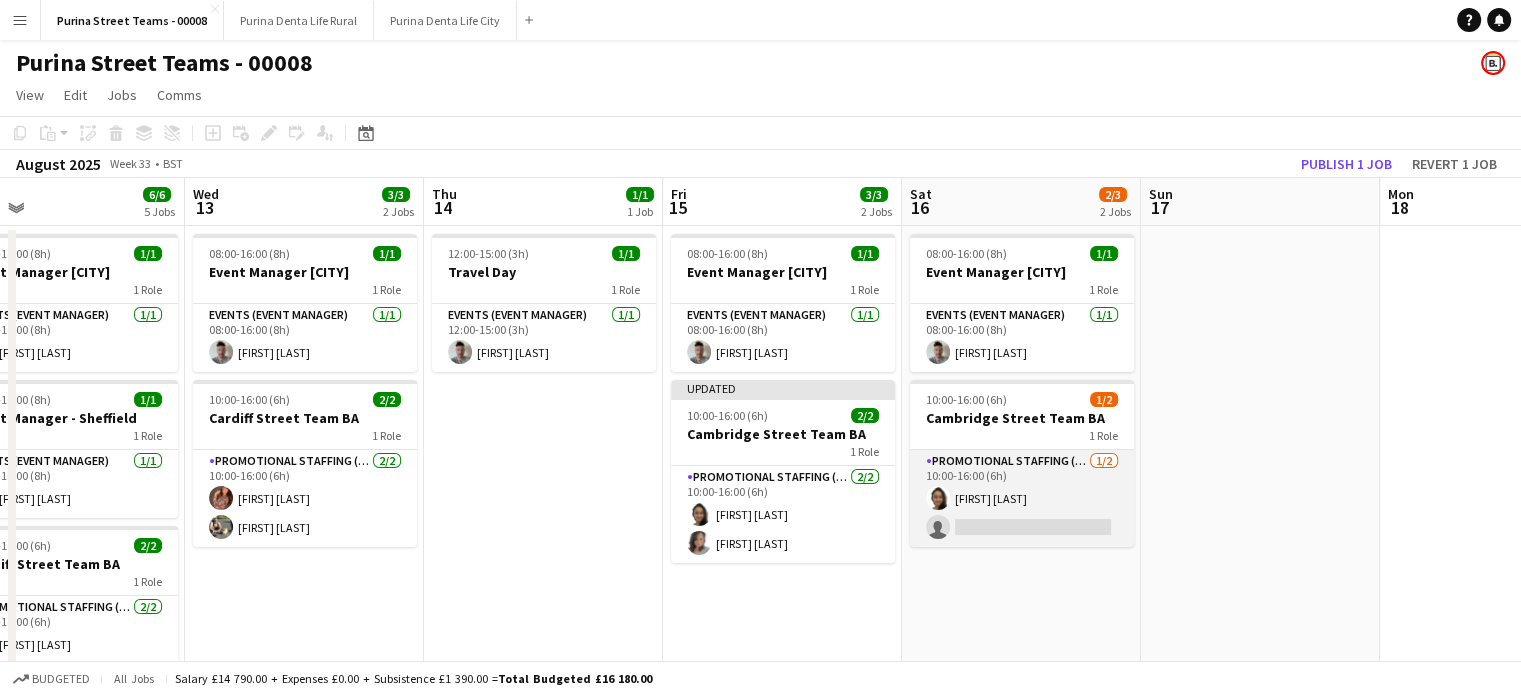 click on "Promotional Staffing (Brand Ambassadors)   1/2   [TIME]-[TIME] ([DURATION])
[FIRST] [LAST]
single-neutral-actions" at bounding box center [1022, 498] 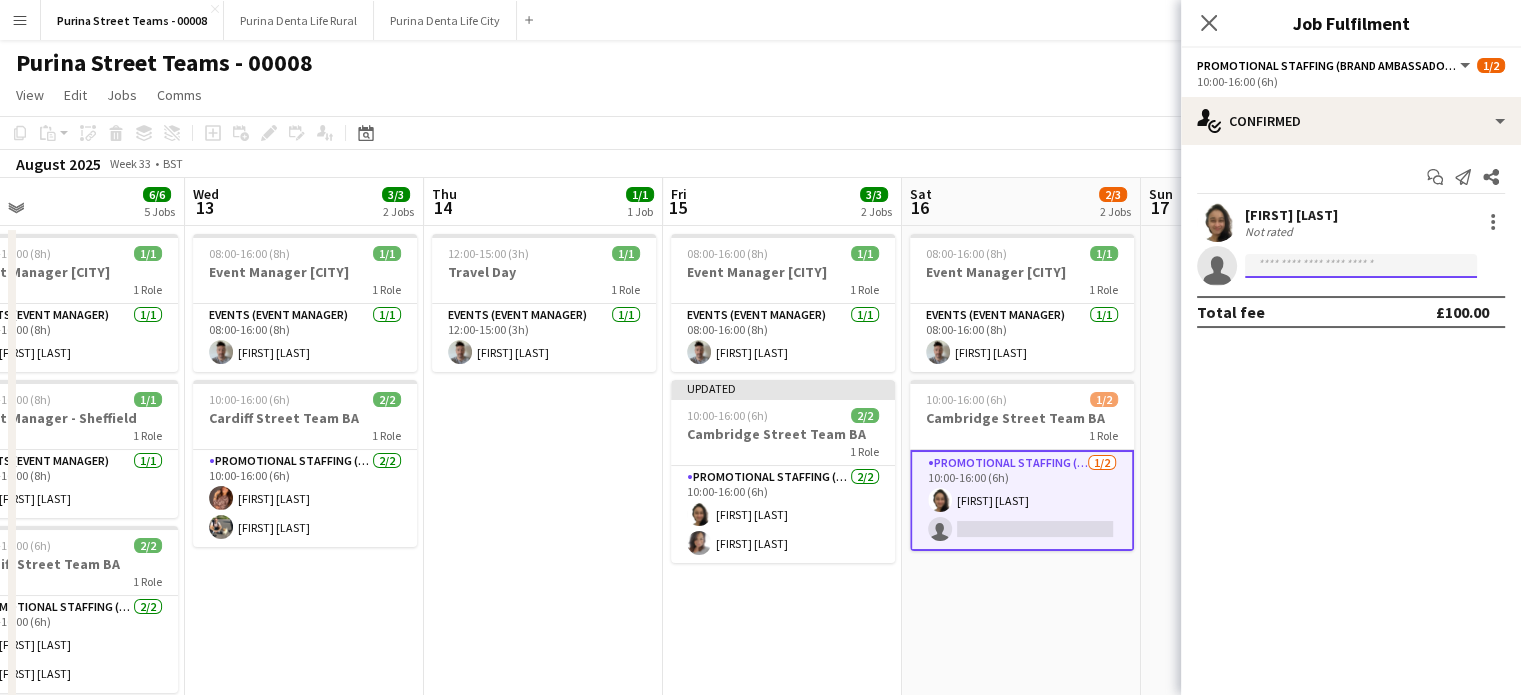 click 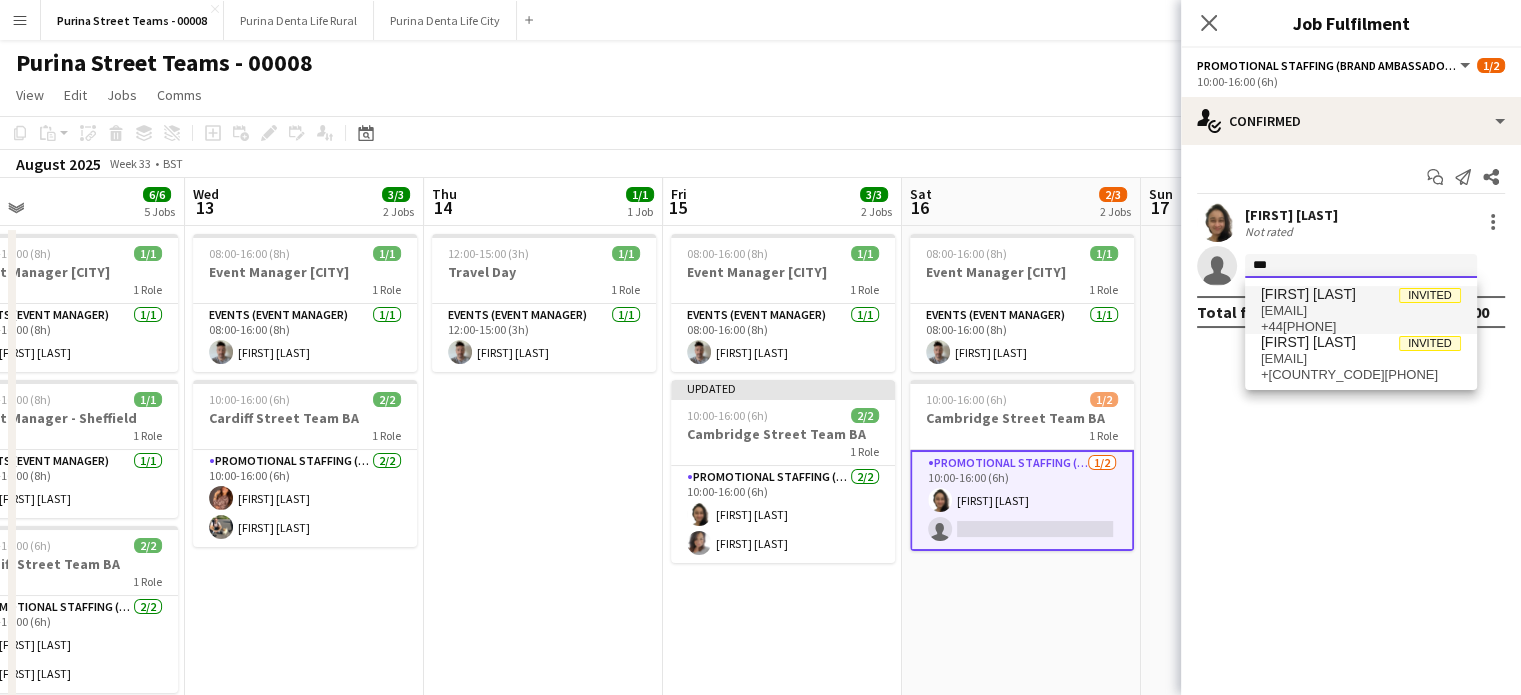 type on "***" 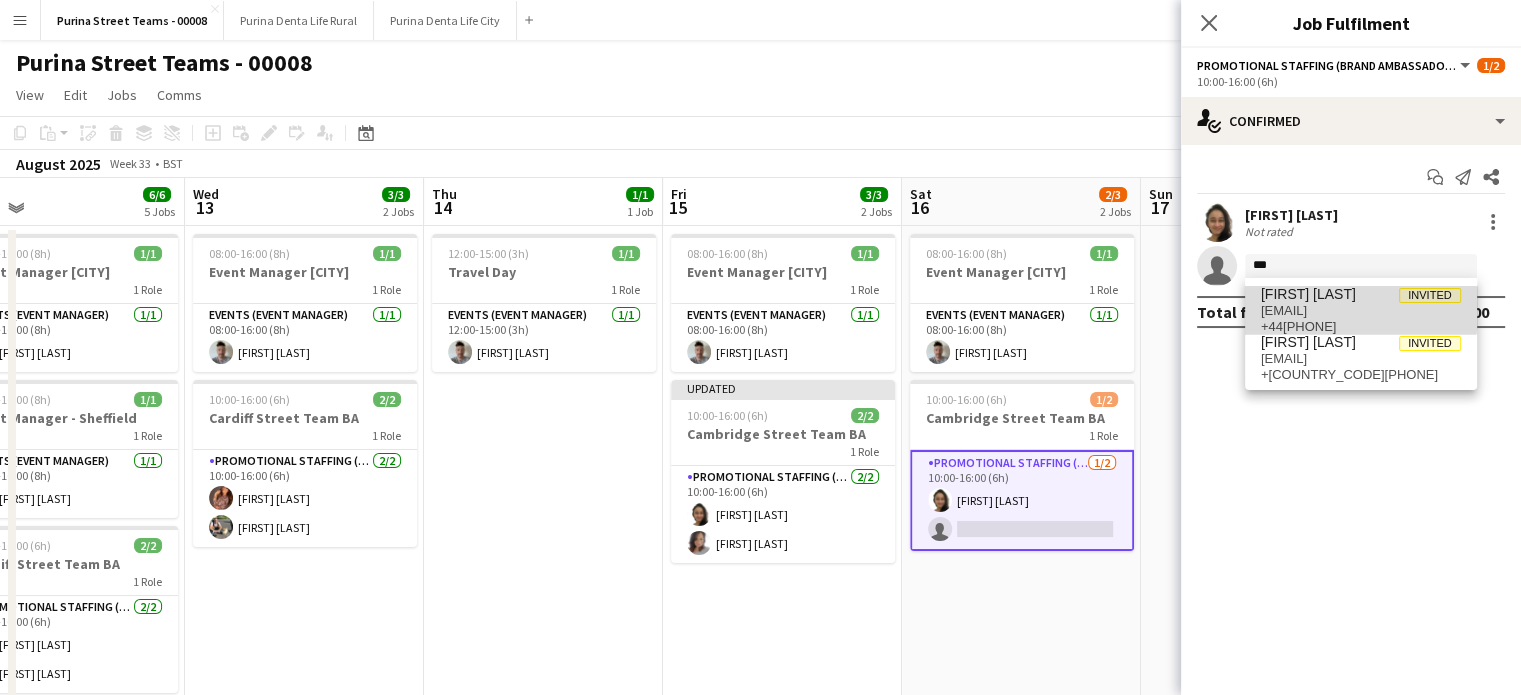click on "[EMAIL]" at bounding box center (1361, 311) 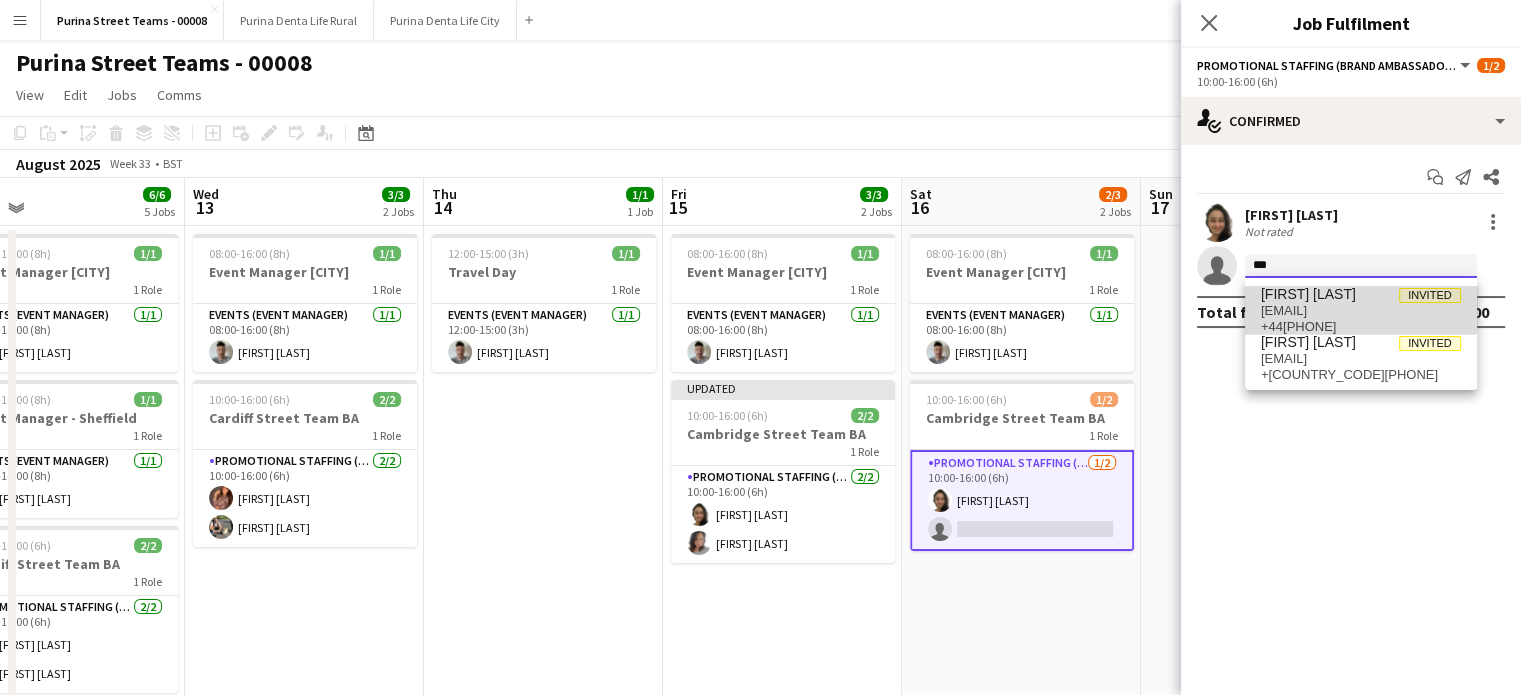 type 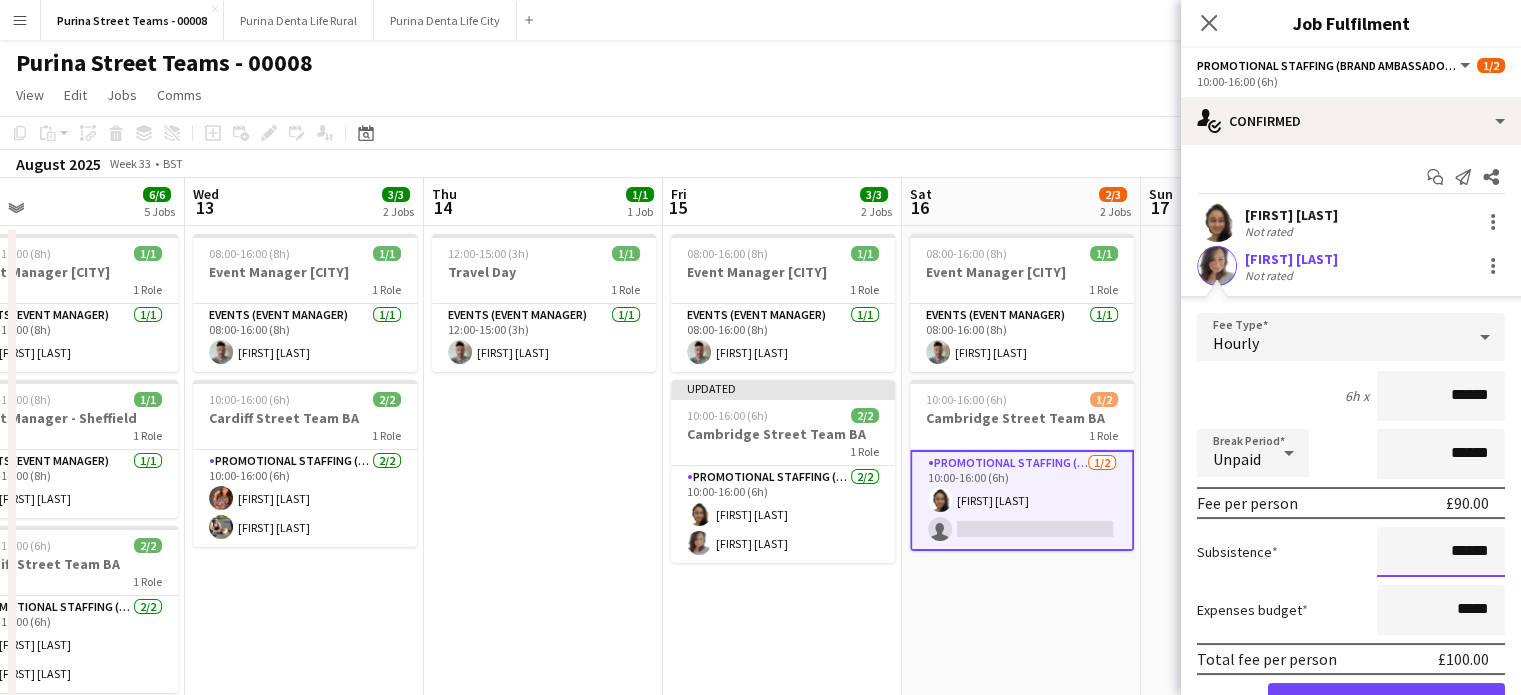 click on "******" at bounding box center (1441, 552) 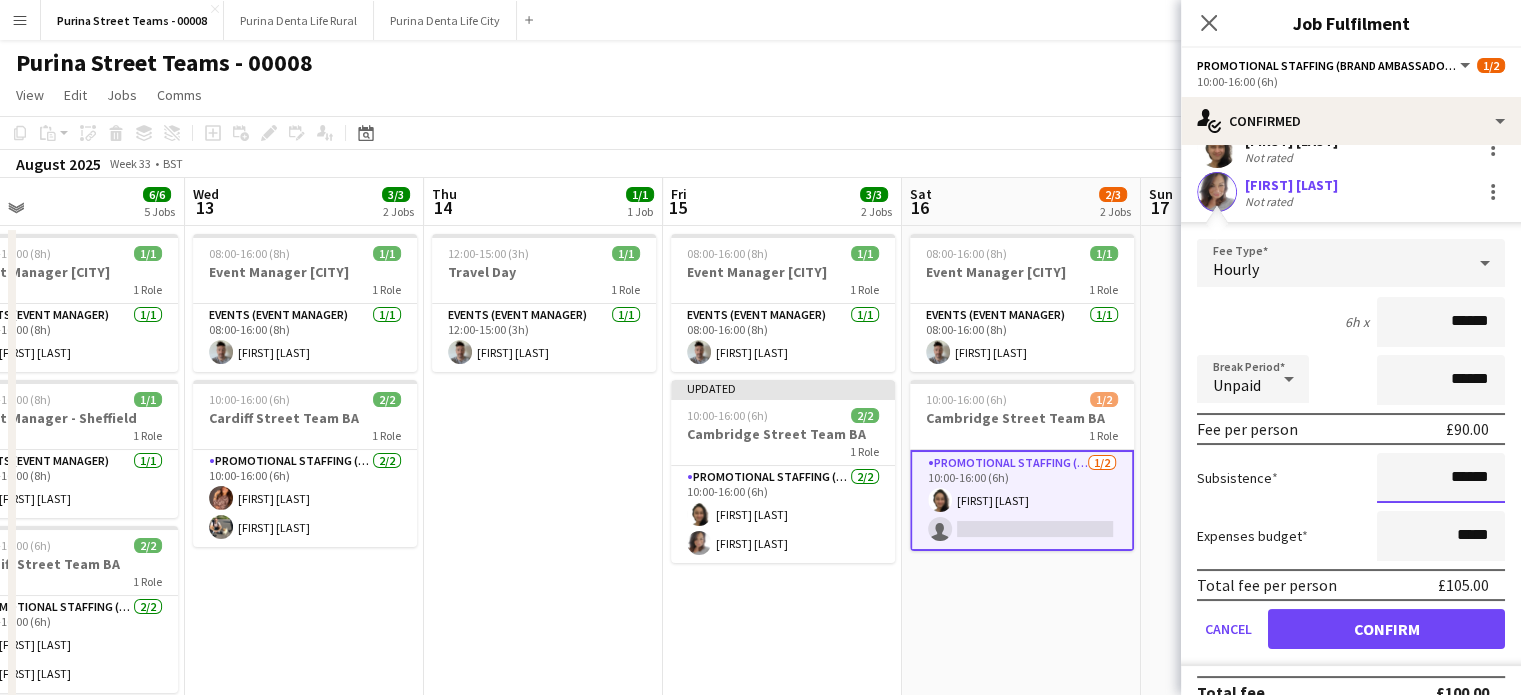 scroll, scrollTop: 100, scrollLeft: 0, axis: vertical 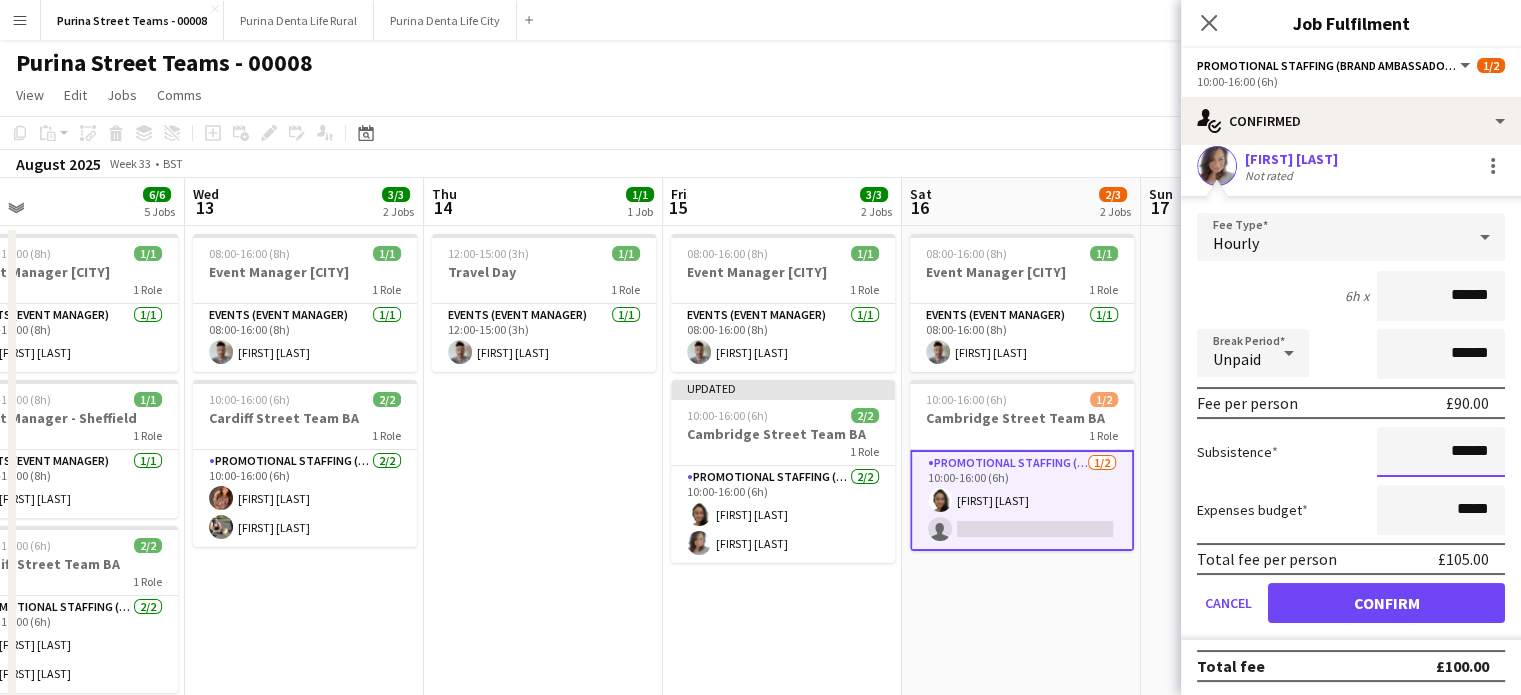 type on "******" 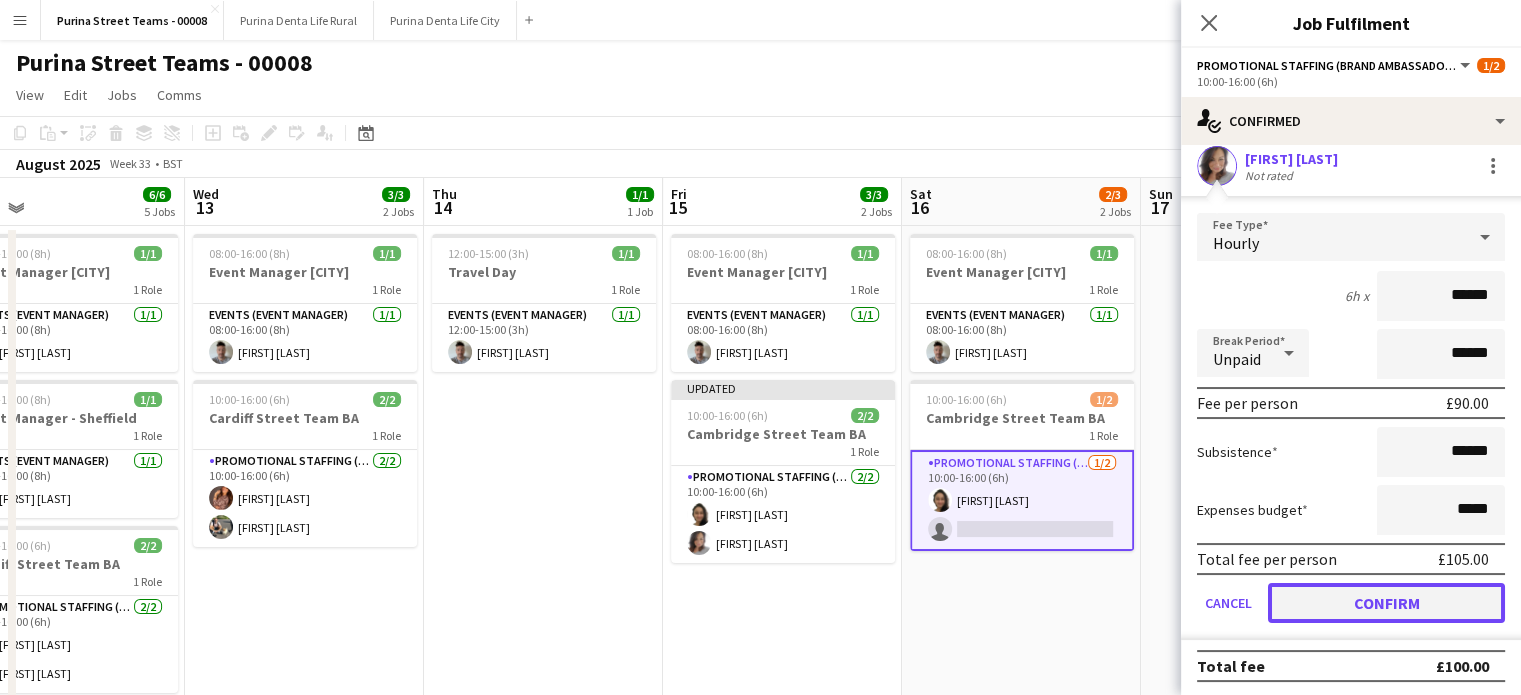 click on "Confirm" at bounding box center (1386, 603) 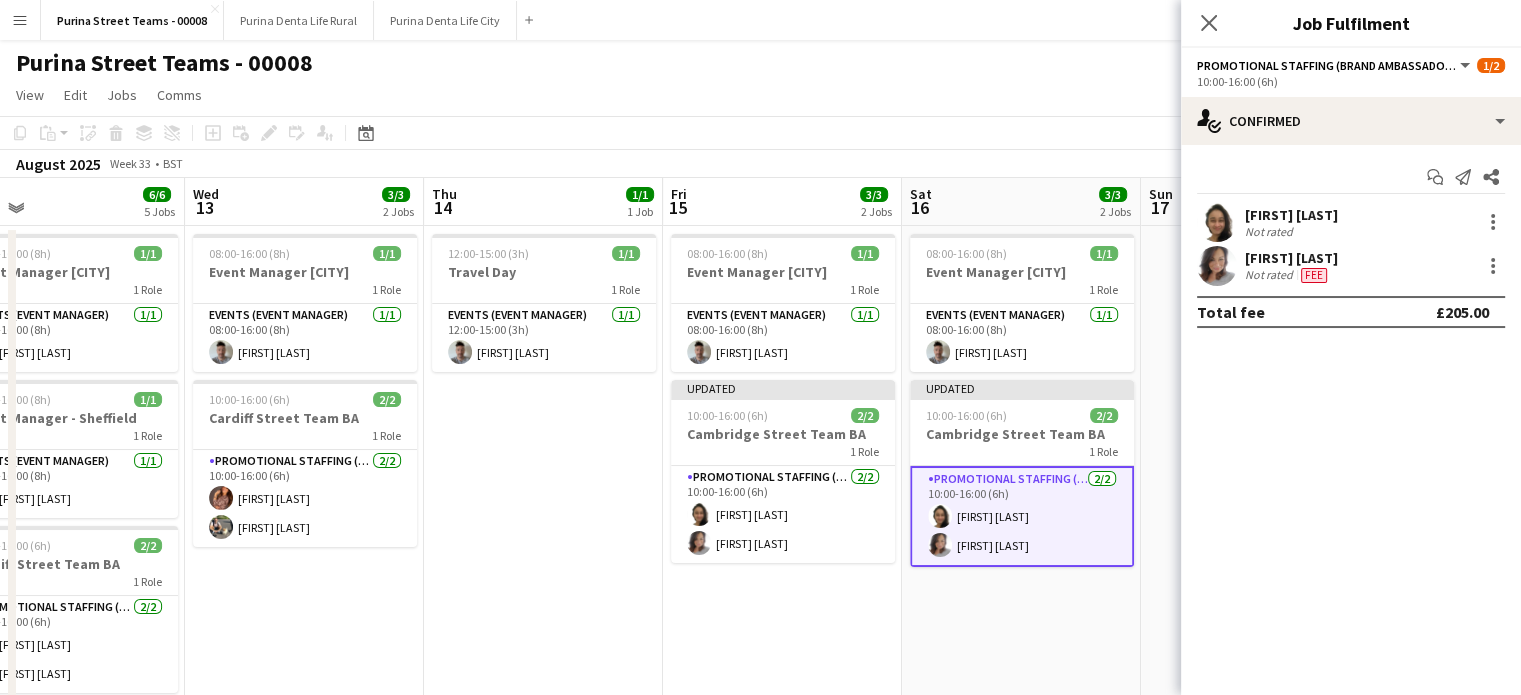 scroll, scrollTop: 0, scrollLeft: 0, axis: both 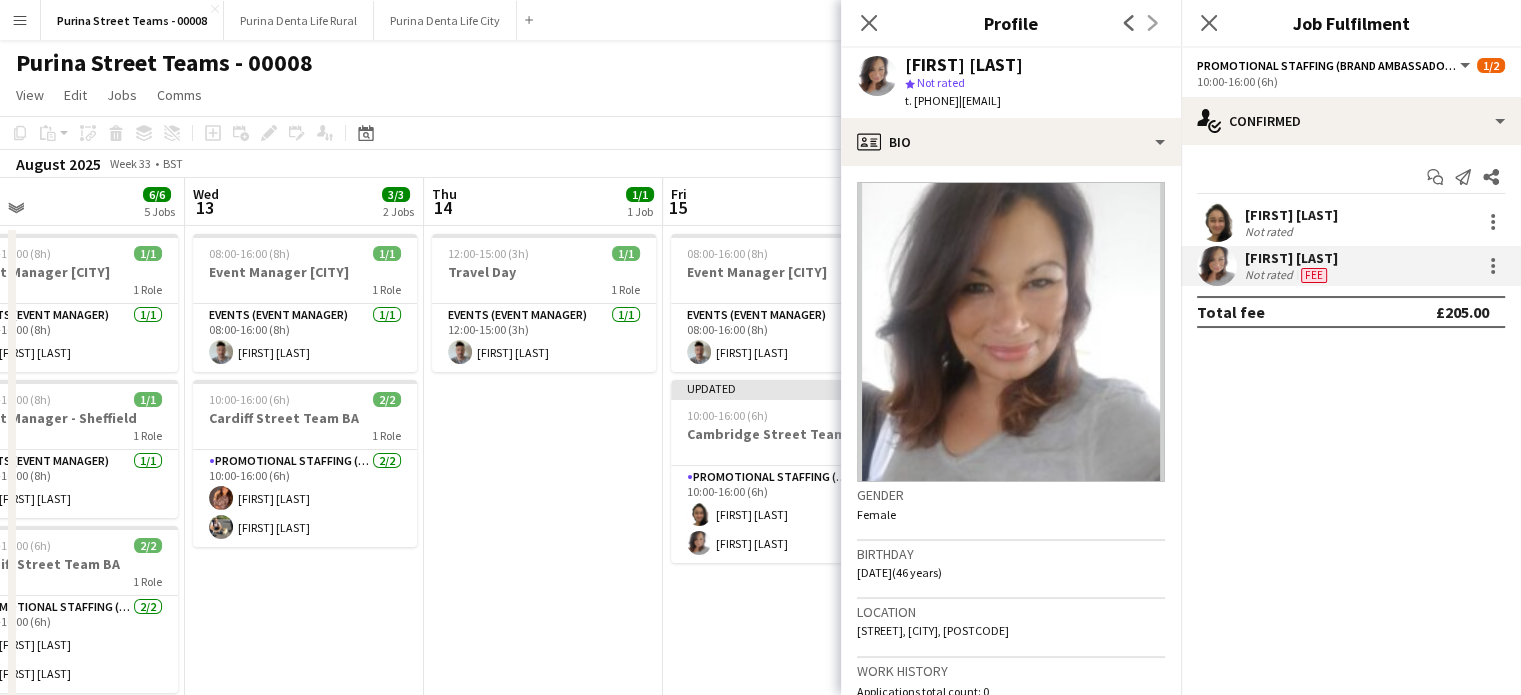 drag, startPoint x: 991, startPoint y: 103, endPoint x: 915, endPoint y: 105, distance: 76.02631 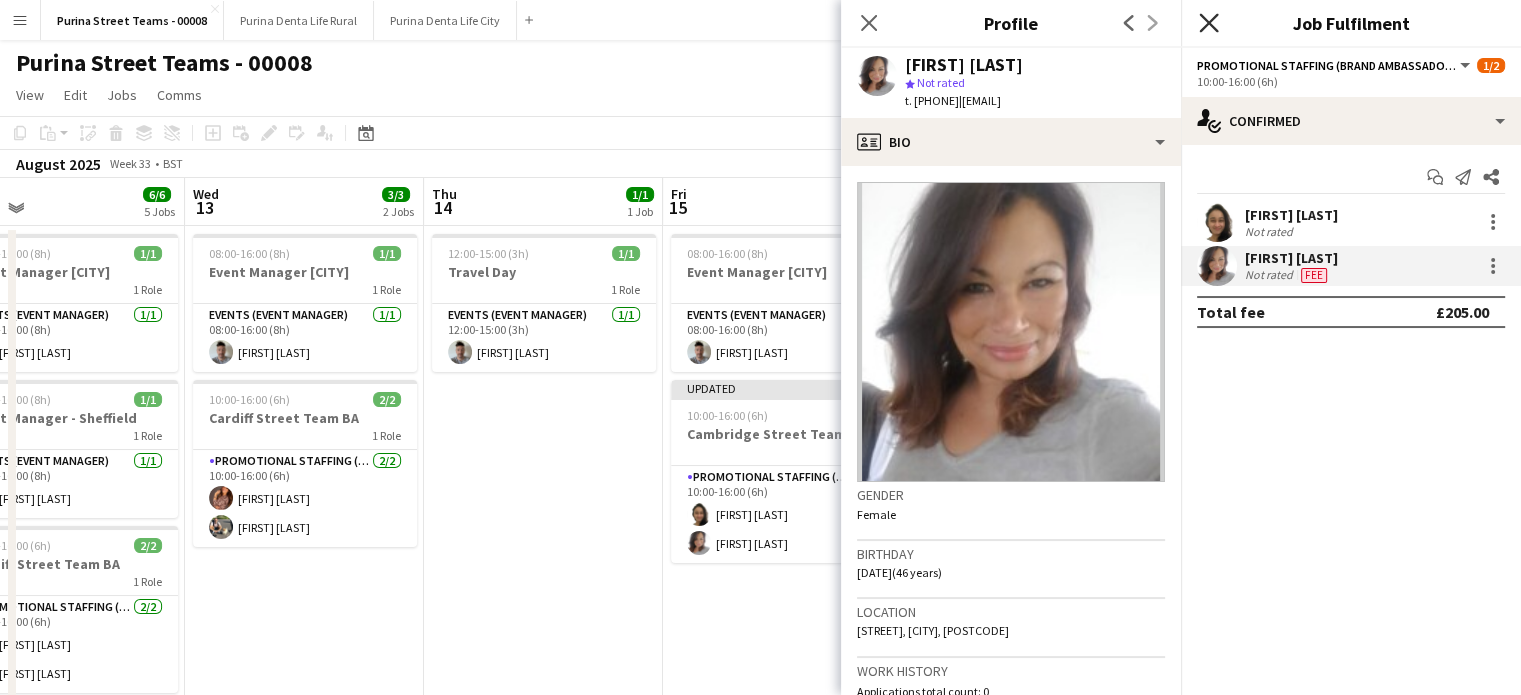 click on "Close pop-in" 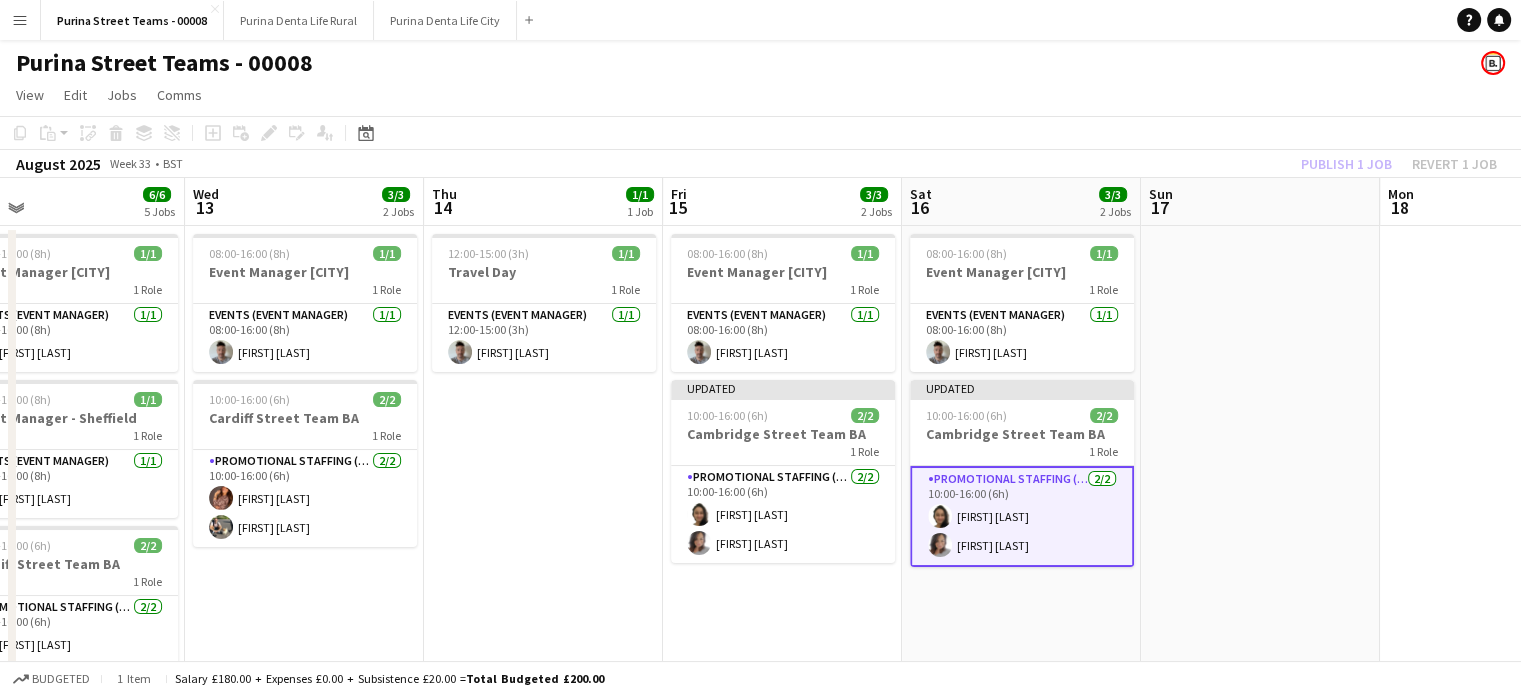click at bounding box center [1260, 714] 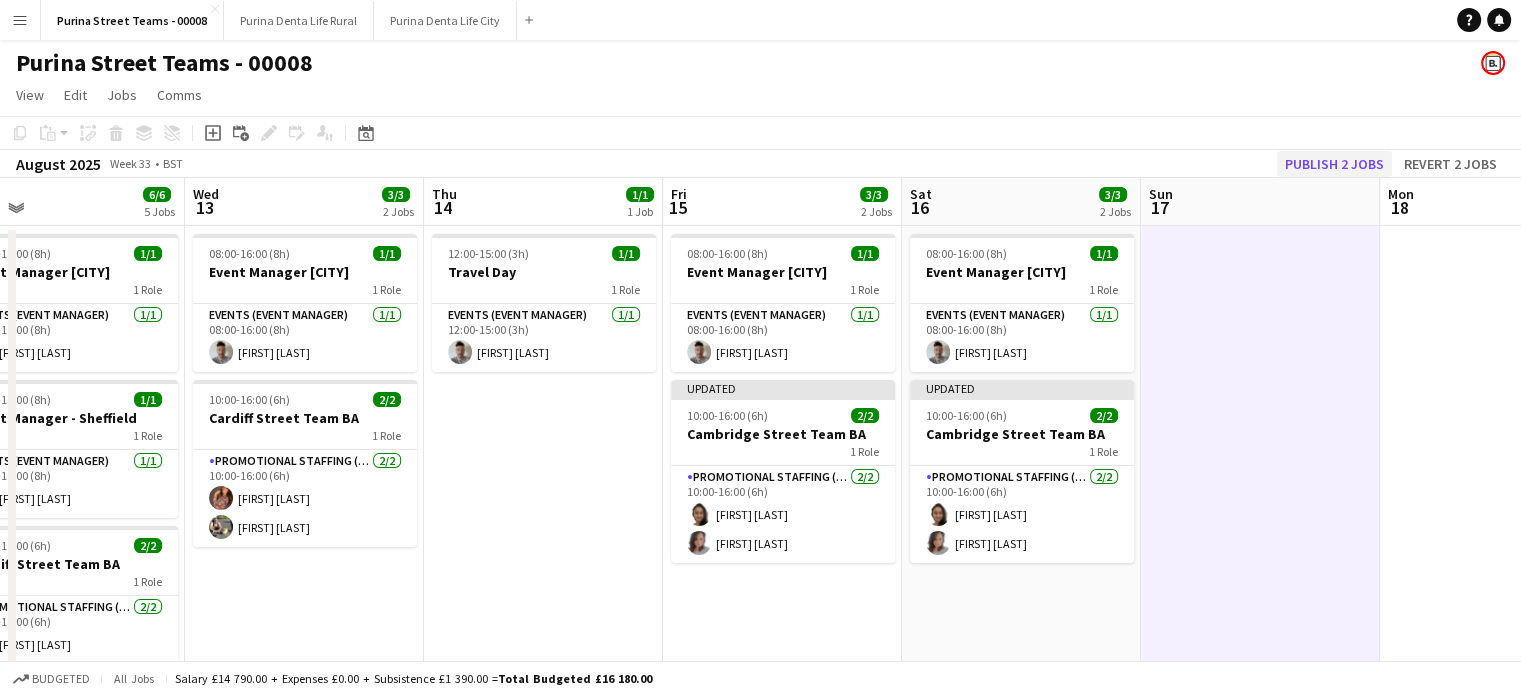 scroll, scrollTop: 0, scrollLeft: 532, axis: horizontal 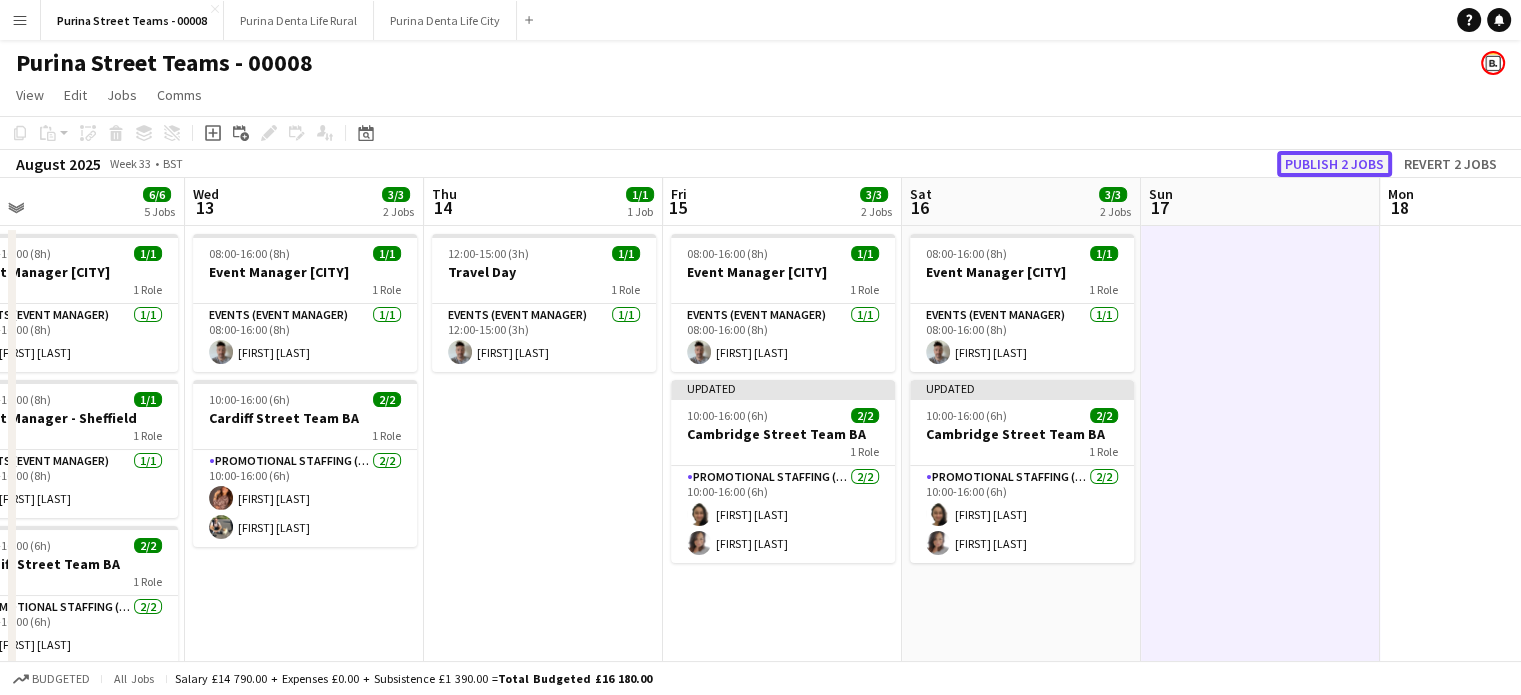 click on "Publish 2 jobs" 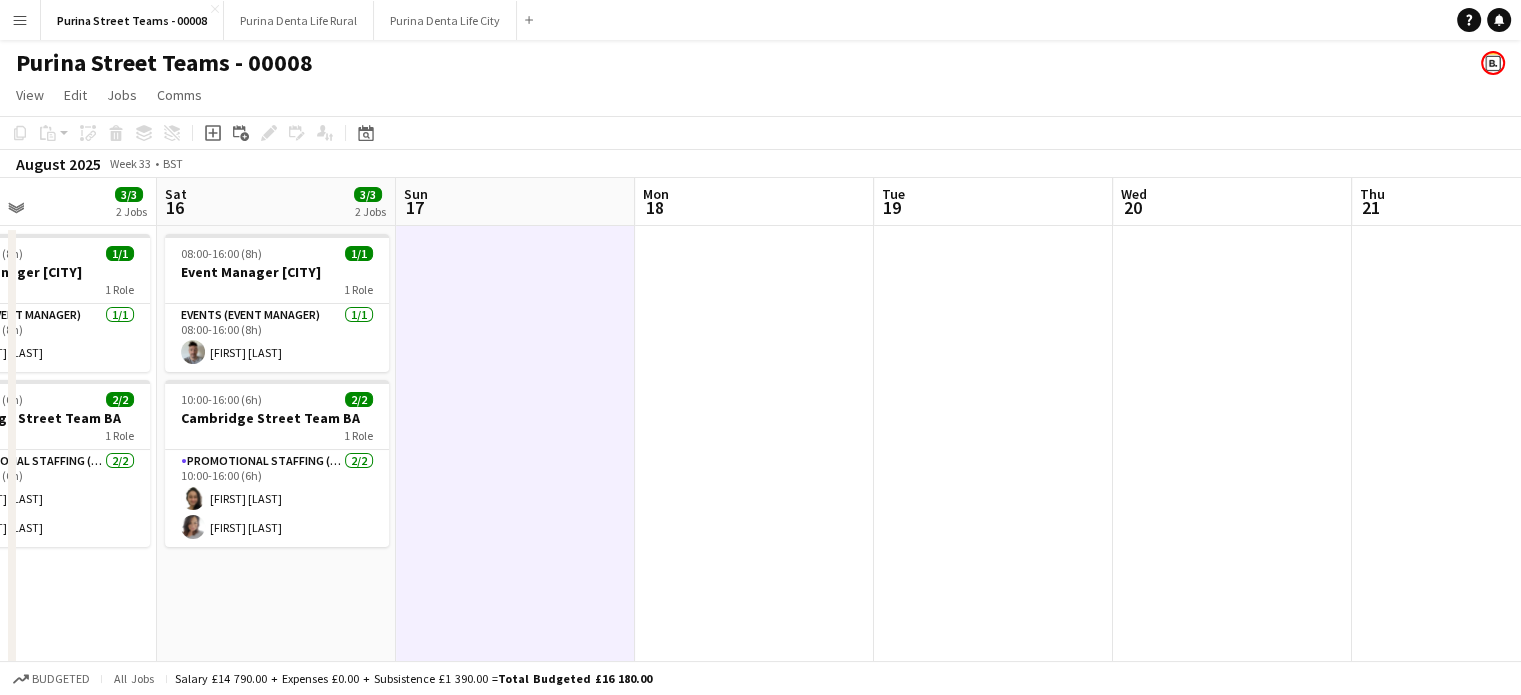 drag, startPoint x: 277, startPoint y: 407, endPoint x: 252, endPoint y: 407, distance: 25 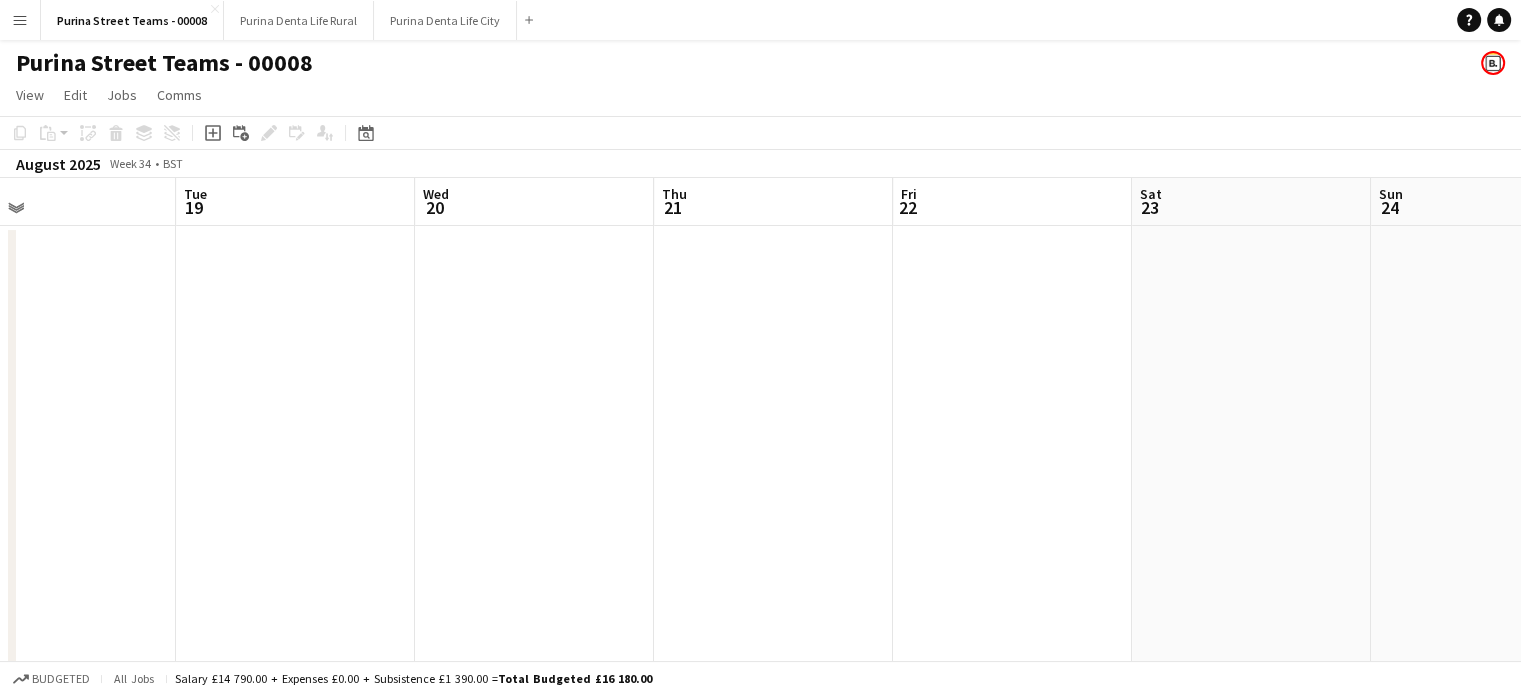 drag, startPoint x: 1098, startPoint y: 389, endPoint x: 419, endPoint y: 391, distance: 679.0029 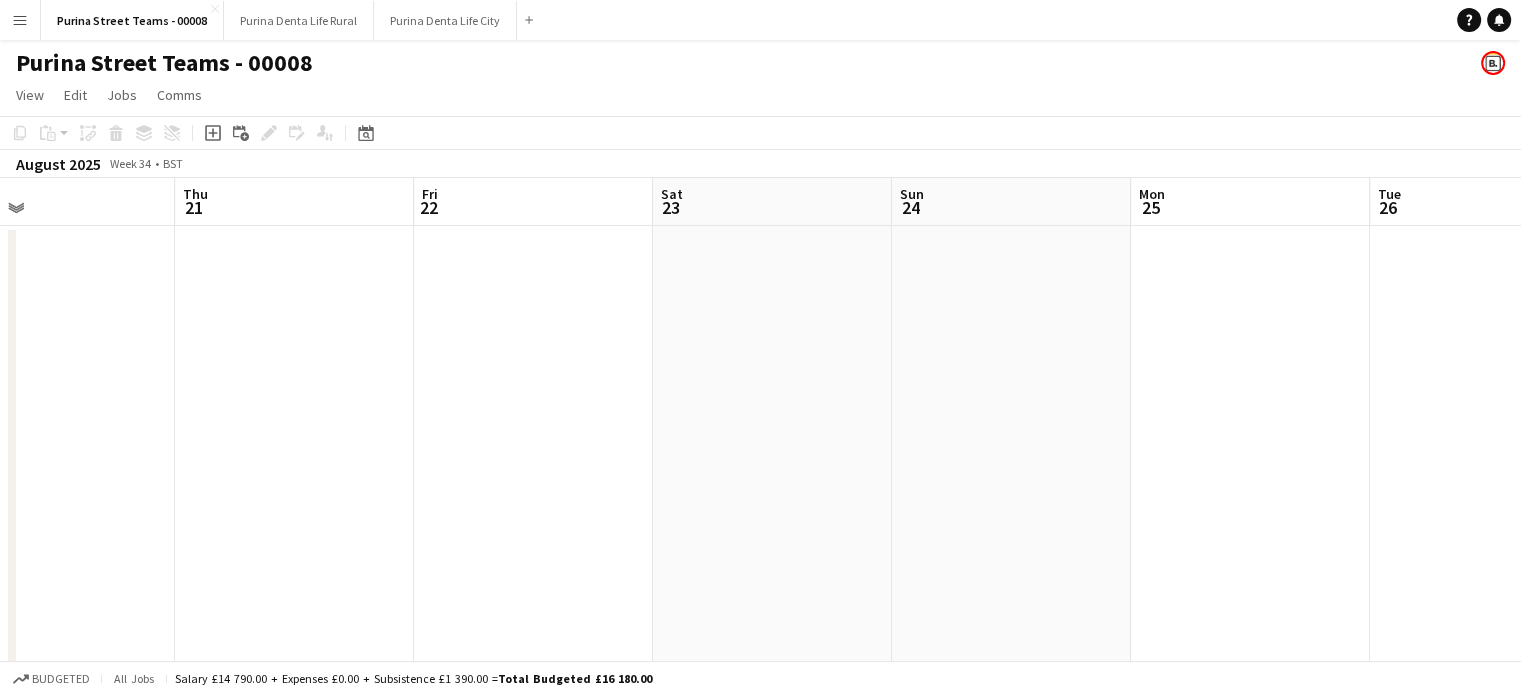 scroll, scrollTop: 0, scrollLeft: 573, axis: horizontal 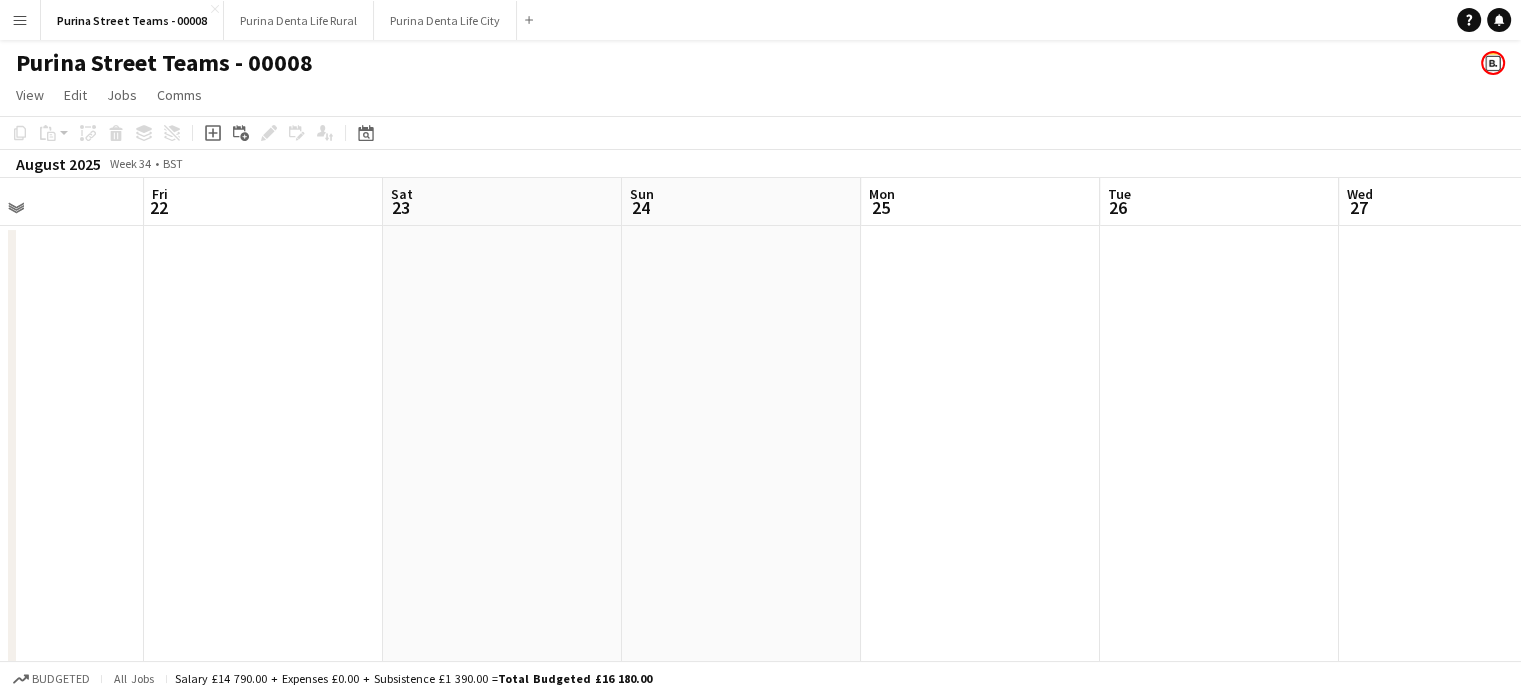 drag, startPoint x: 545, startPoint y: 387, endPoint x: 292, endPoint y: 384, distance: 253.01779 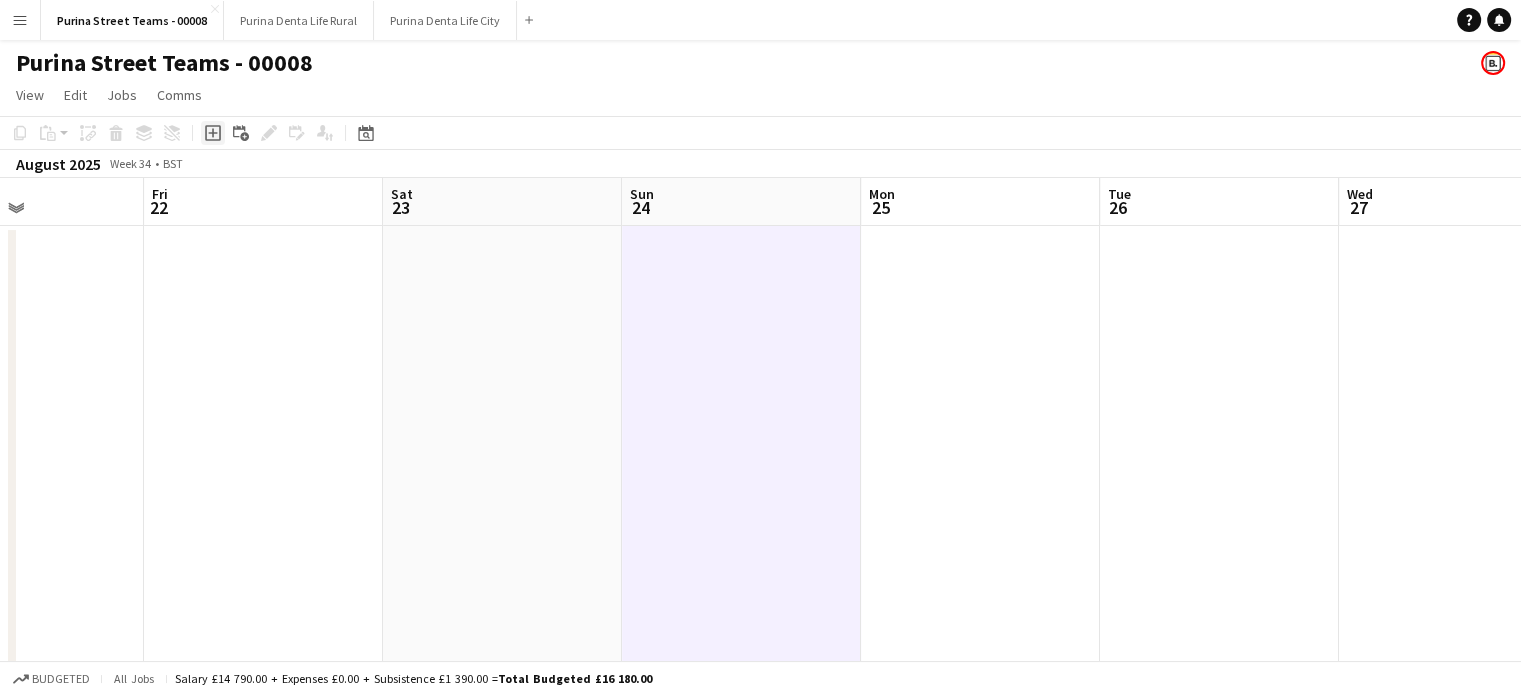 click on "Add job" 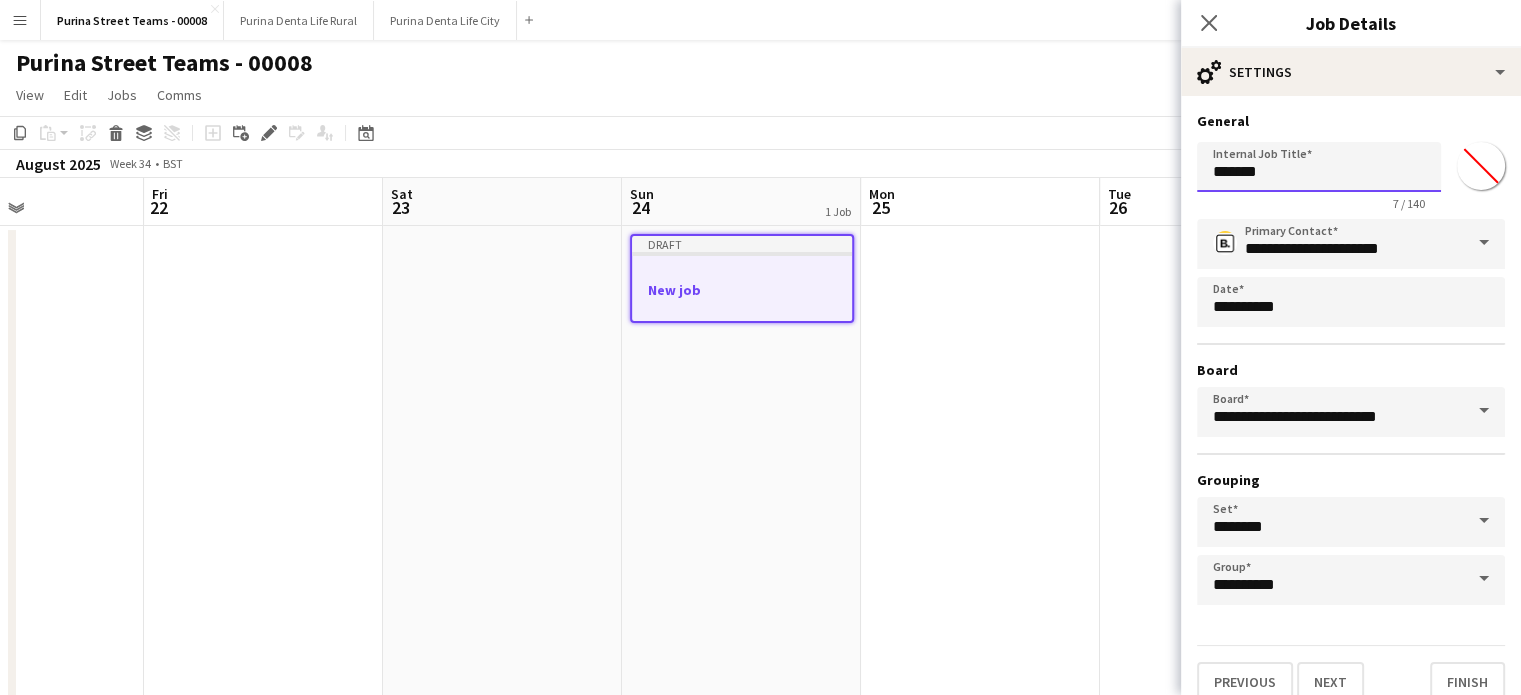 click on "*******" at bounding box center [1319, 167] 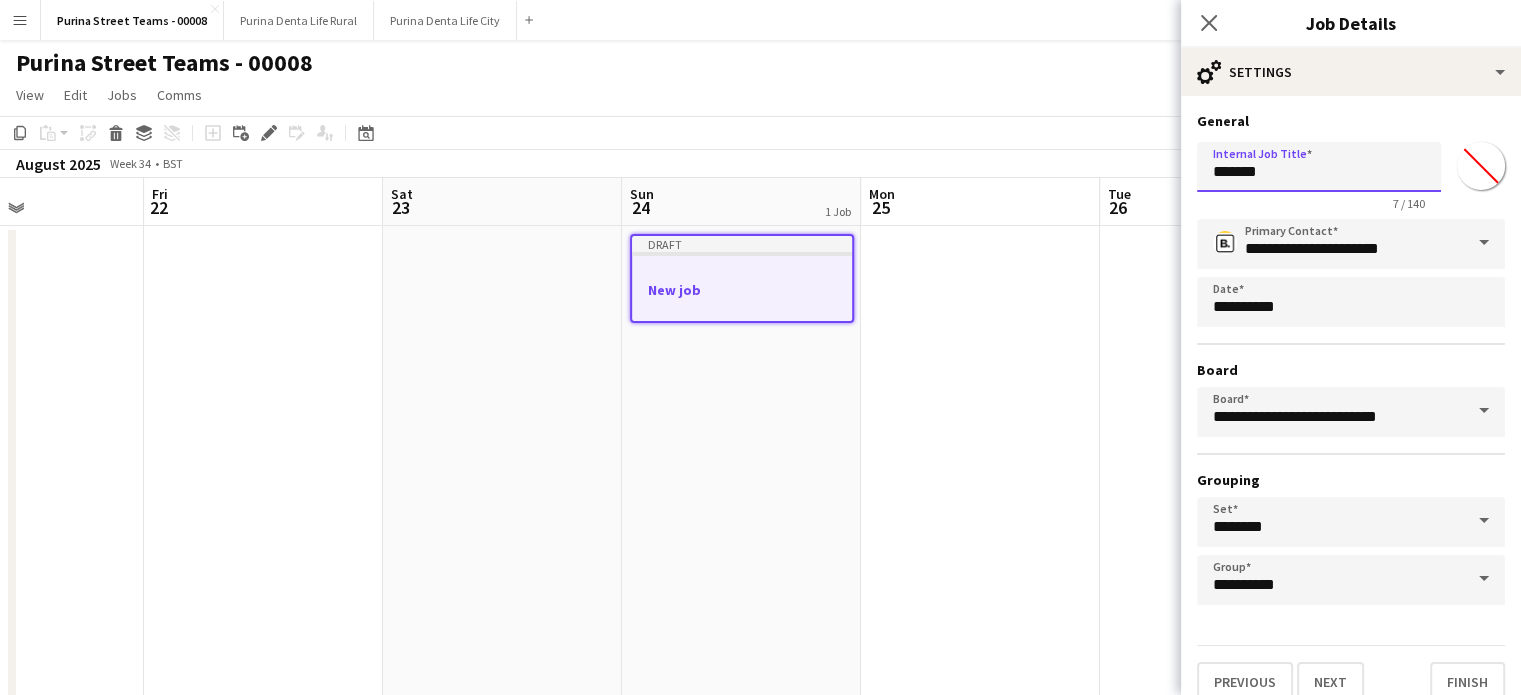 click on "*******" at bounding box center (1319, 167) 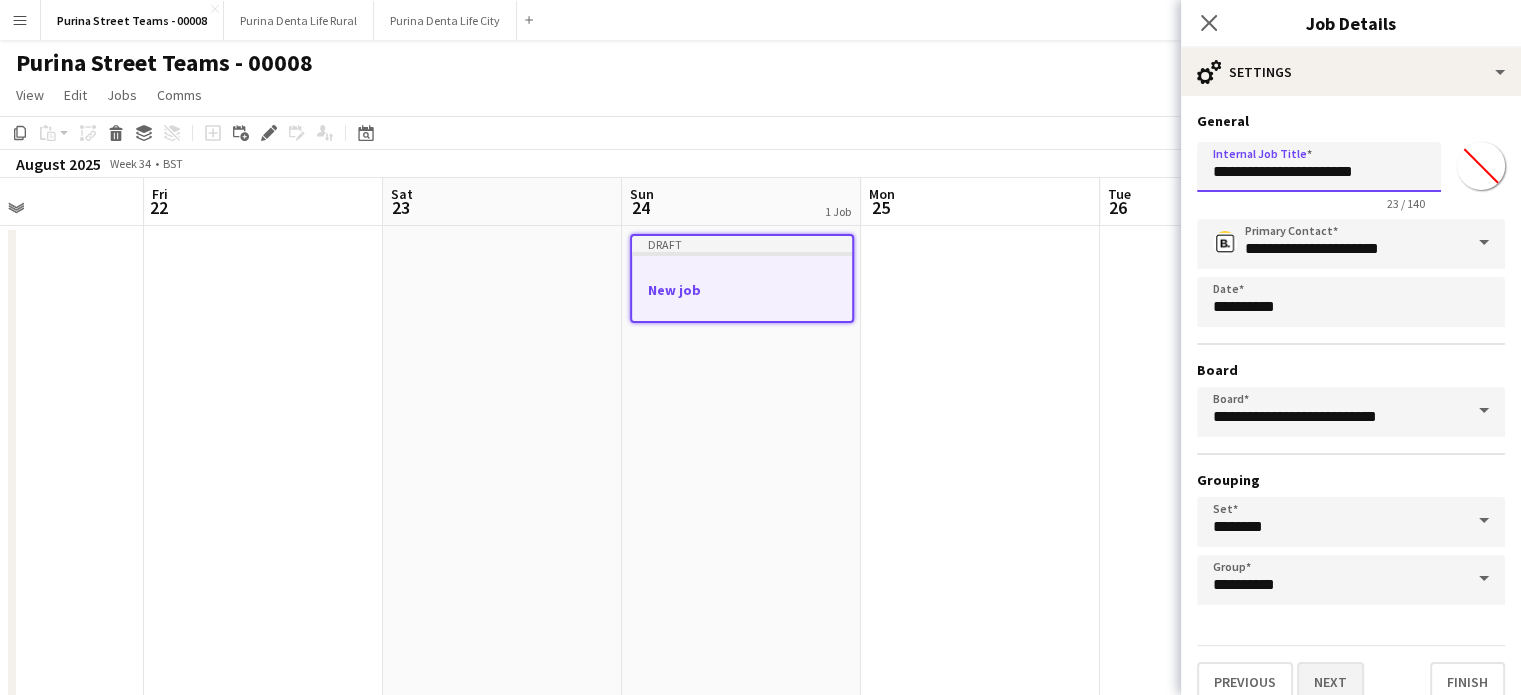 type on "**********" 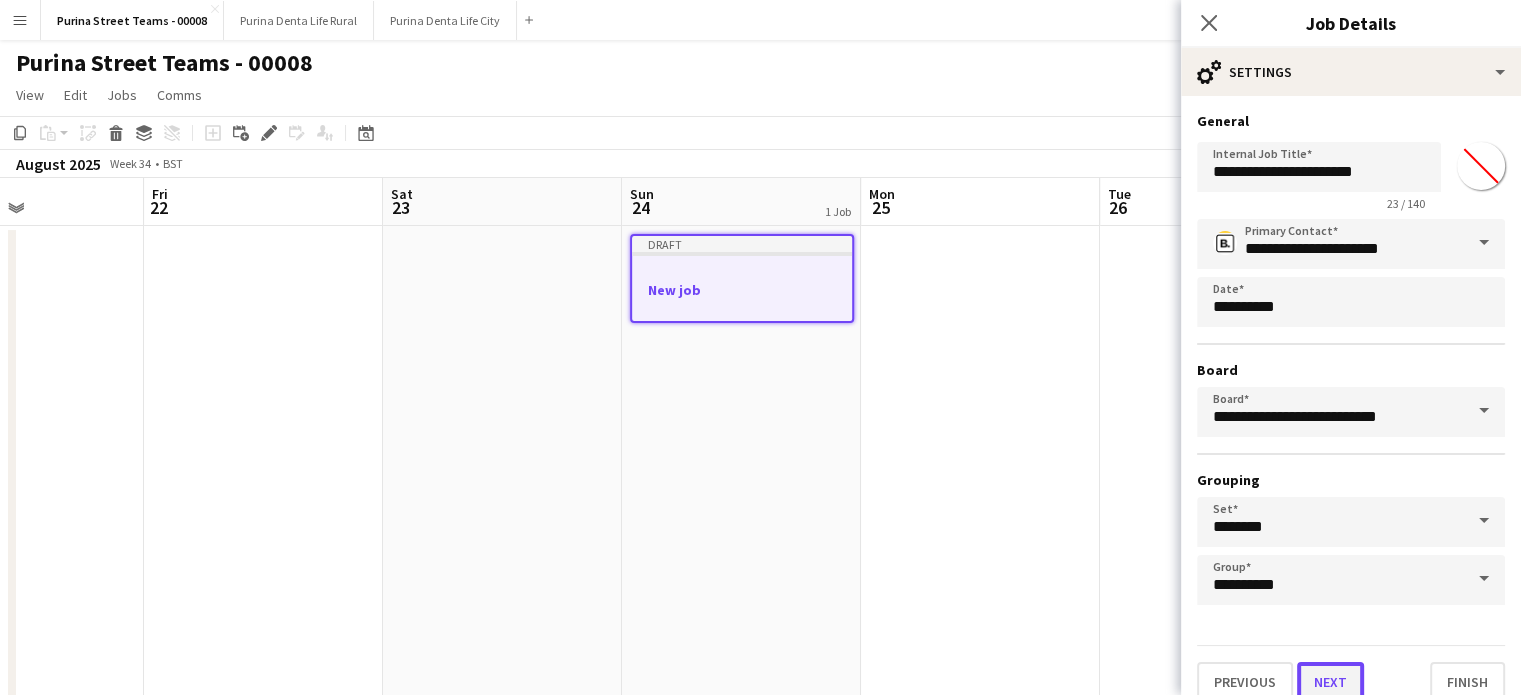 click on "Next" at bounding box center (1330, 682) 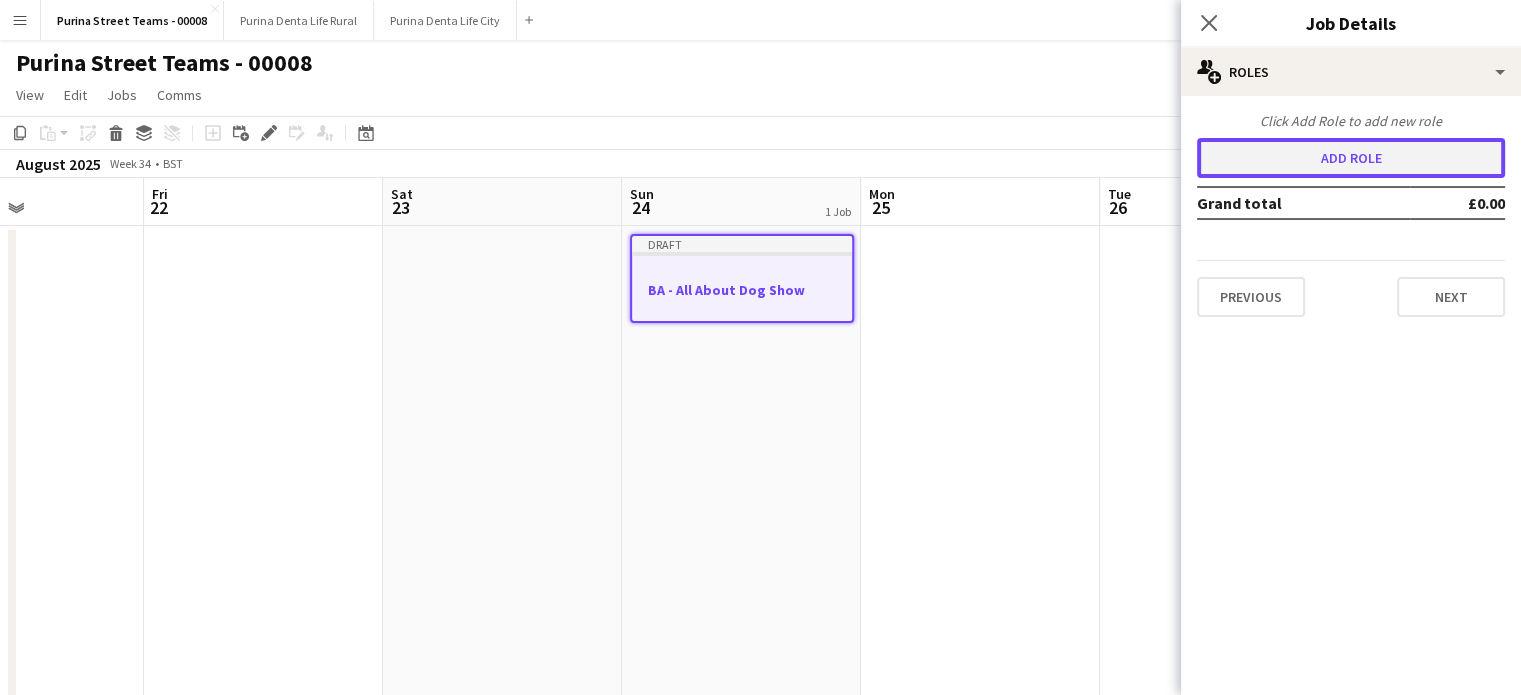 click on "Add role" at bounding box center [1351, 158] 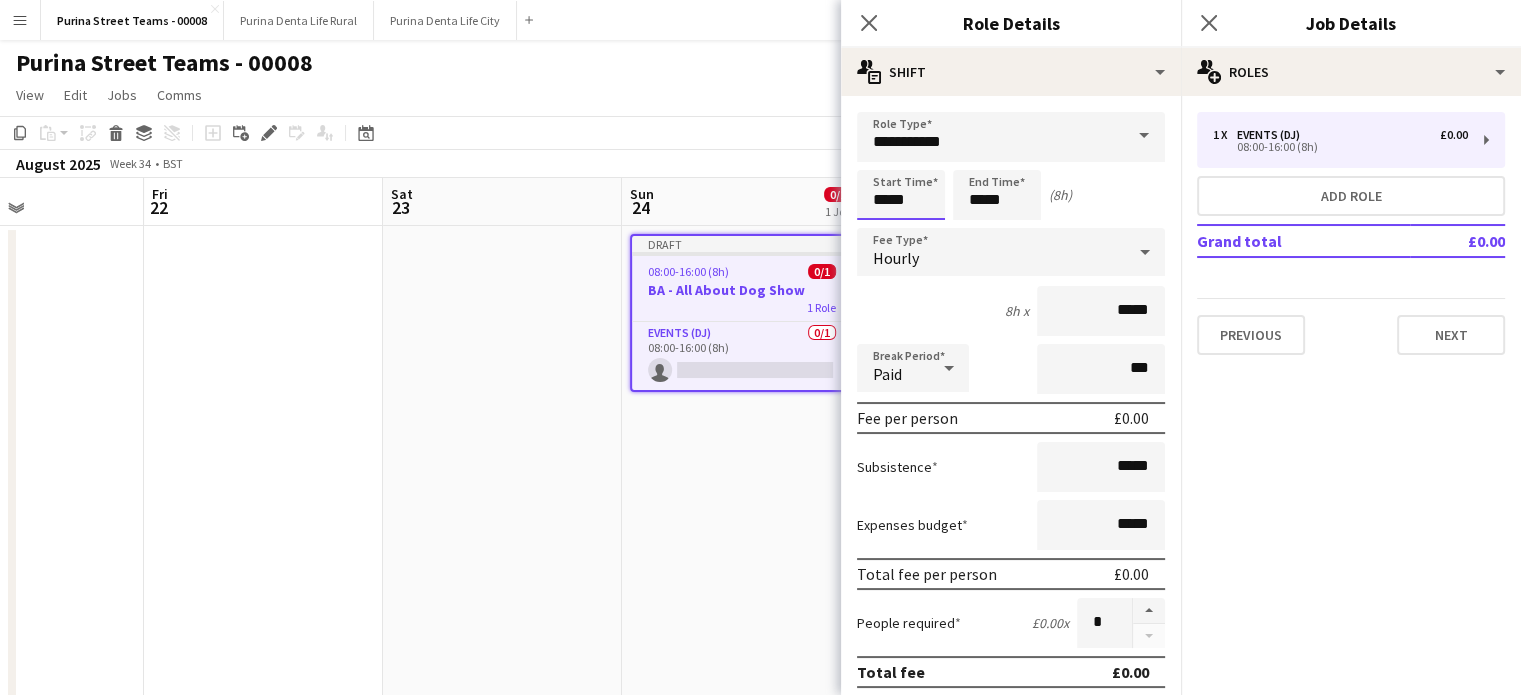 click on "*****" at bounding box center [901, 195] 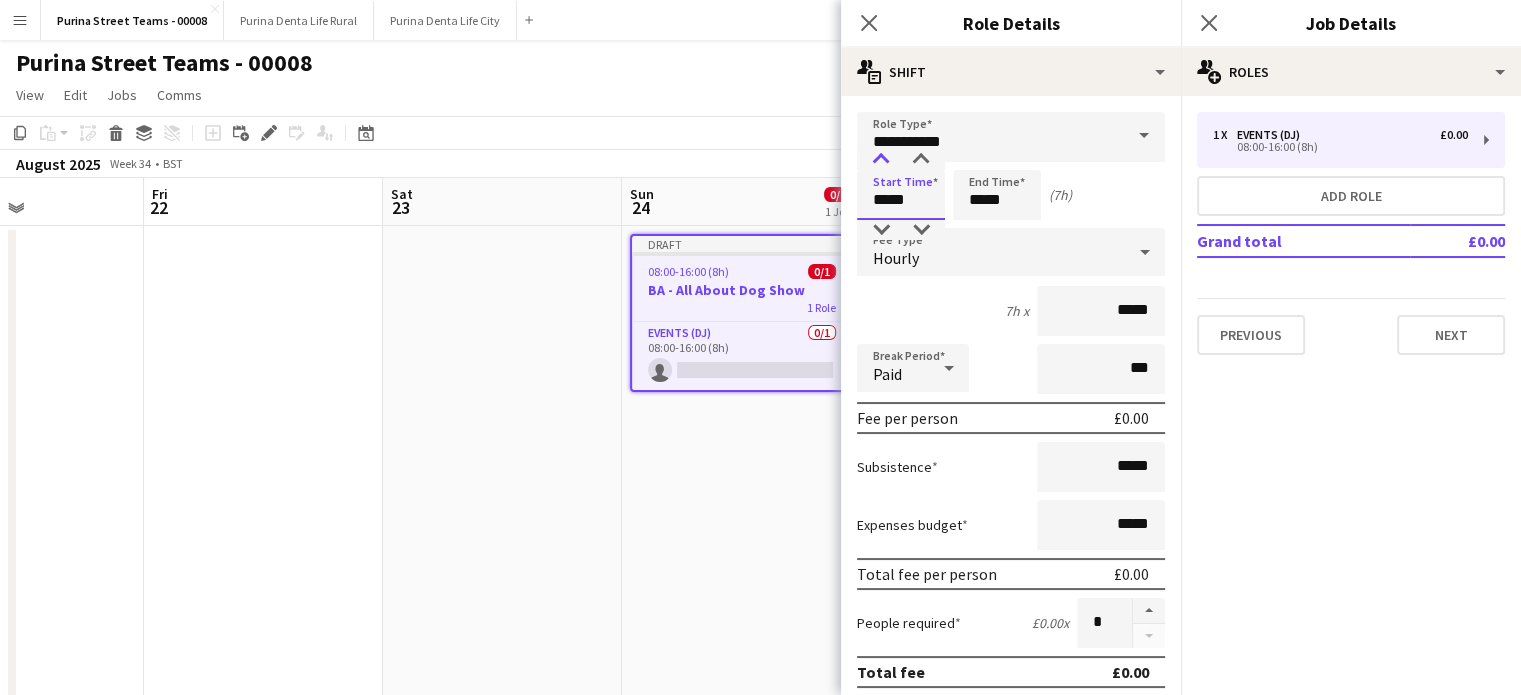 click at bounding box center [881, 160] 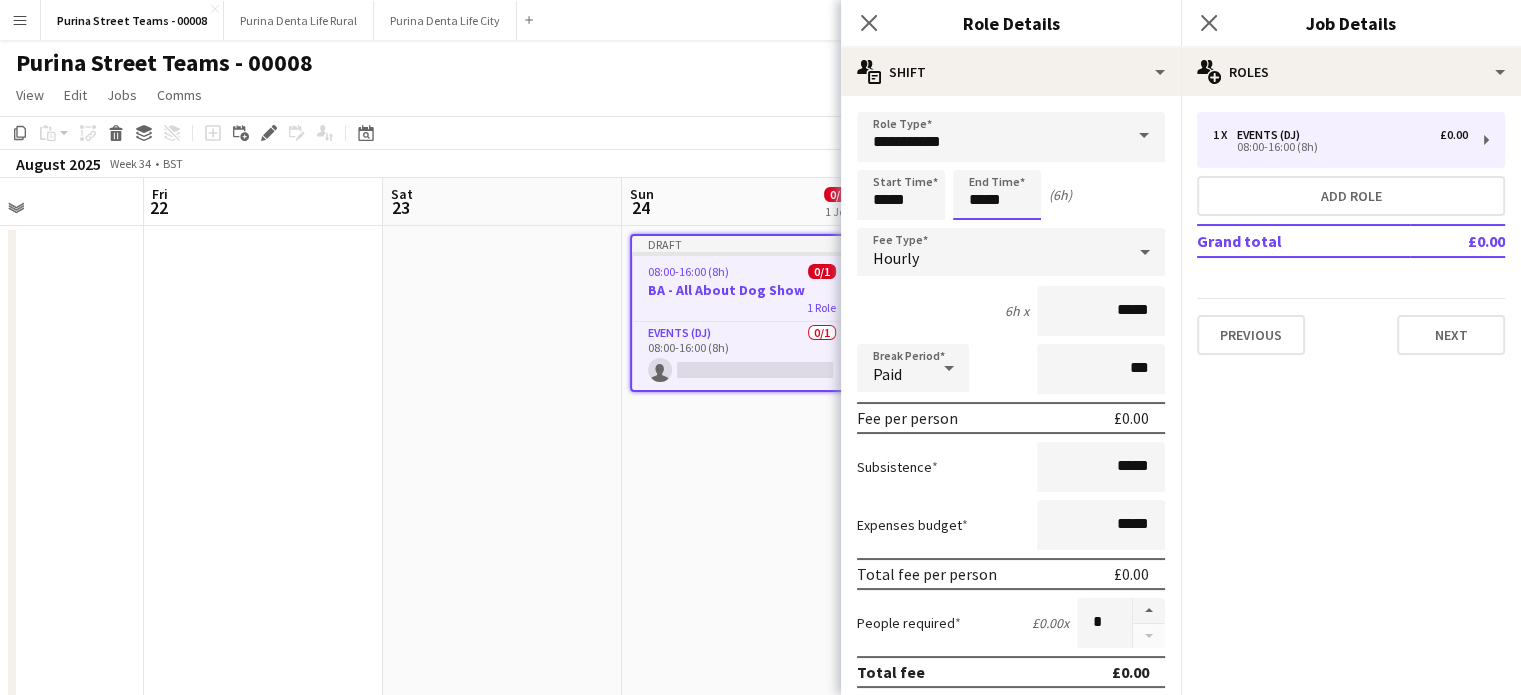 drag, startPoint x: 991, startPoint y: 192, endPoint x: 1003, endPoint y: 203, distance: 16.27882 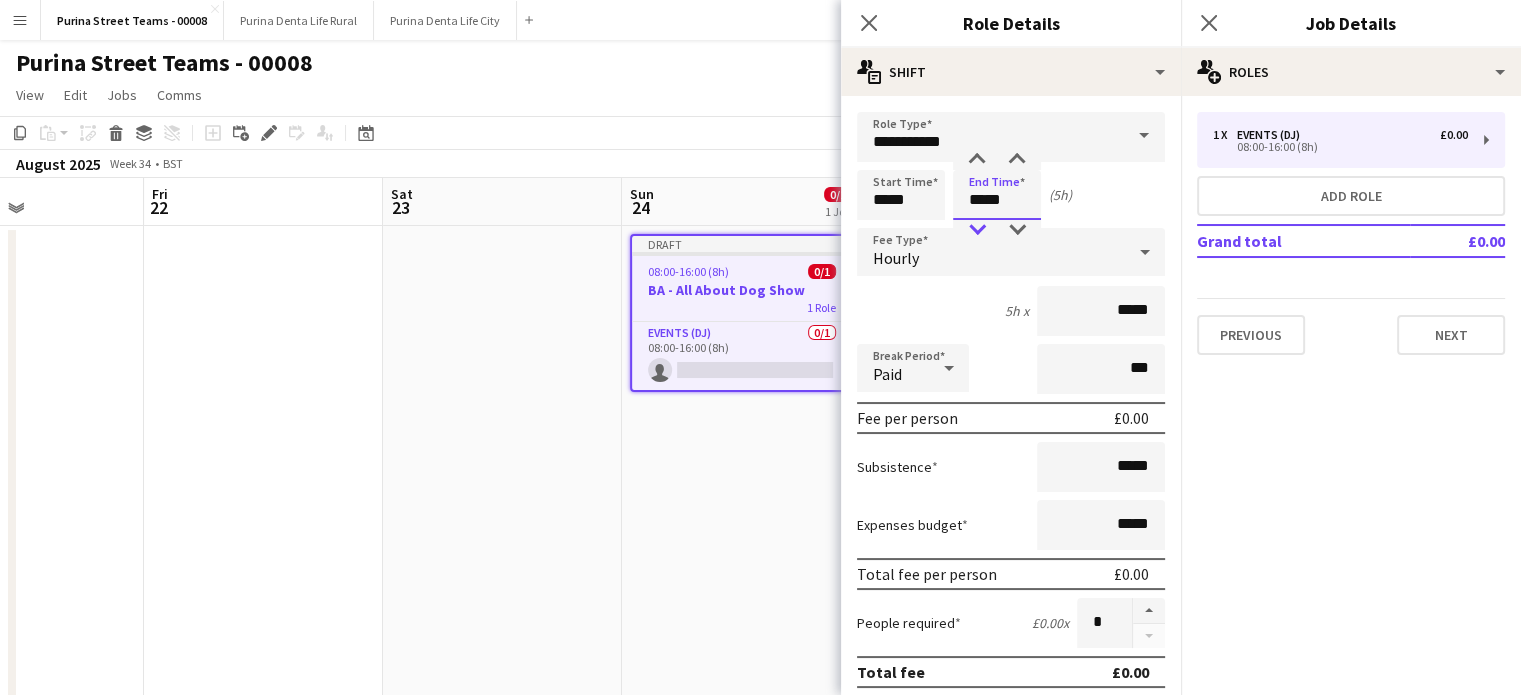 click at bounding box center [977, 230] 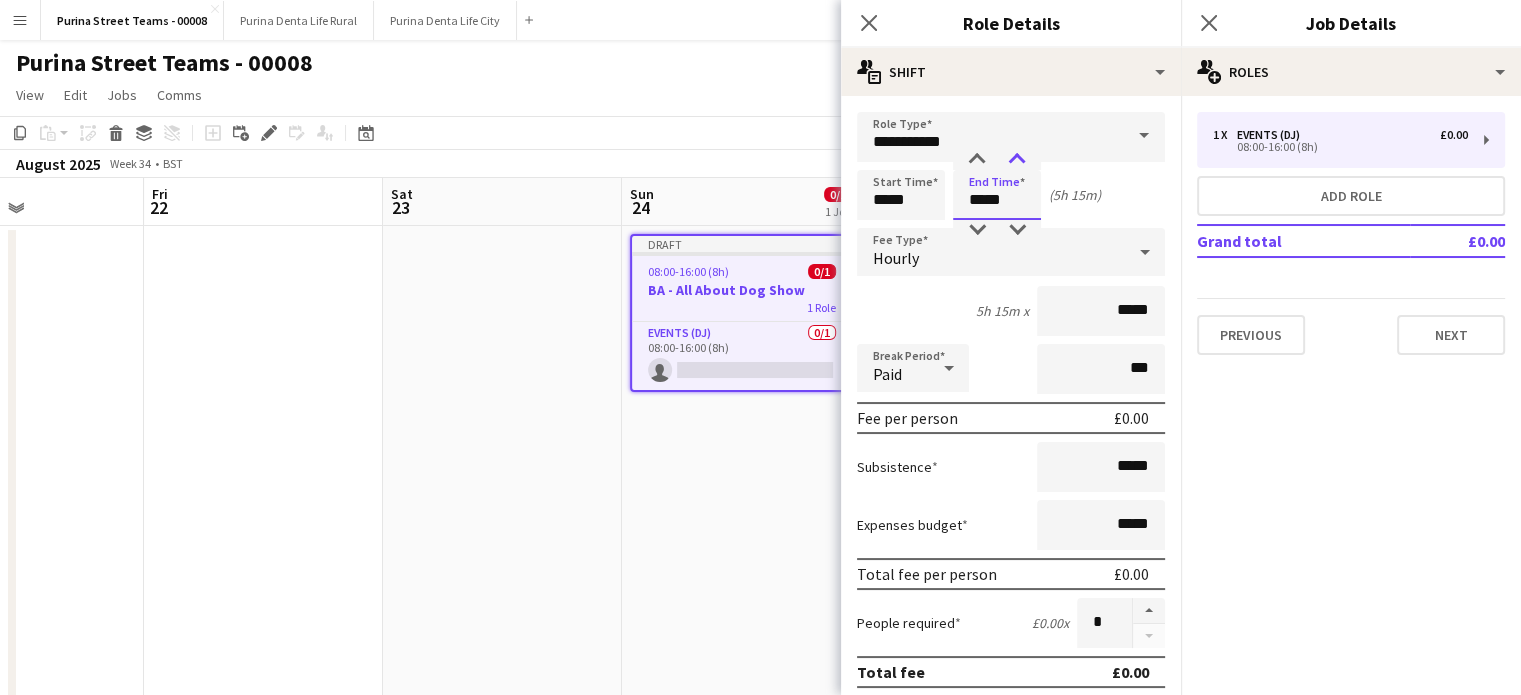 click at bounding box center (1017, 160) 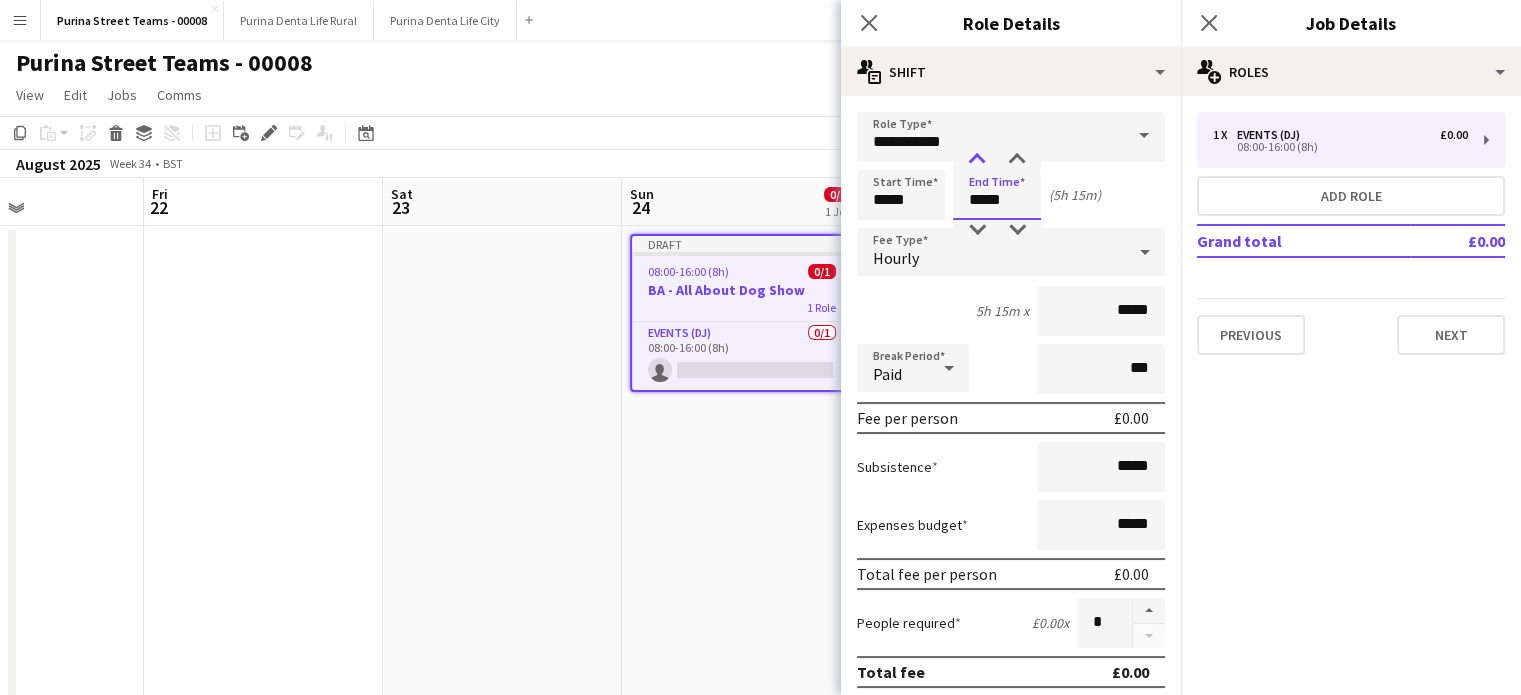 click at bounding box center [977, 160] 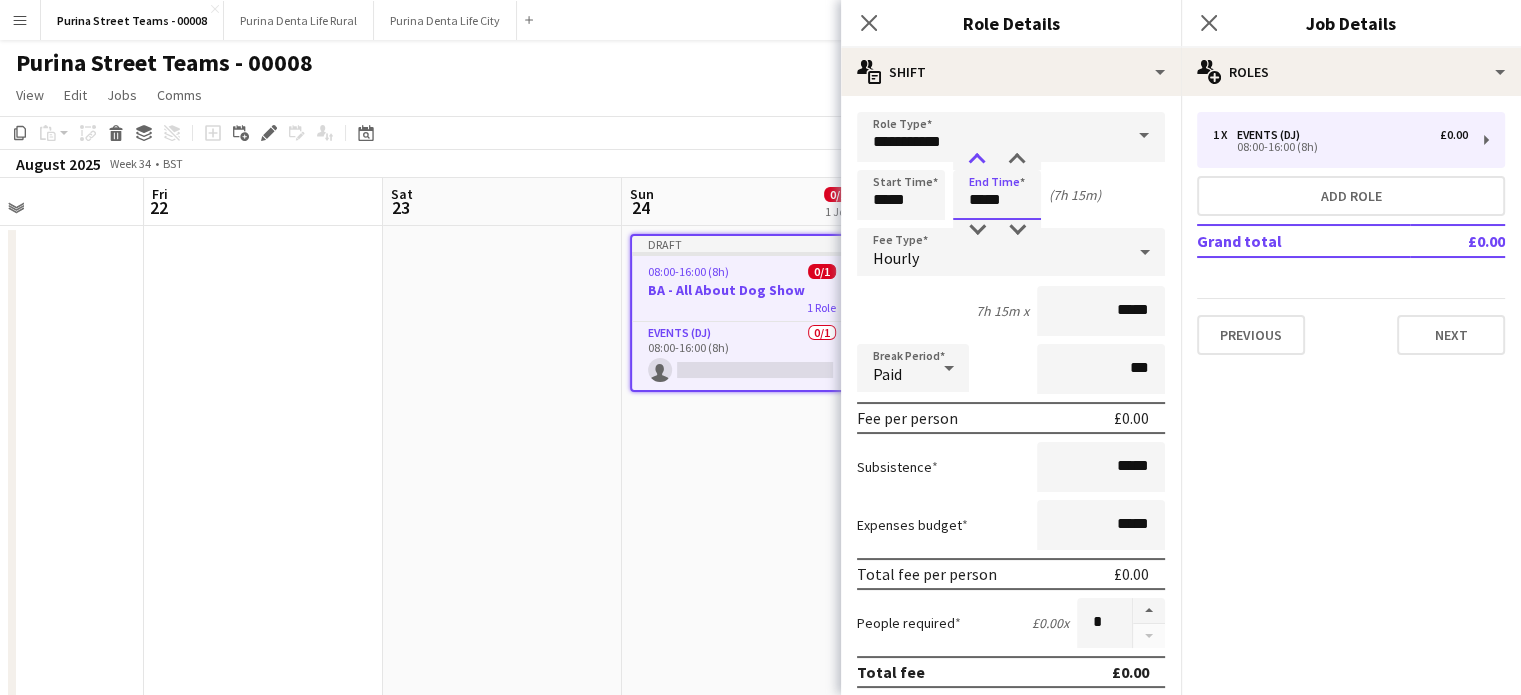 click at bounding box center (977, 160) 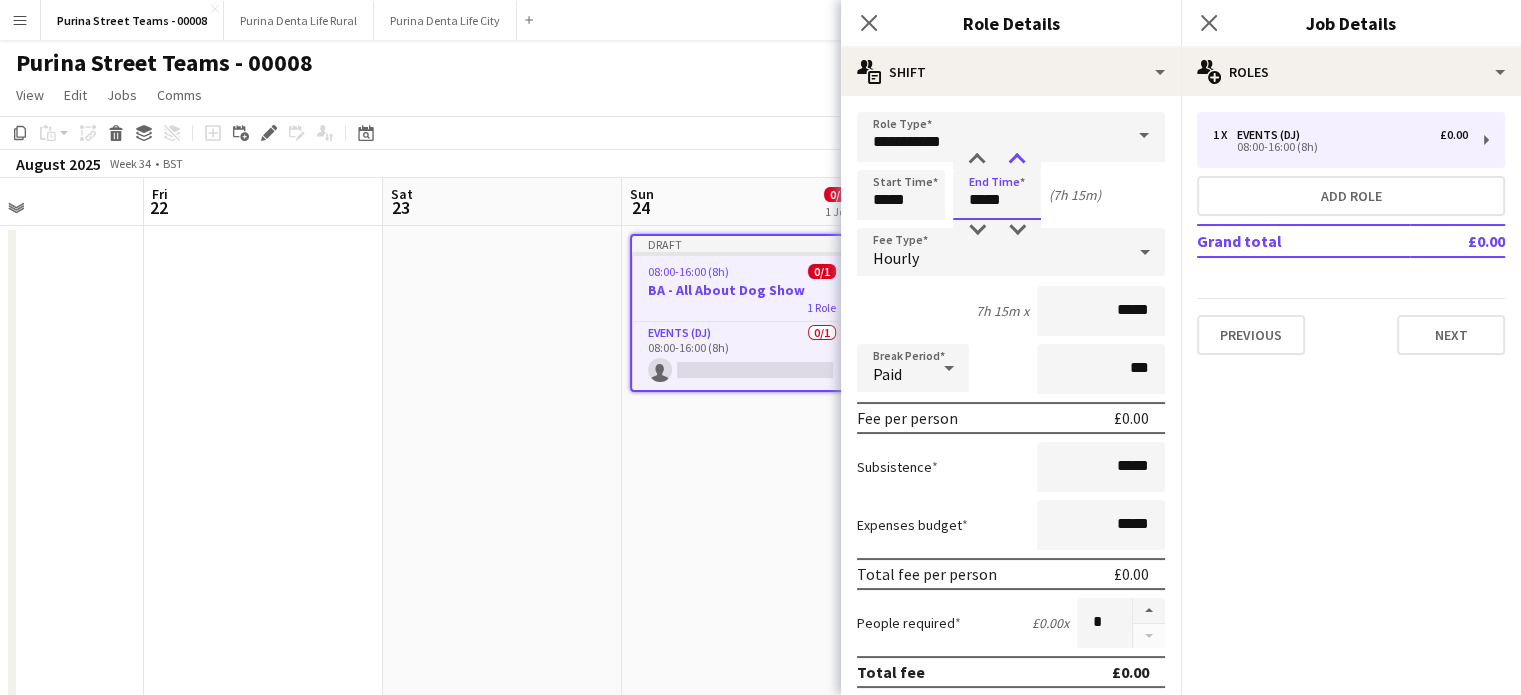 click at bounding box center [1017, 160] 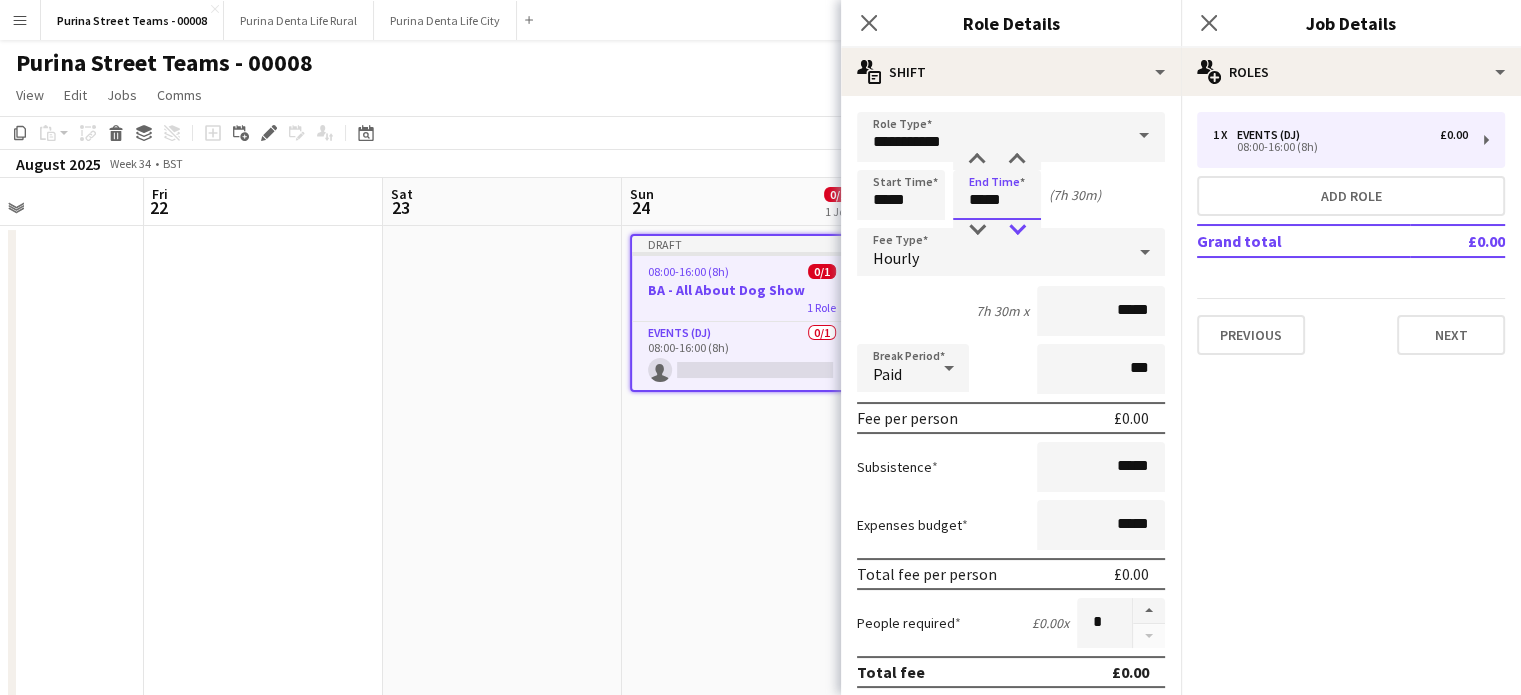 click at bounding box center [1017, 230] 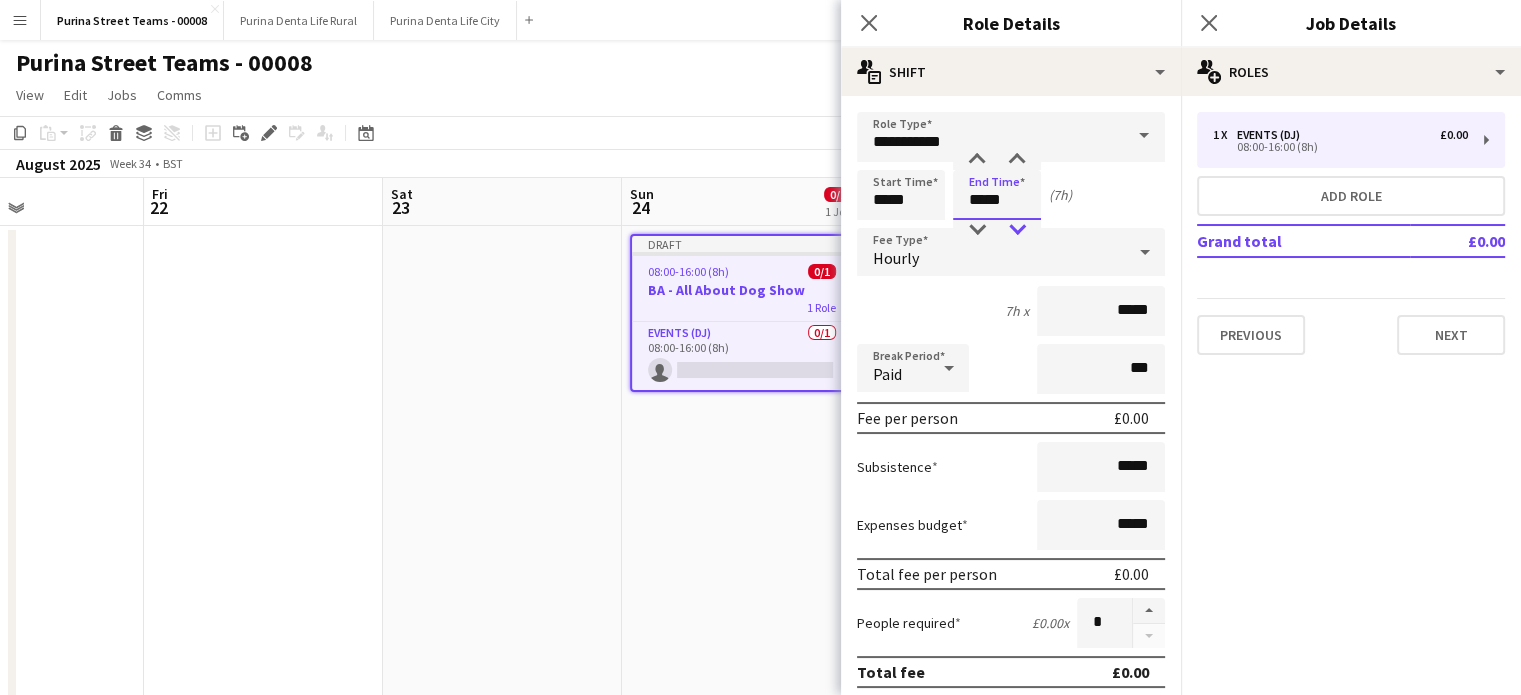 click at bounding box center (1017, 230) 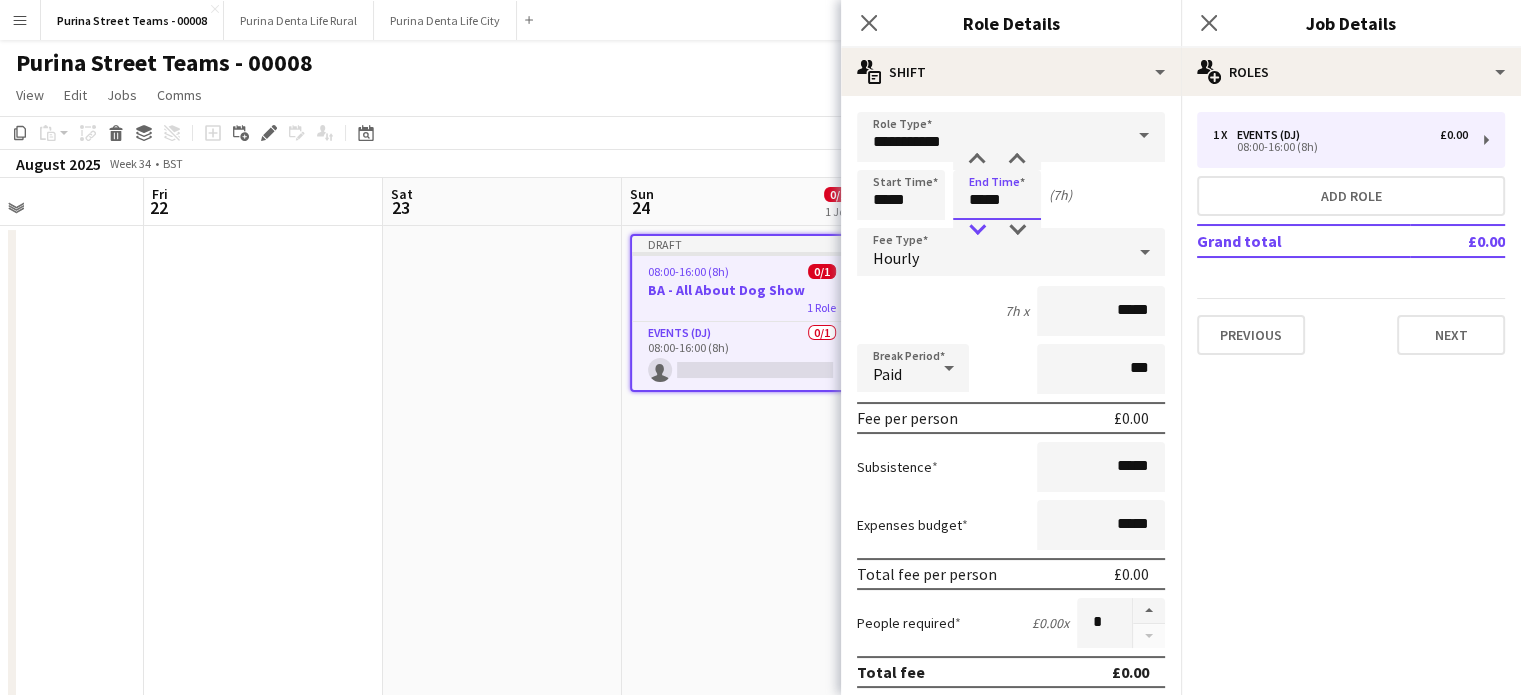 click at bounding box center (977, 230) 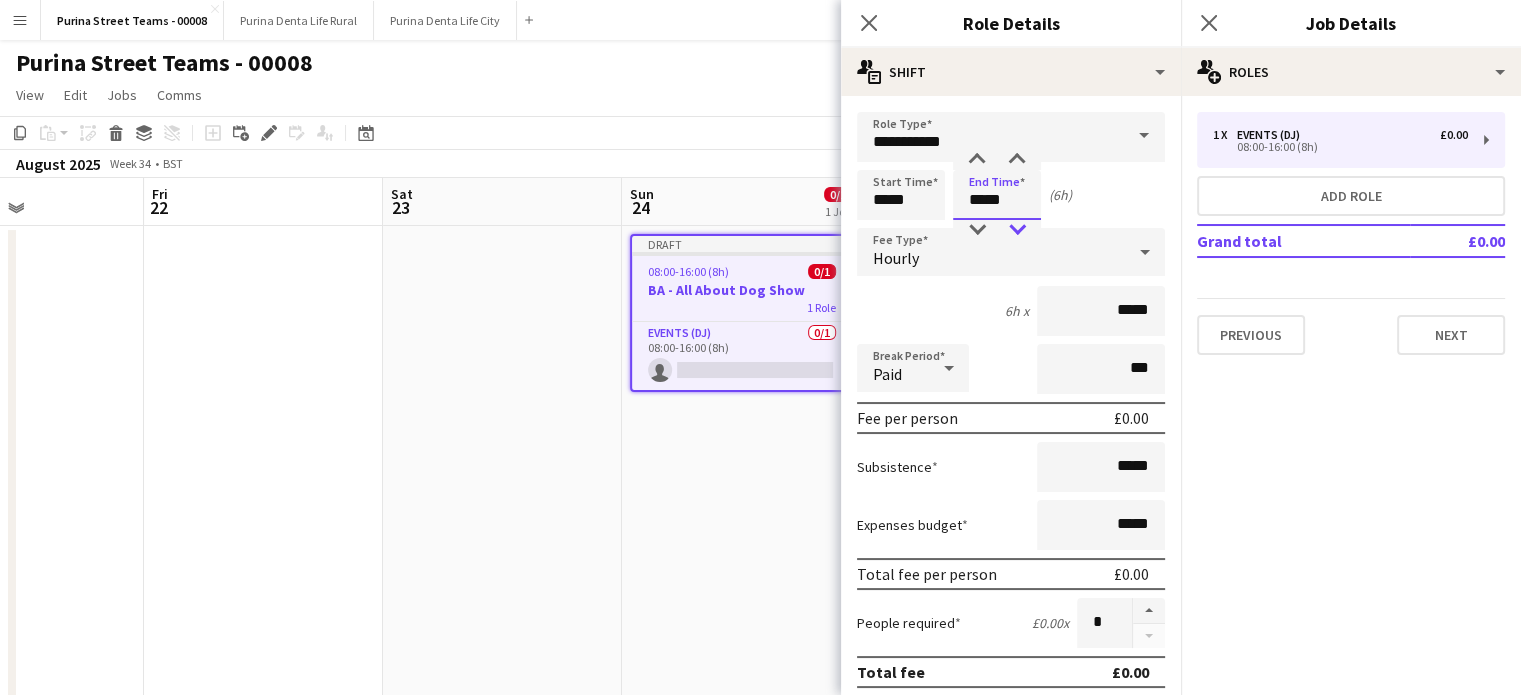 click at bounding box center [1017, 230] 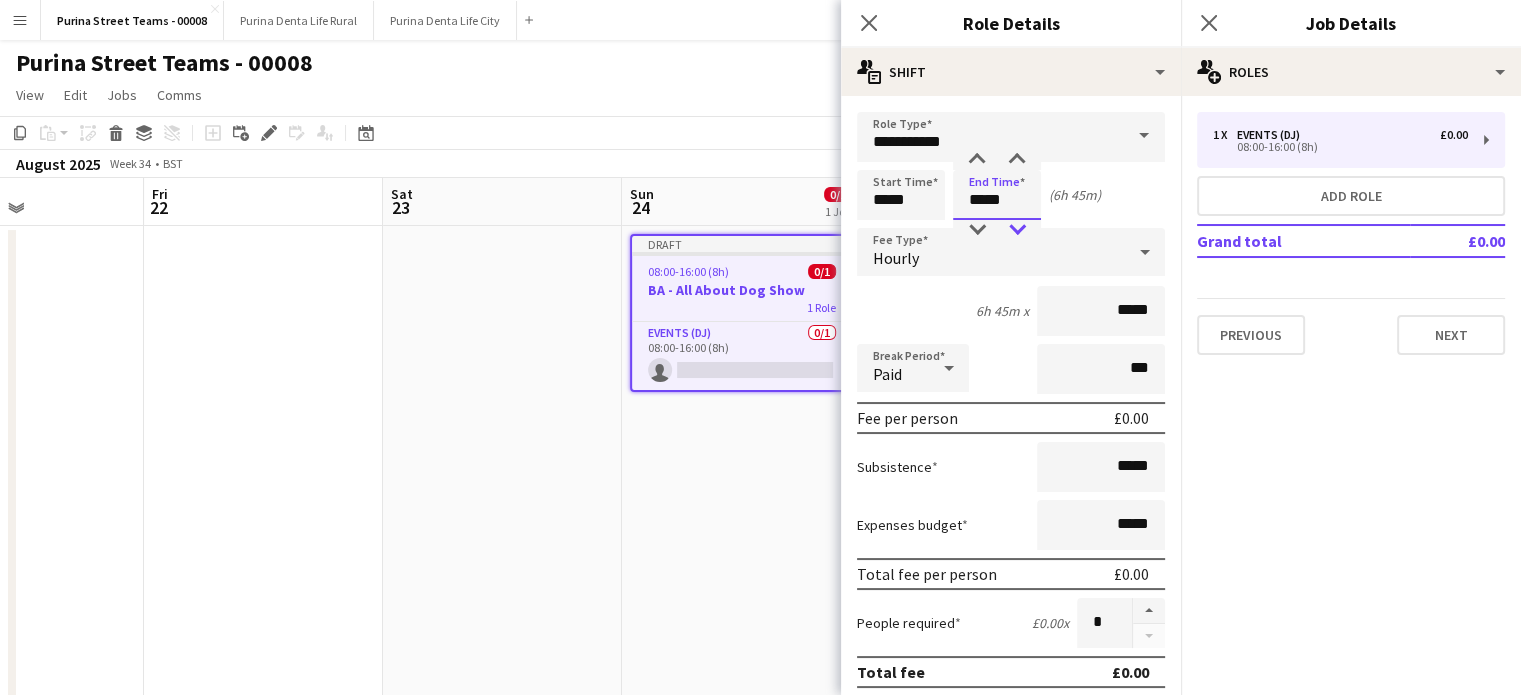 type on "*****" 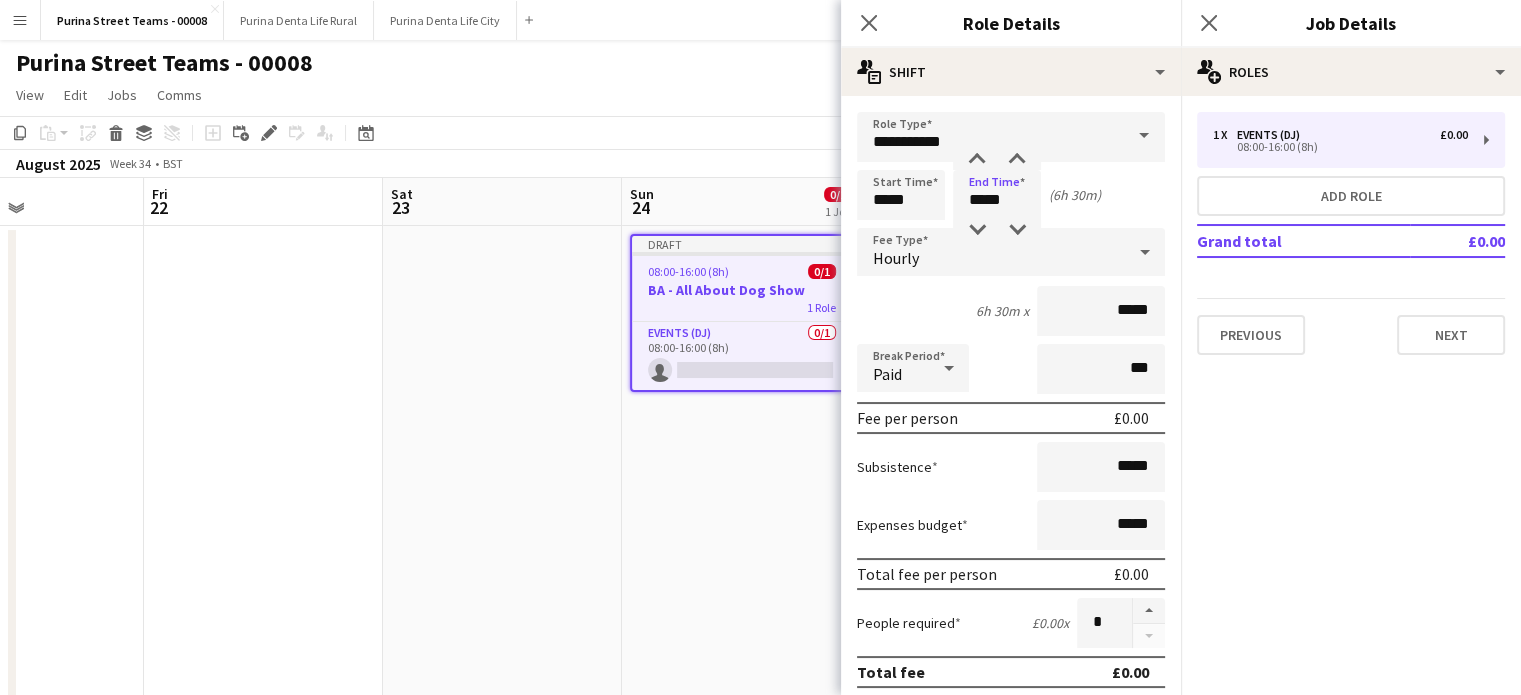 click on "Start Time  *****  End Time  *****  (6h 30m)" at bounding box center [1011, 195] 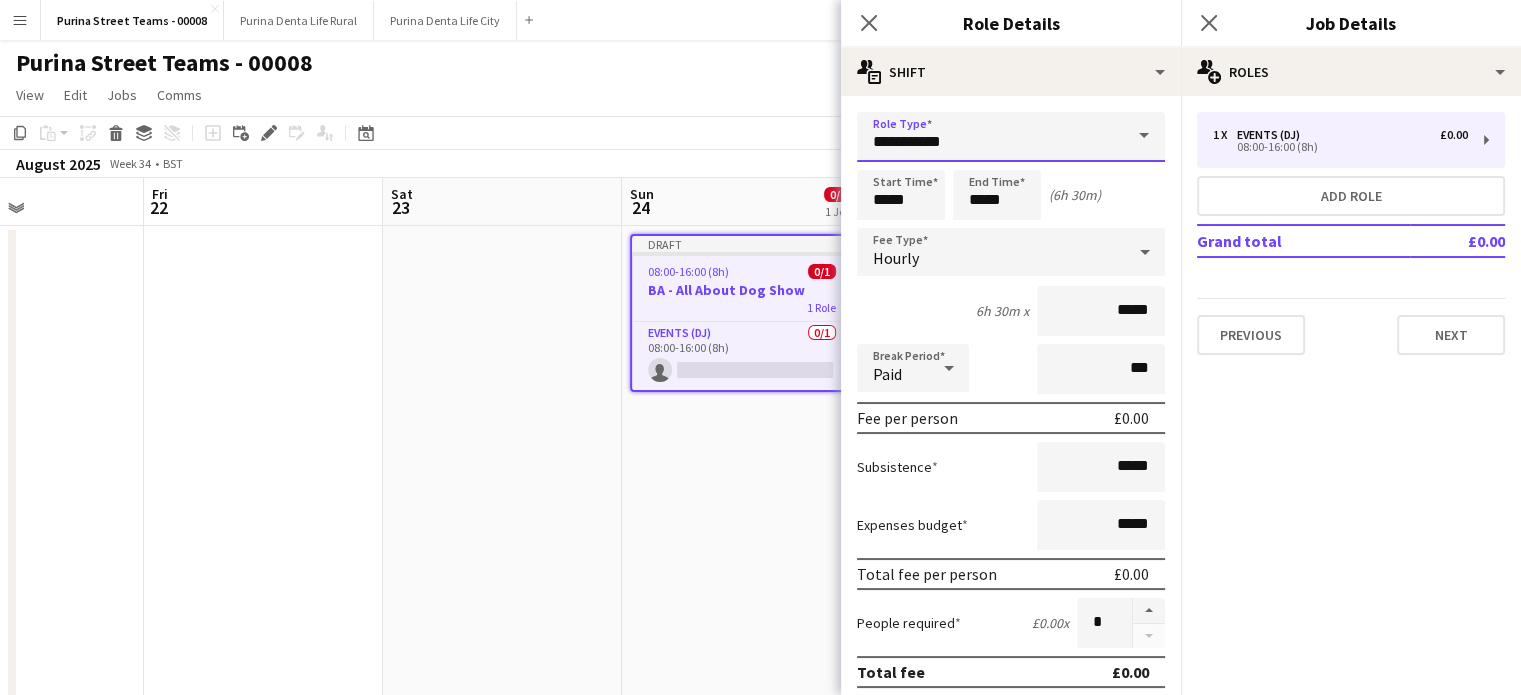 click on "**********" at bounding box center [1011, 137] 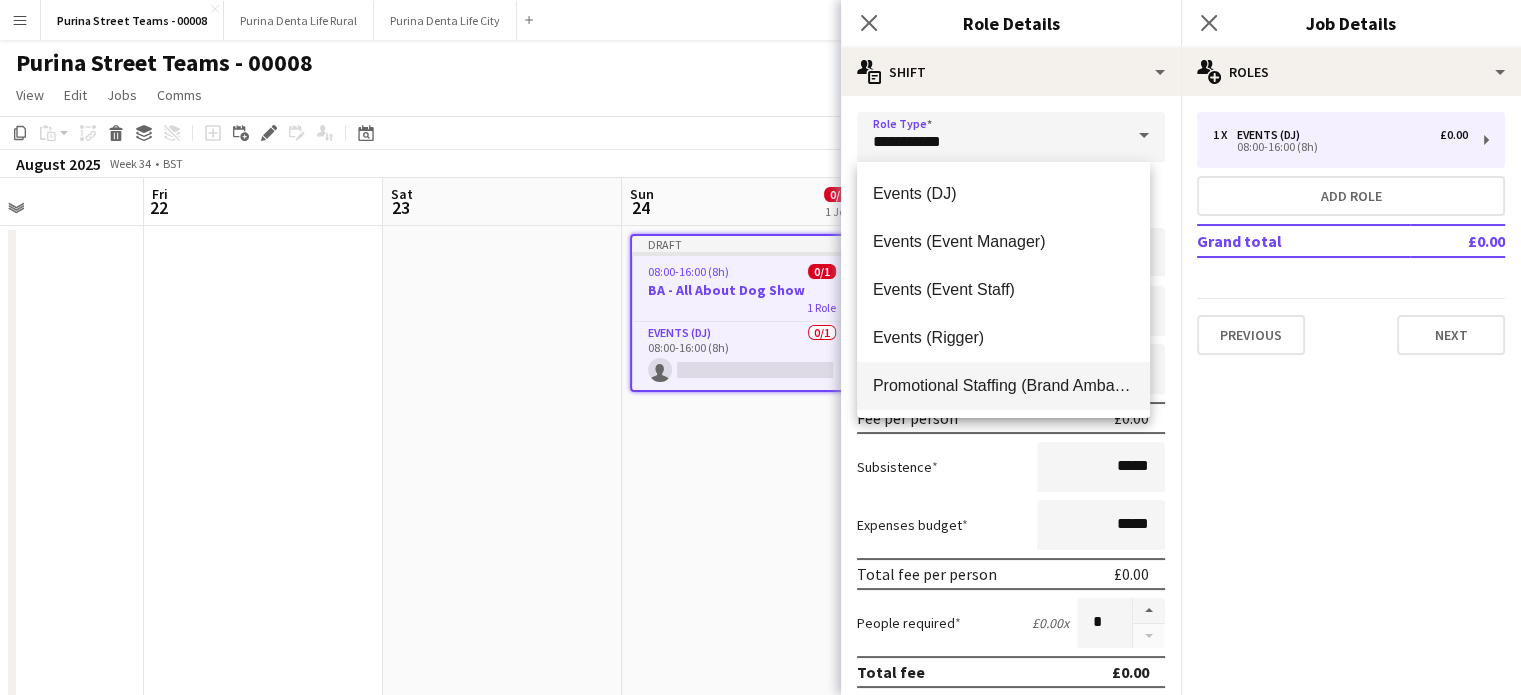 click on "Promotional Staffing (Brand Ambassadors)" at bounding box center (1003, 385) 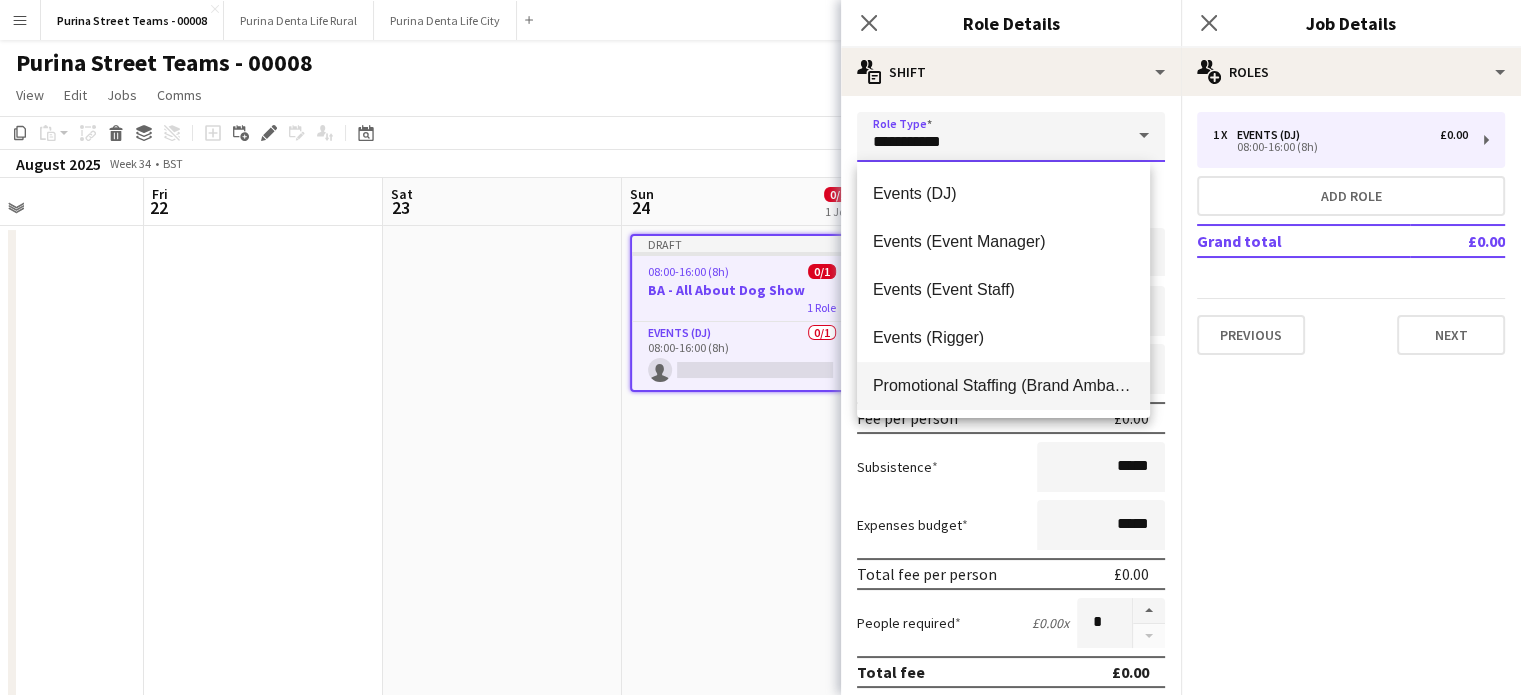 type on "**********" 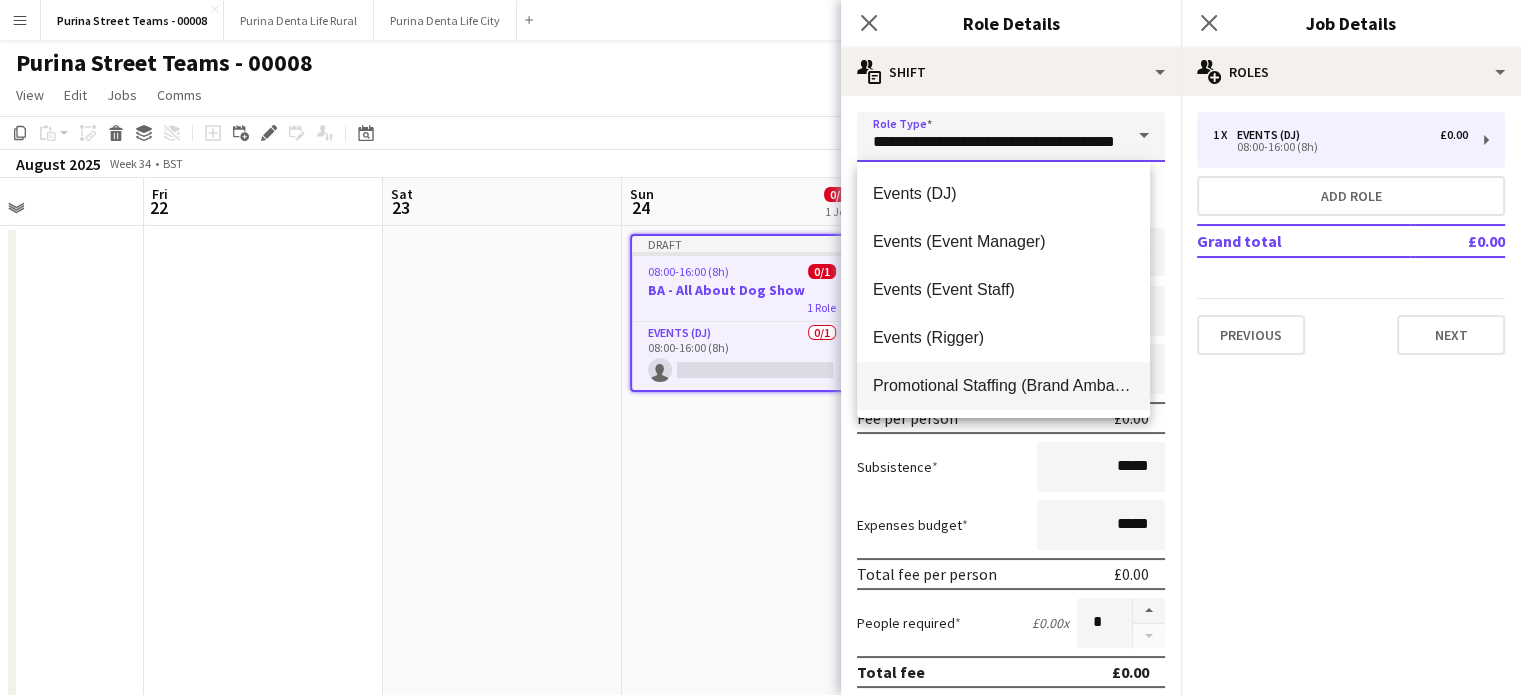 scroll, scrollTop: 0, scrollLeft: 49, axis: horizontal 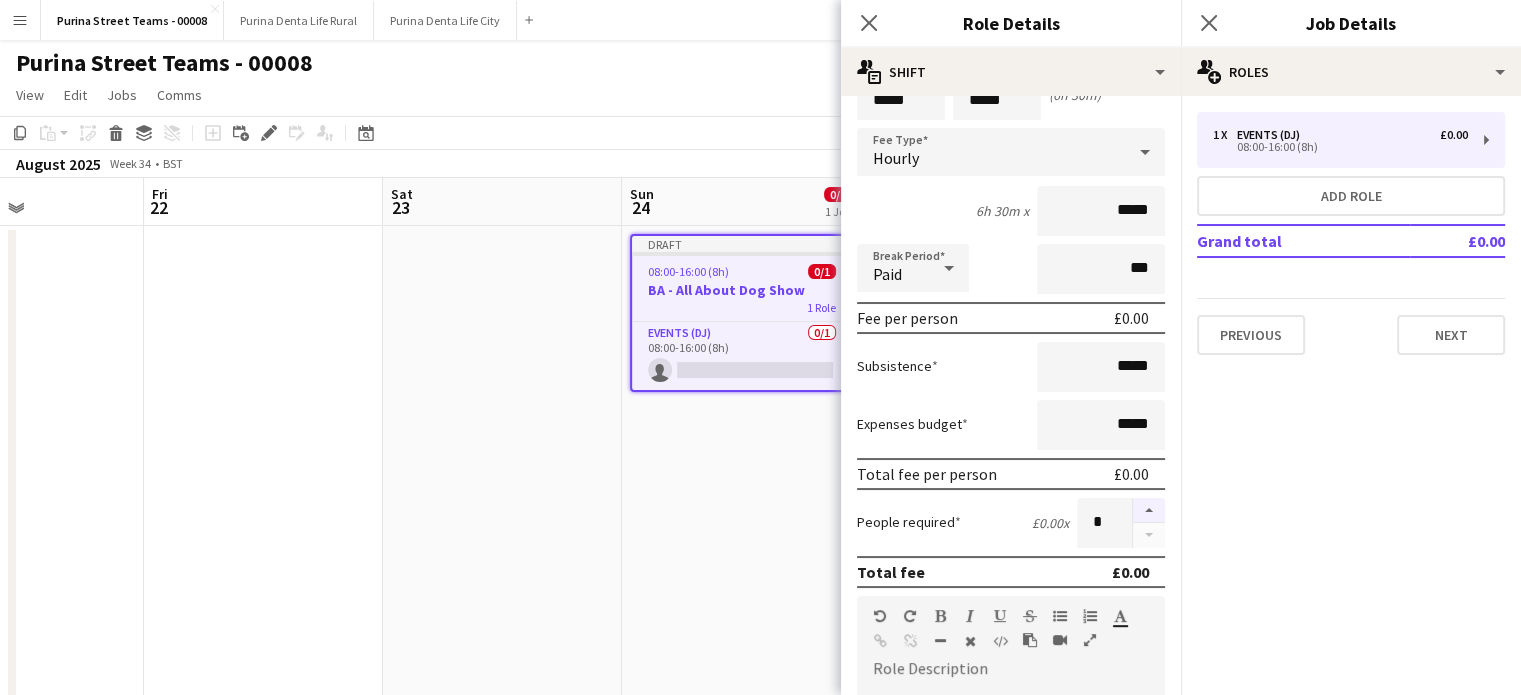 click at bounding box center [1149, 511] 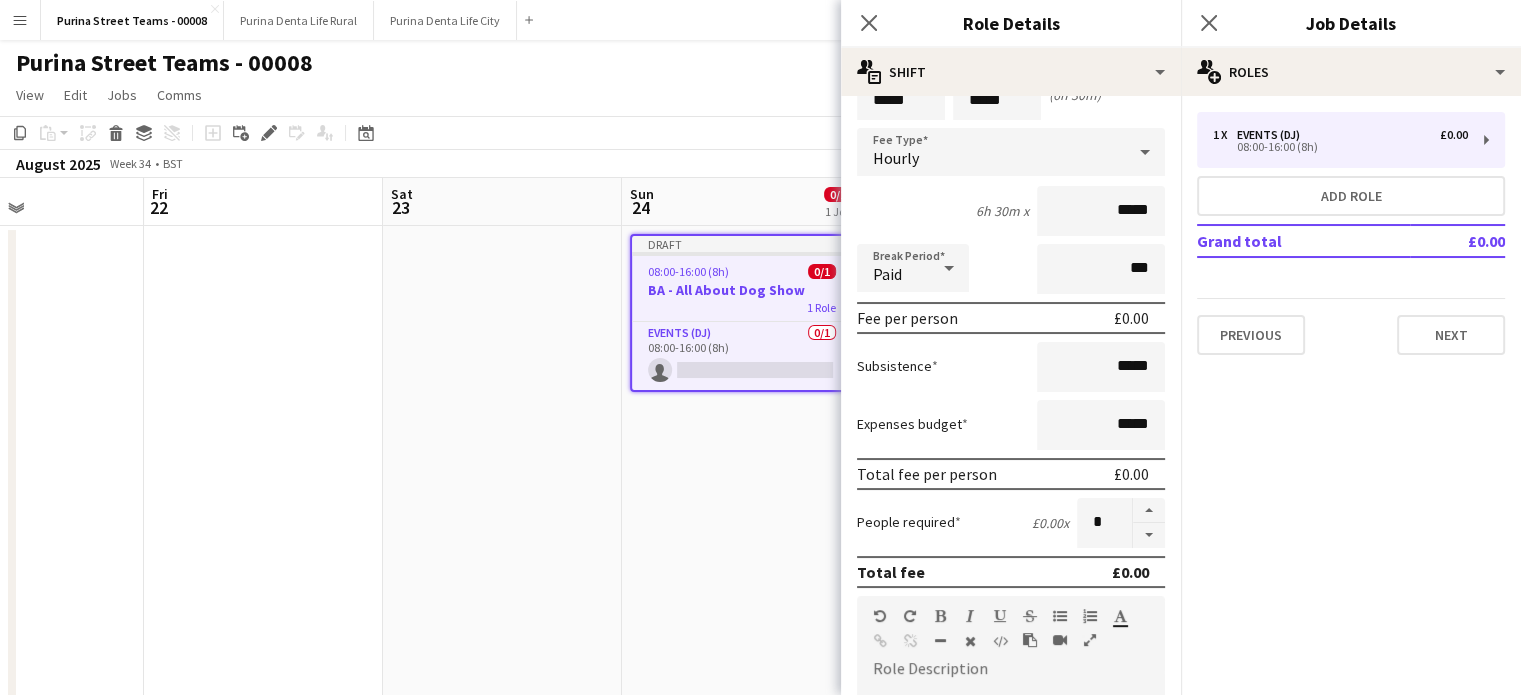 click on "Hourly" at bounding box center [991, 152] 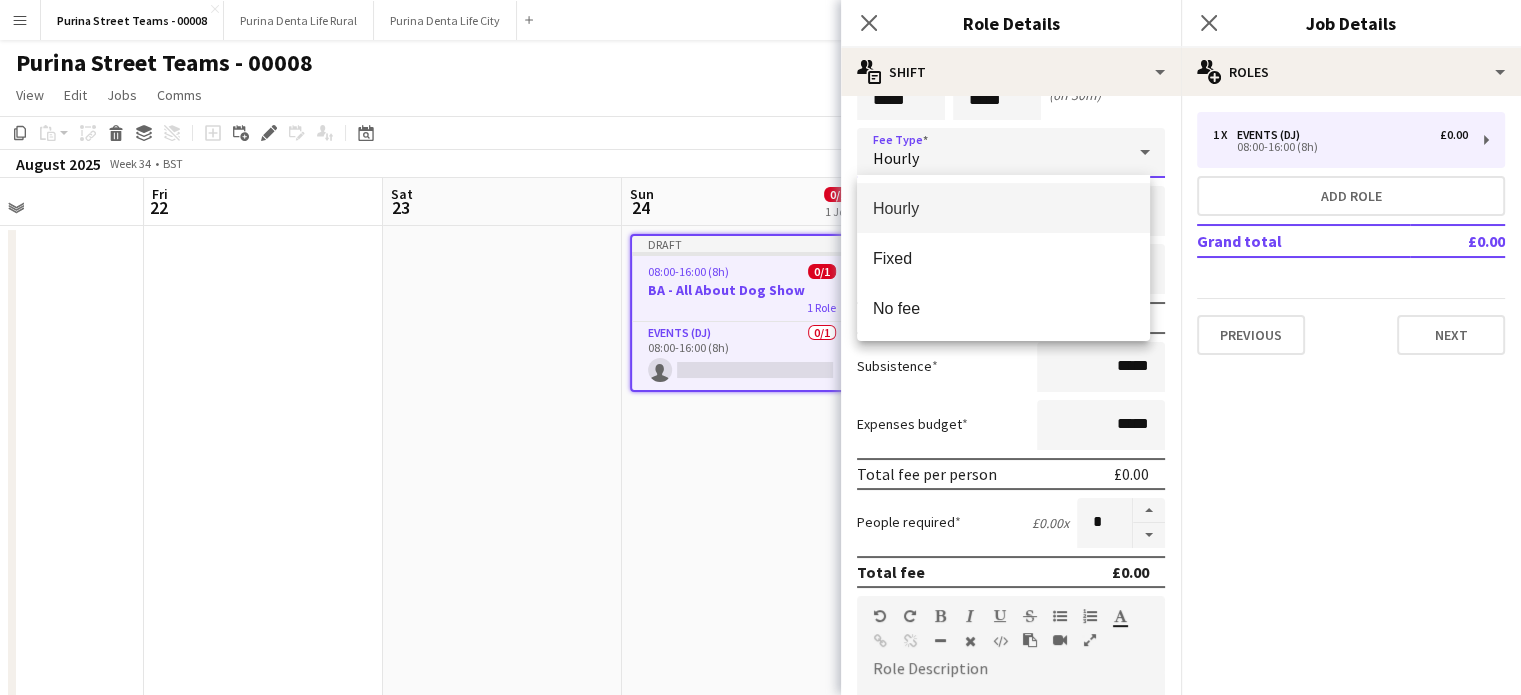 click at bounding box center [760, 347] 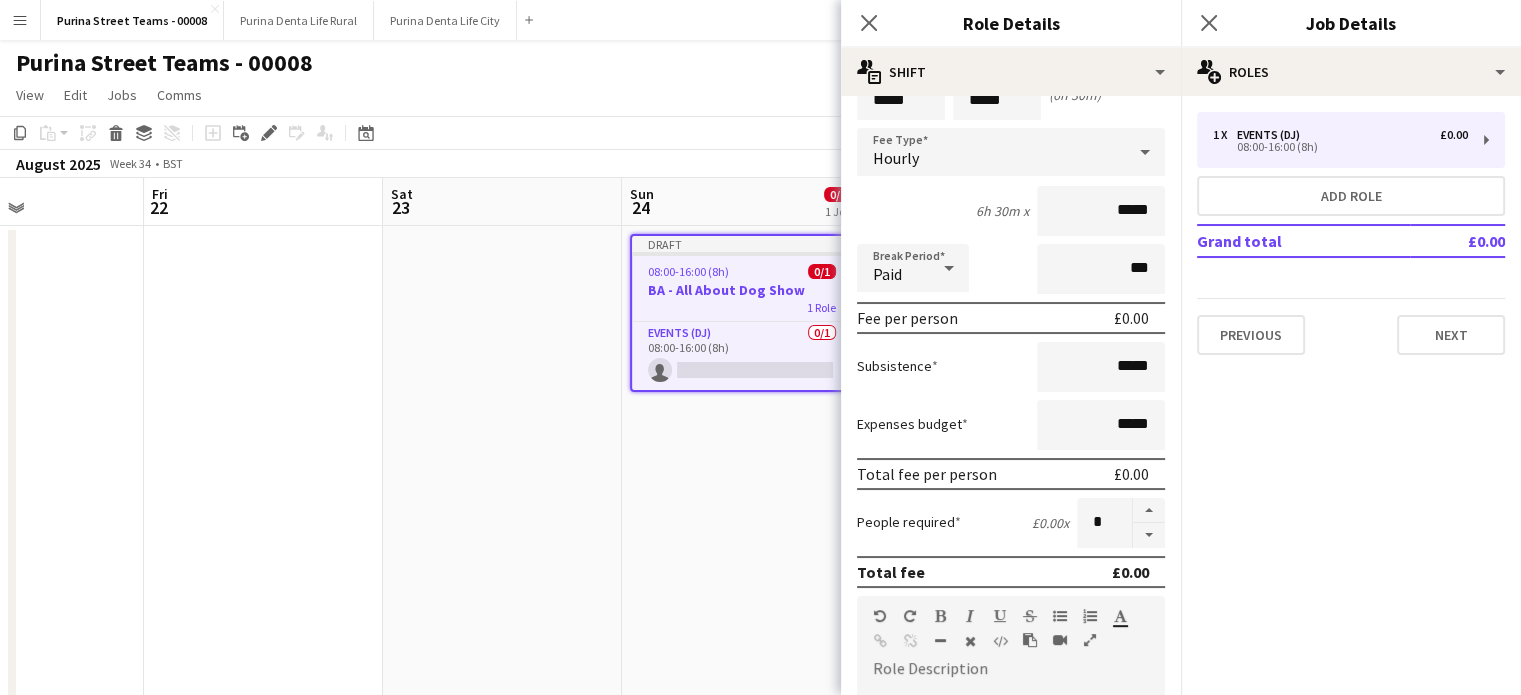 click 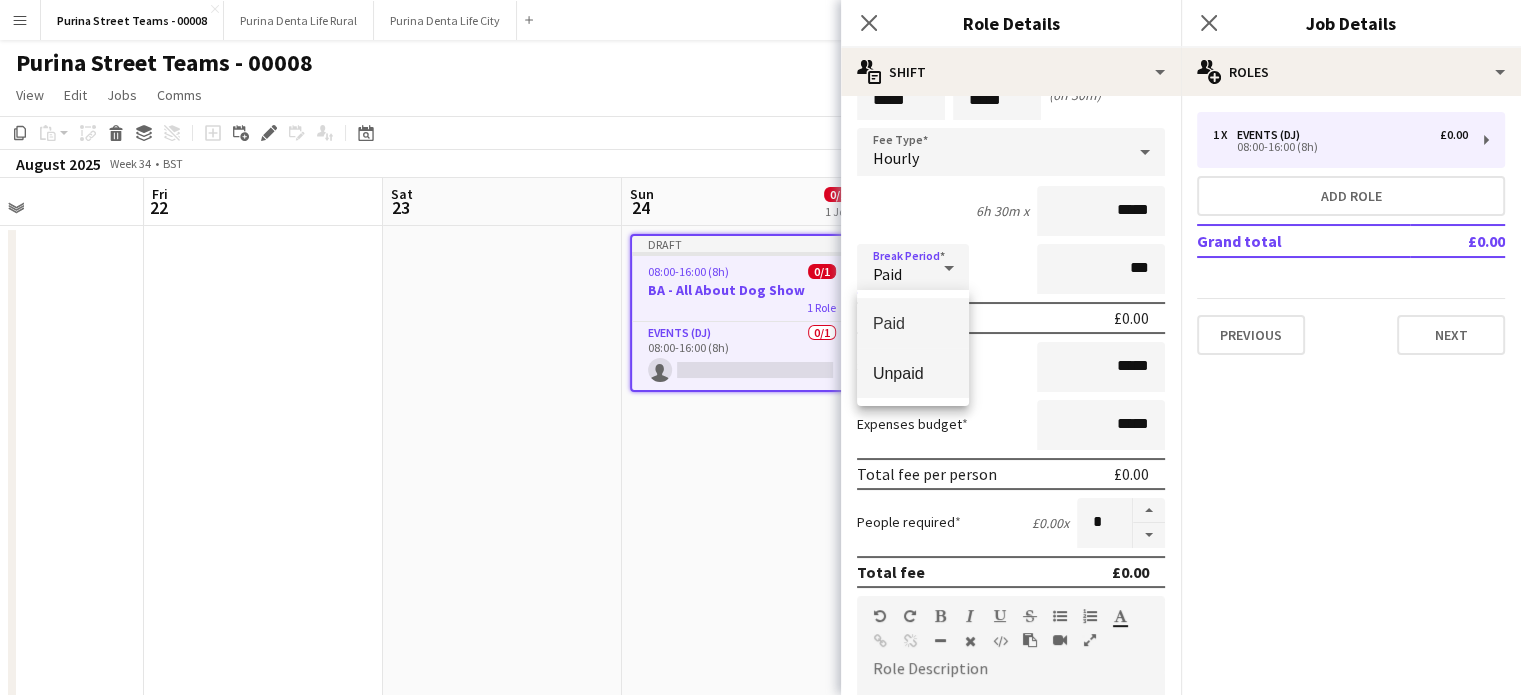 click on "Unpaid" at bounding box center (913, 373) 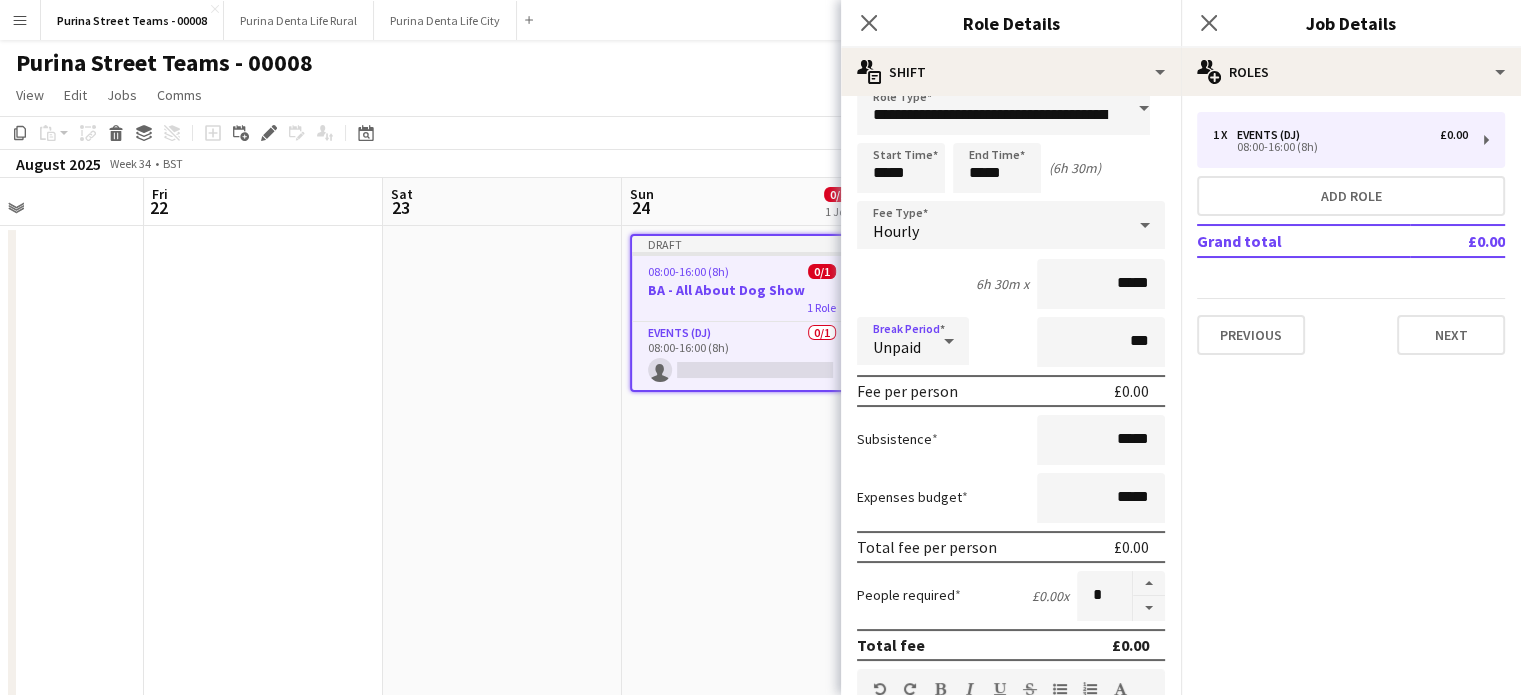 scroll, scrollTop: 0, scrollLeft: 0, axis: both 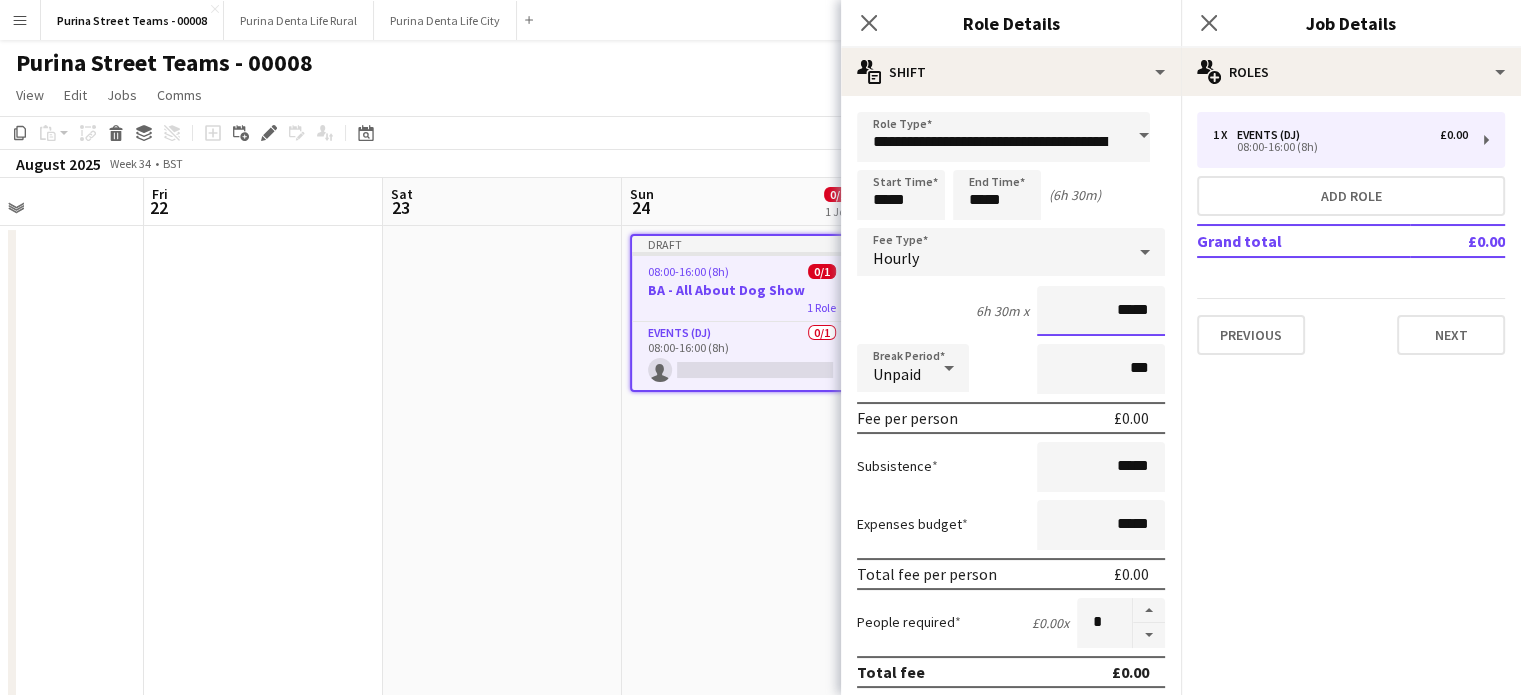 drag, startPoint x: 1104, startPoint y: 311, endPoint x: 1141, endPoint y: 307, distance: 37.215588 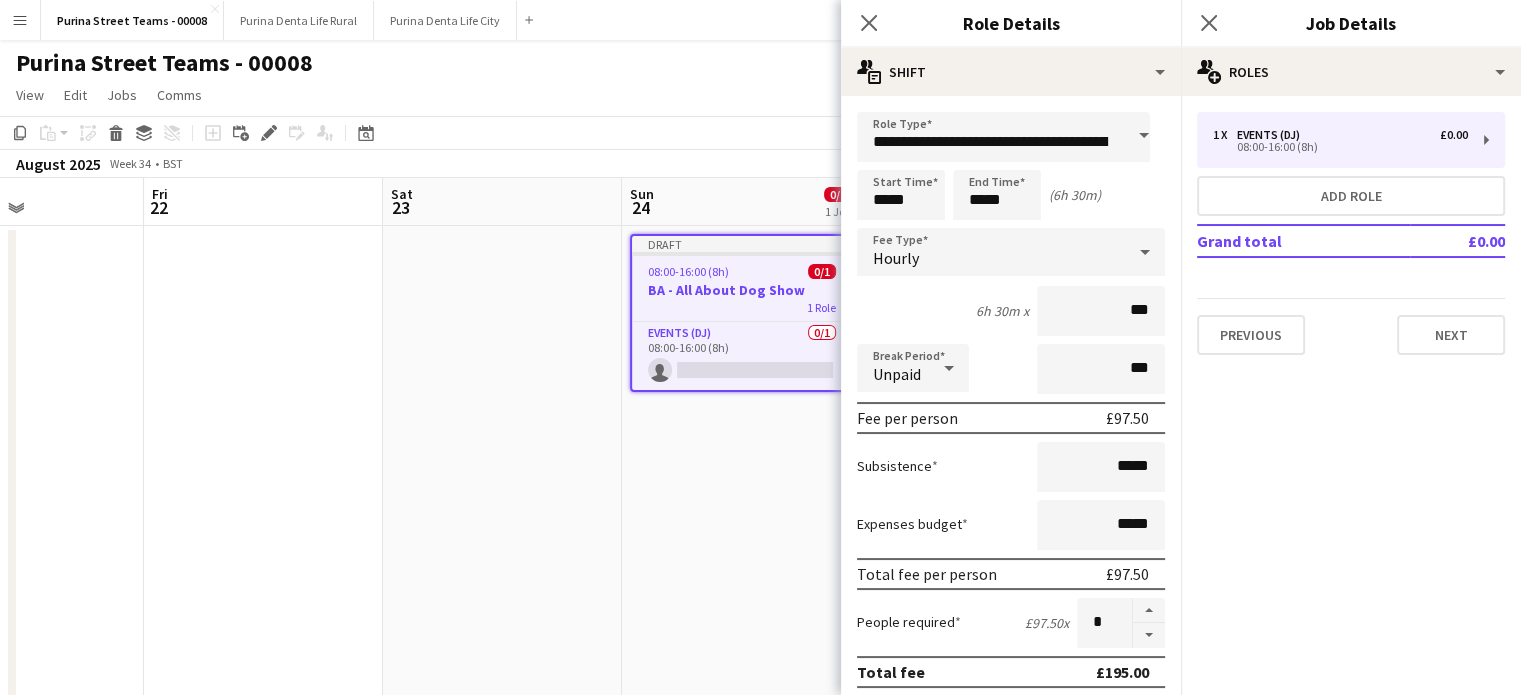 click on "**********" at bounding box center [1011, 682] 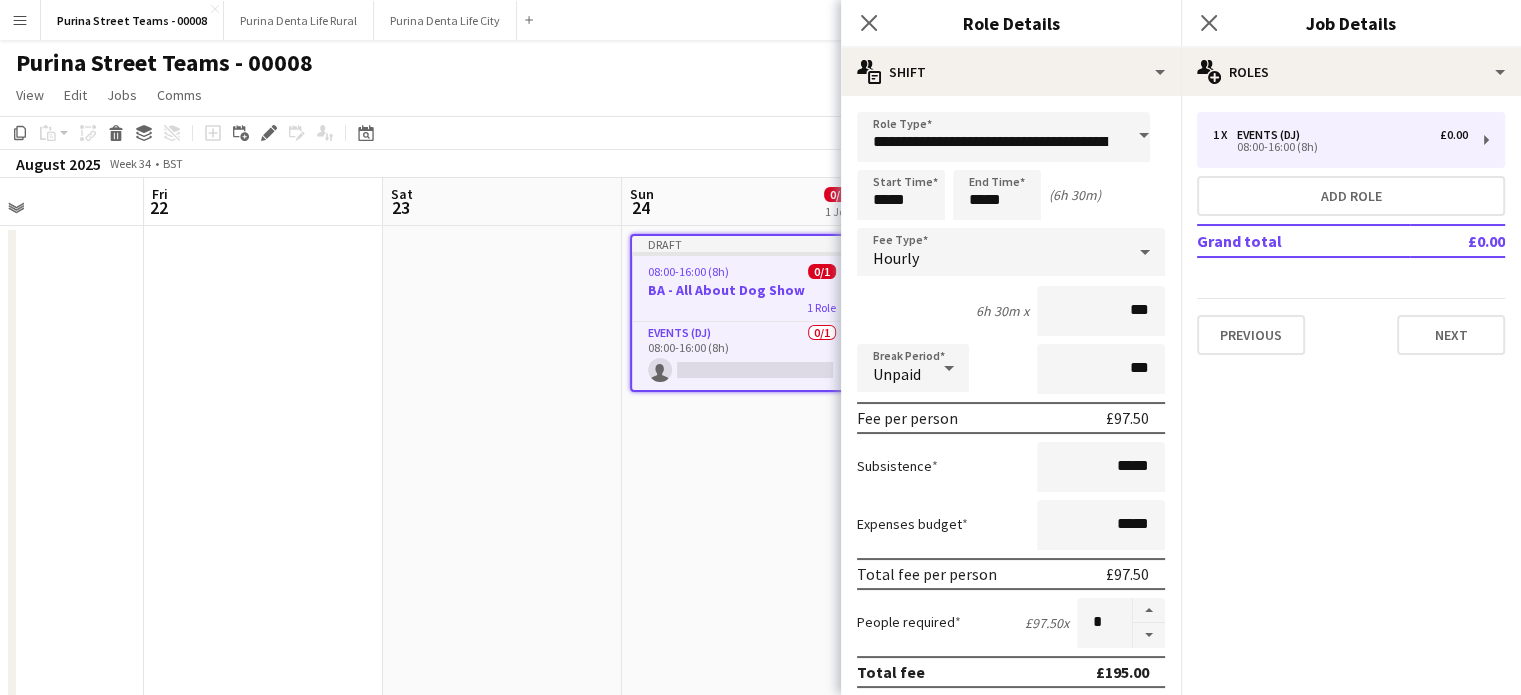 click on "6h 30m x  ***" at bounding box center [1011, 311] 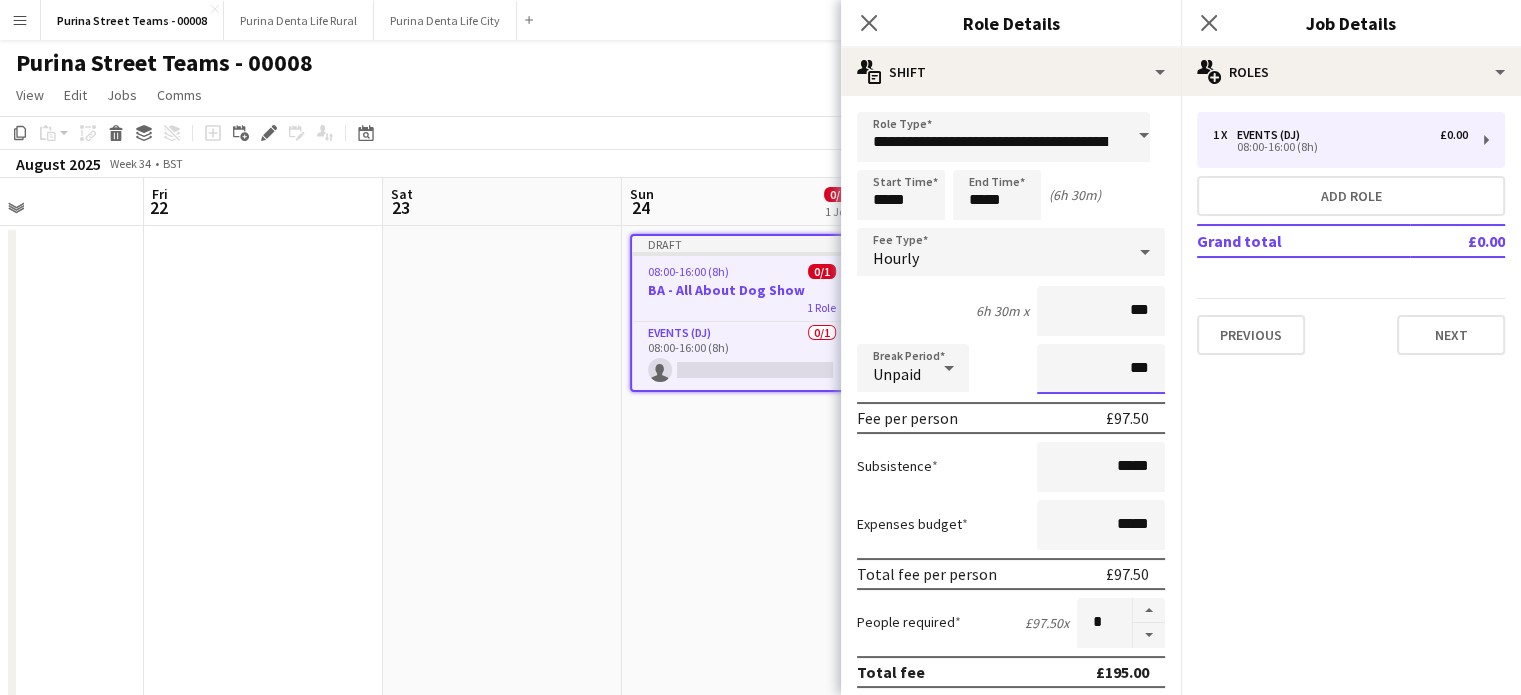 click on "***" at bounding box center [1101, 369] 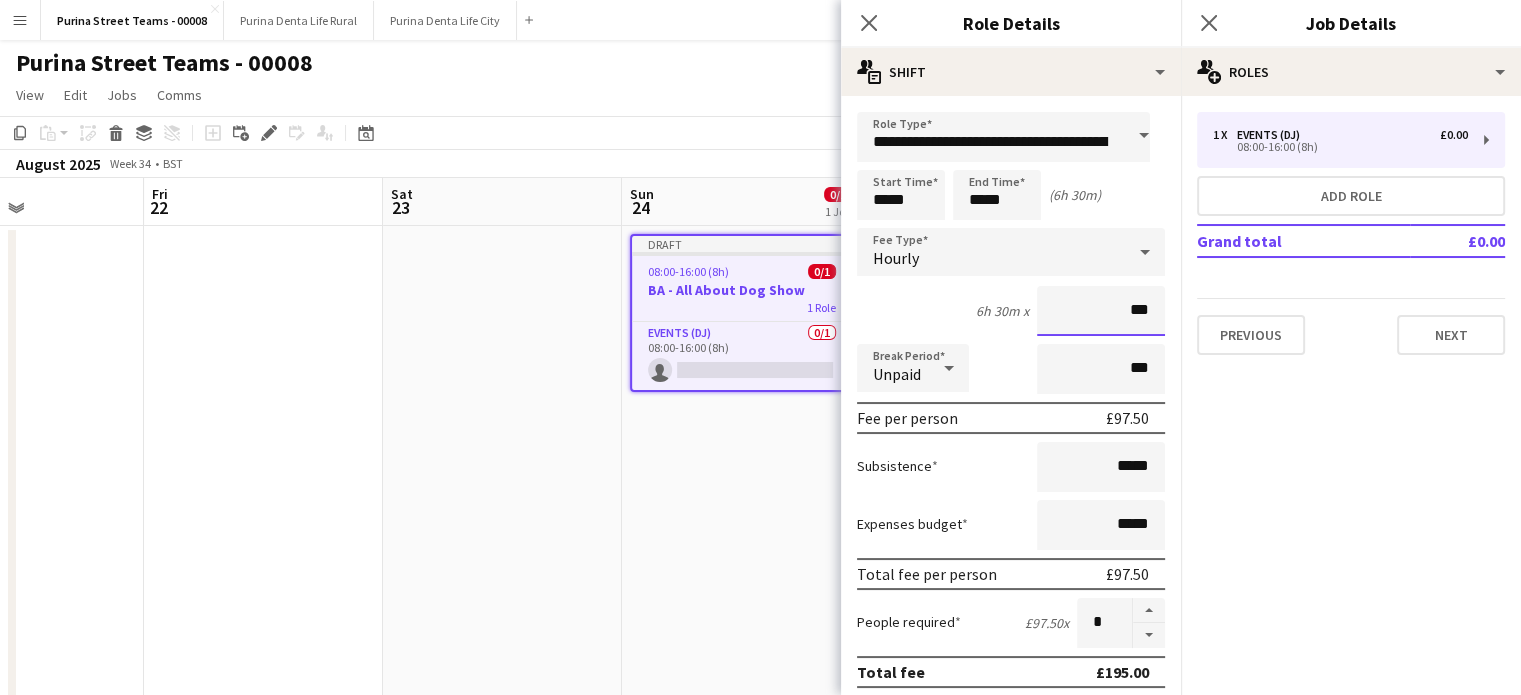 click on "***" at bounding box center [1101, 311] 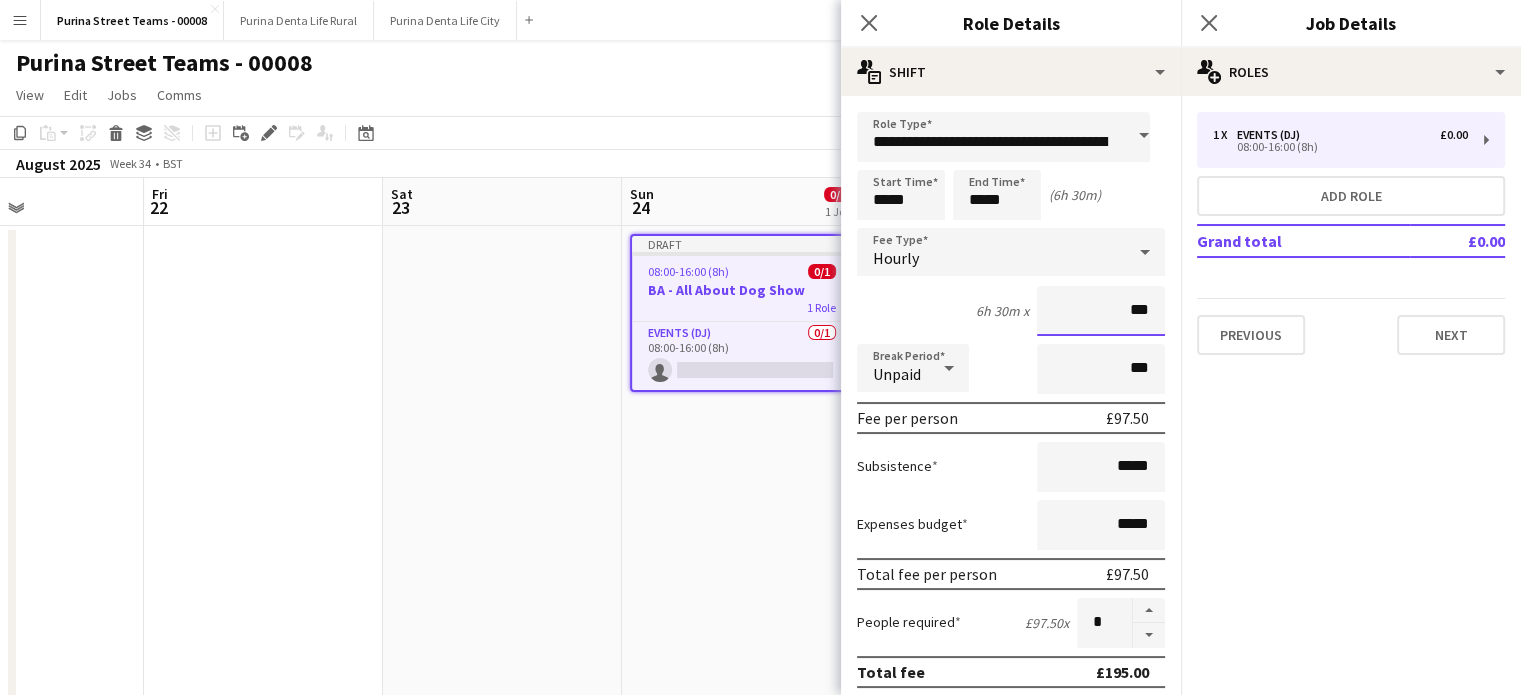 type on "******" 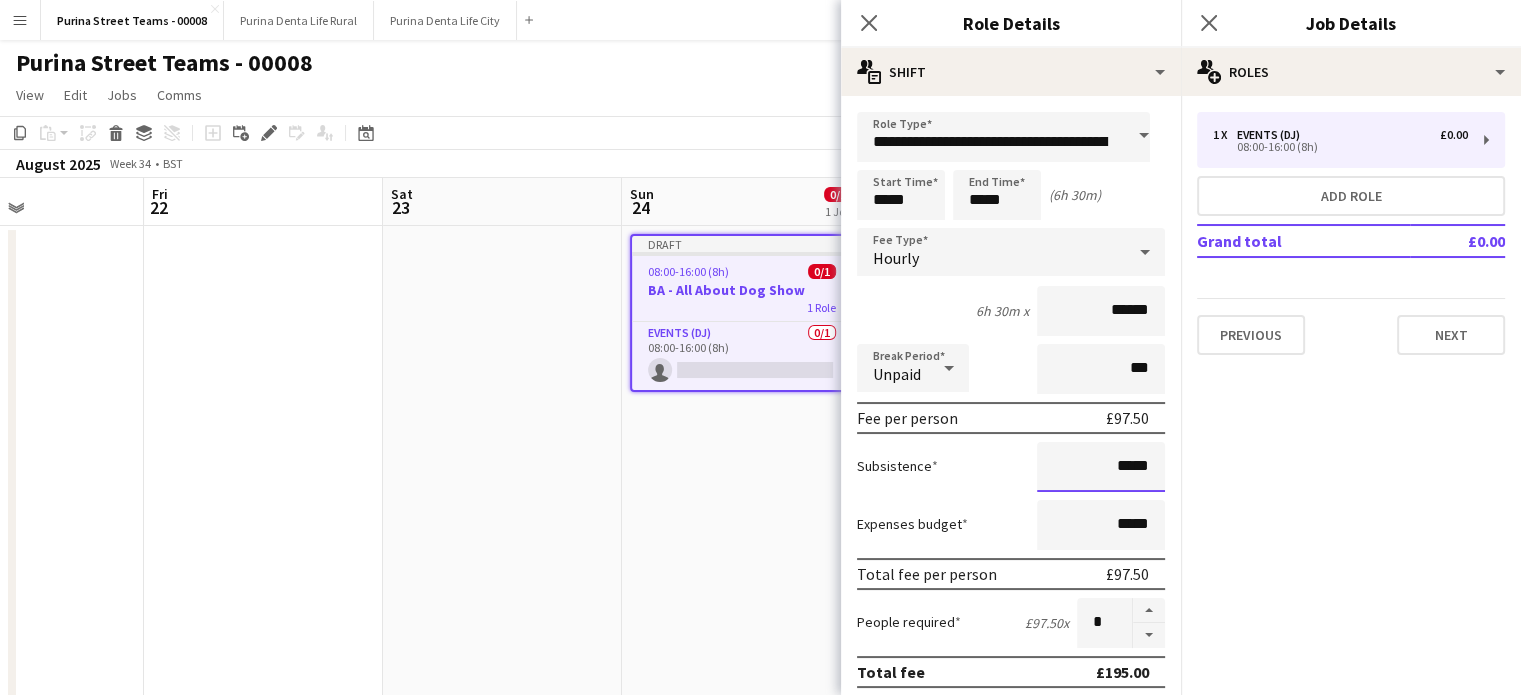 click on "*****" at bounding box center (1101, 467) 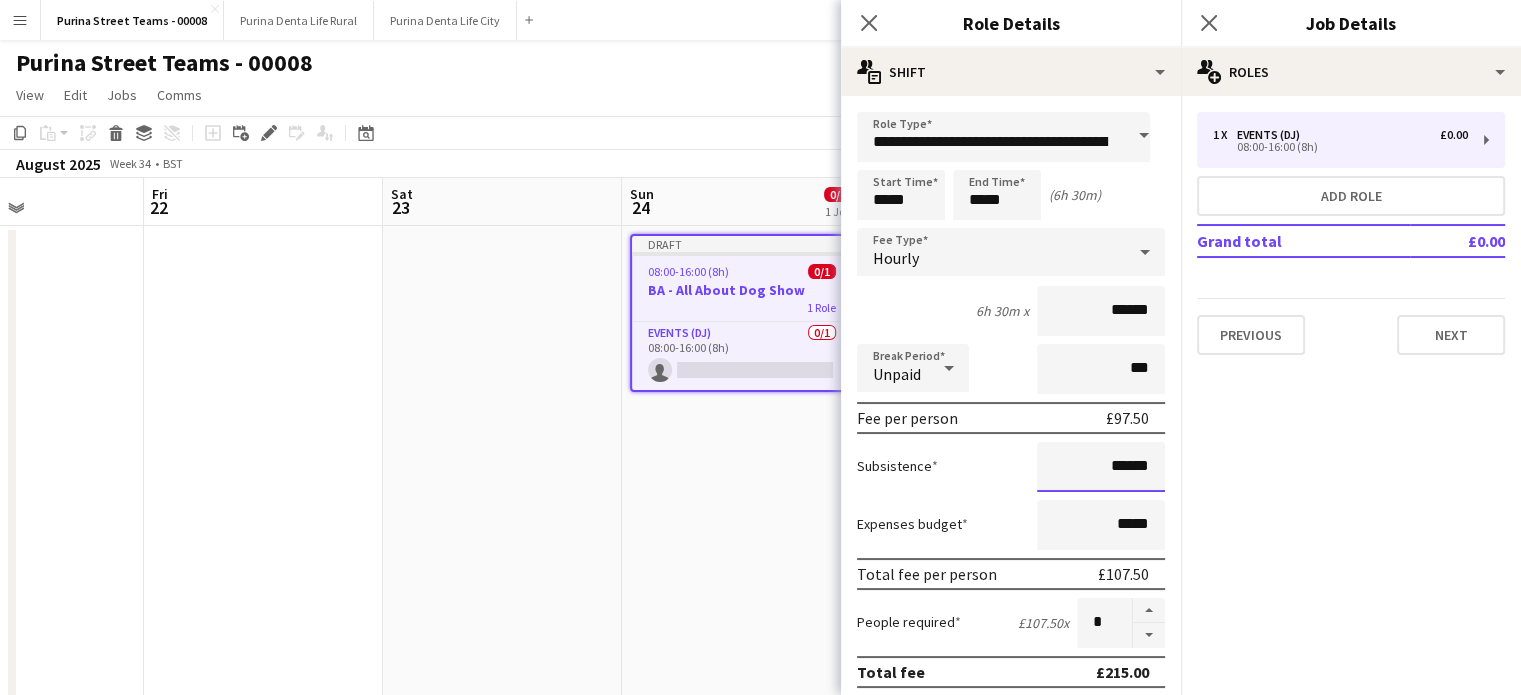 type on "******" 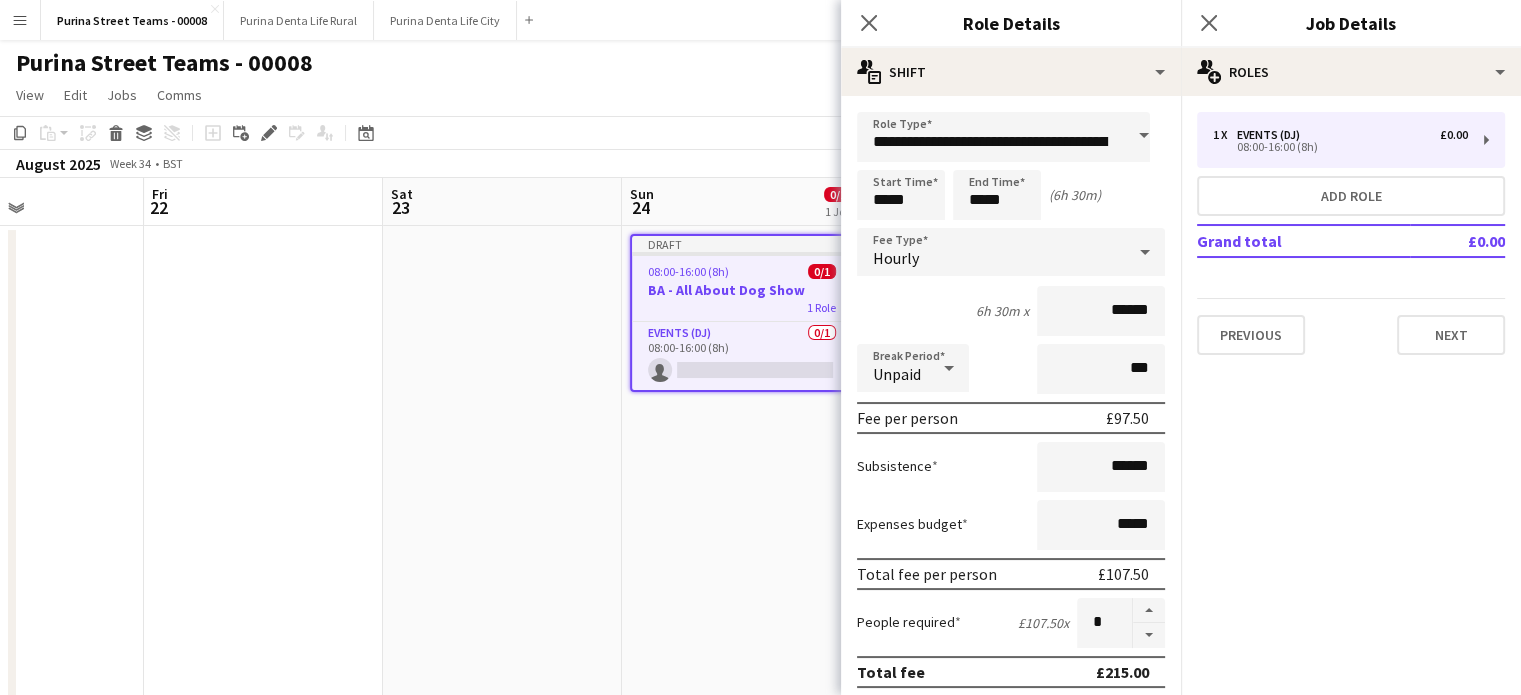 click on "**********" at bounding box center (1011, 682) 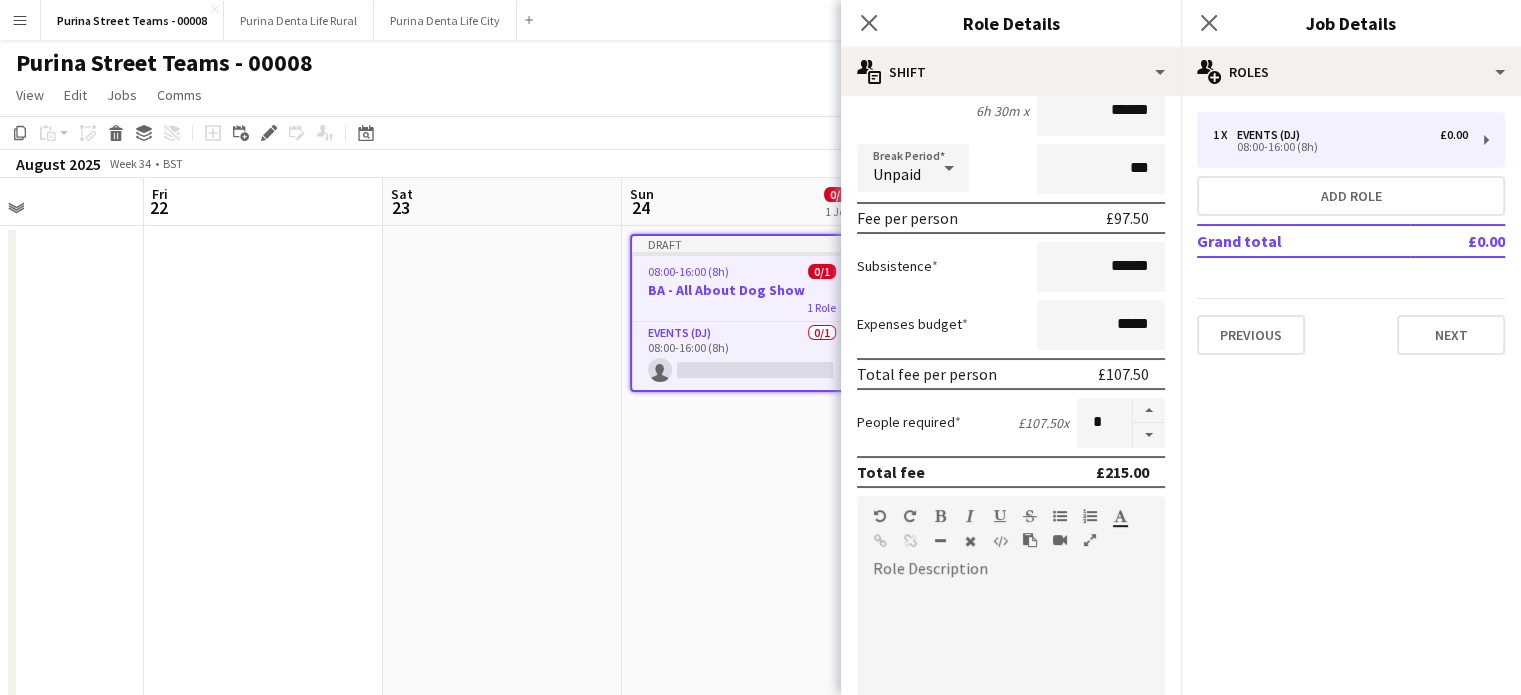 scroll, scrollTop: 500, scrollLeft: 0, axis: vertical 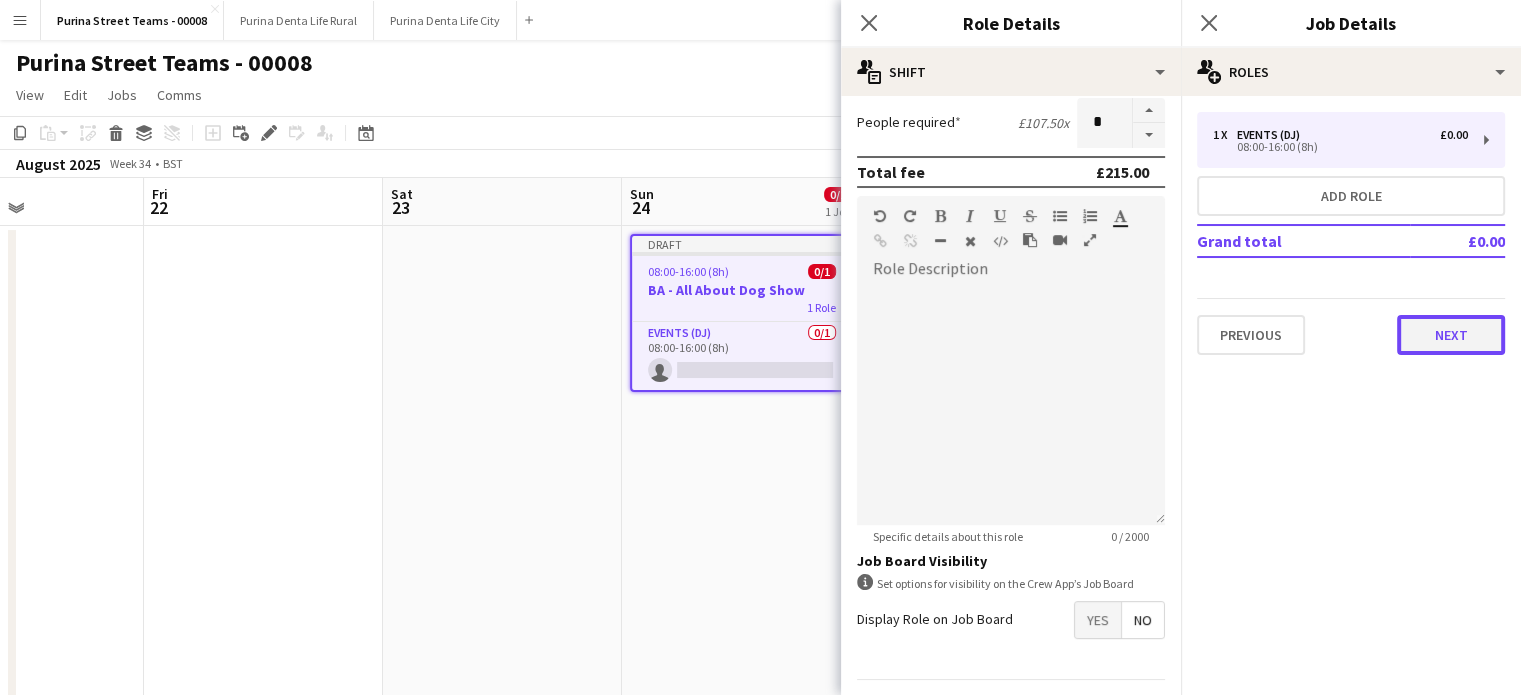 click on "Next" at bounding box center (1451, 335) 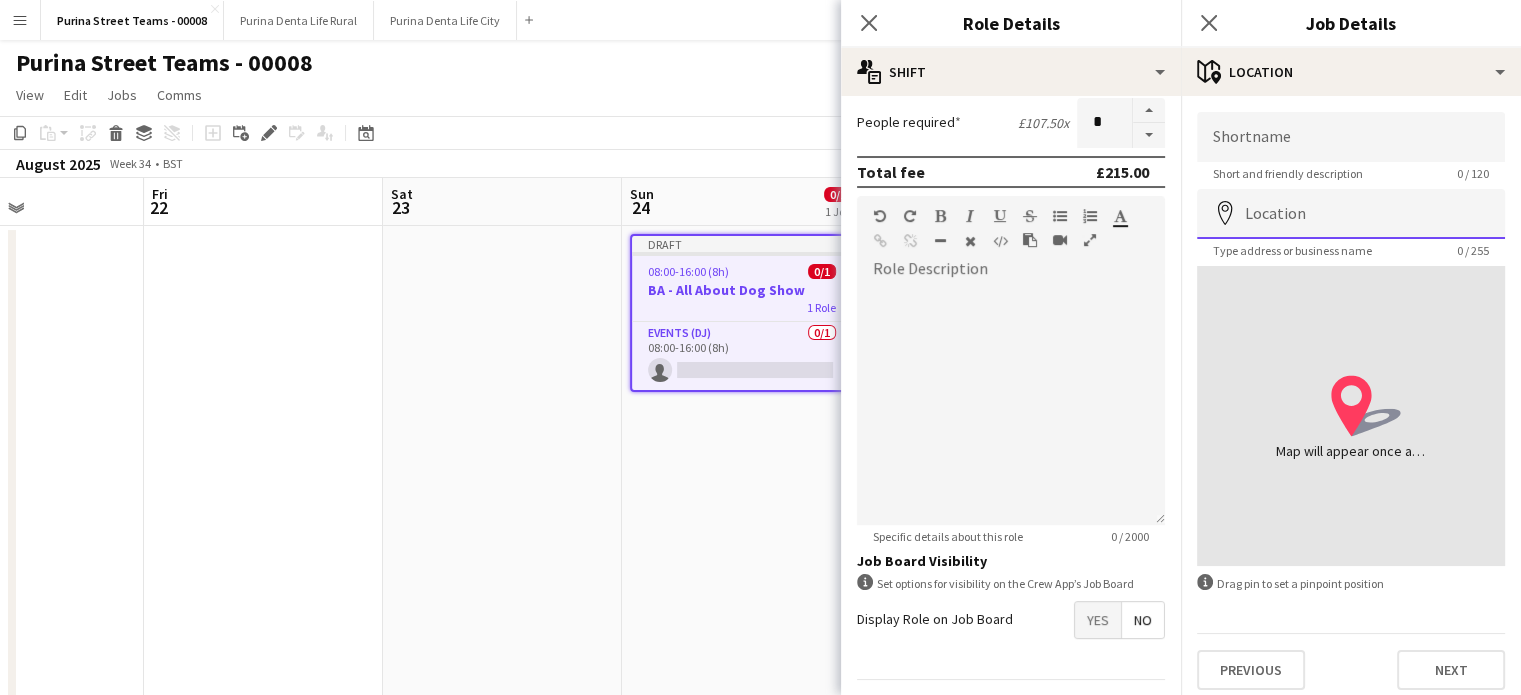 click on "Location" at bounding box center [1351, 214] 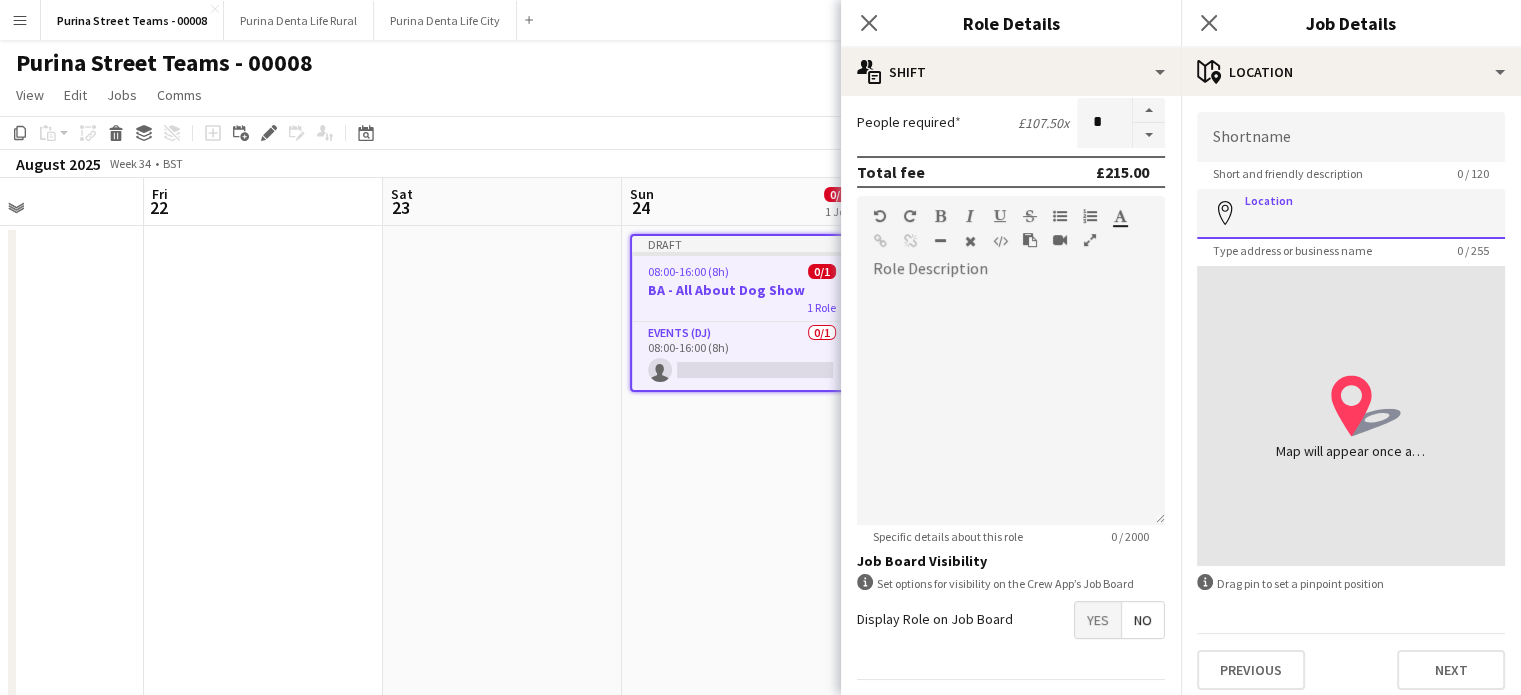 scroll, scrollTop: 9, scrollLeft: 0, axis: vertical 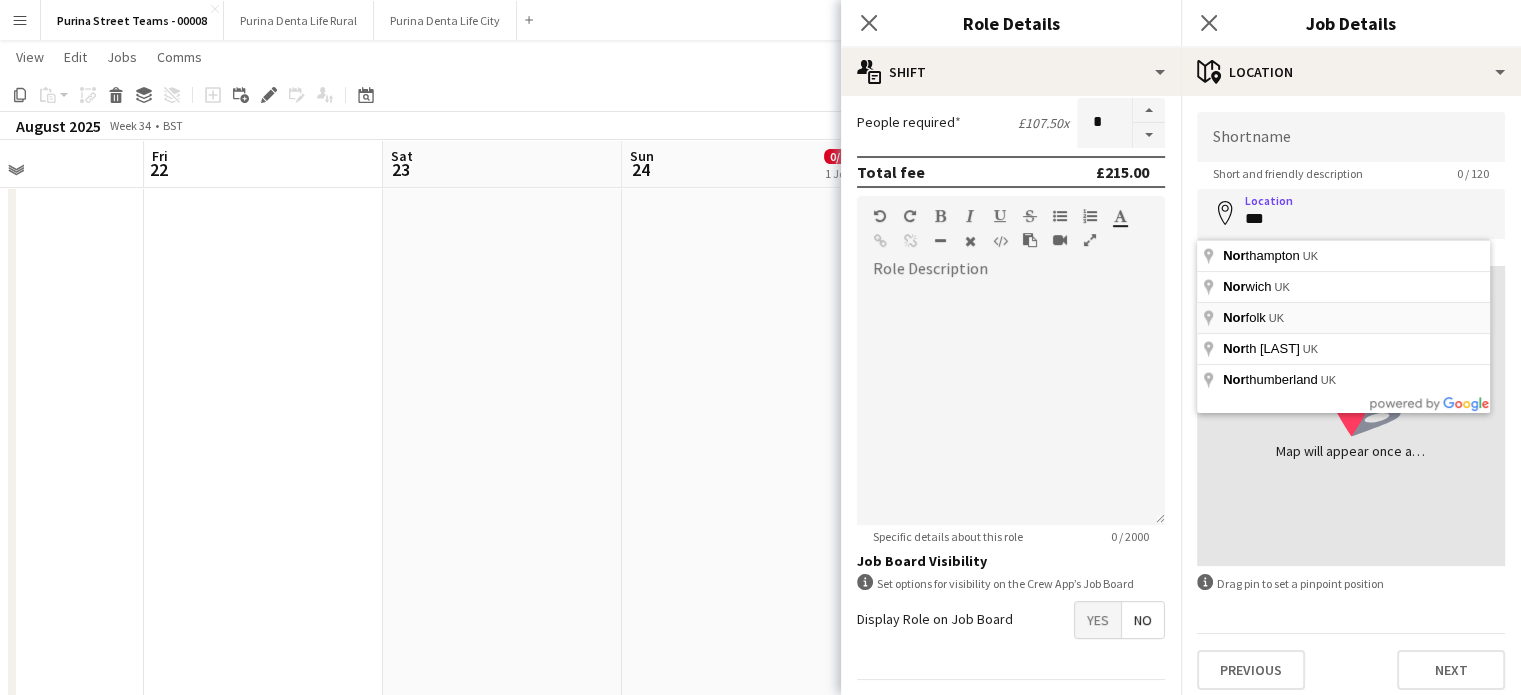 type on "**********" 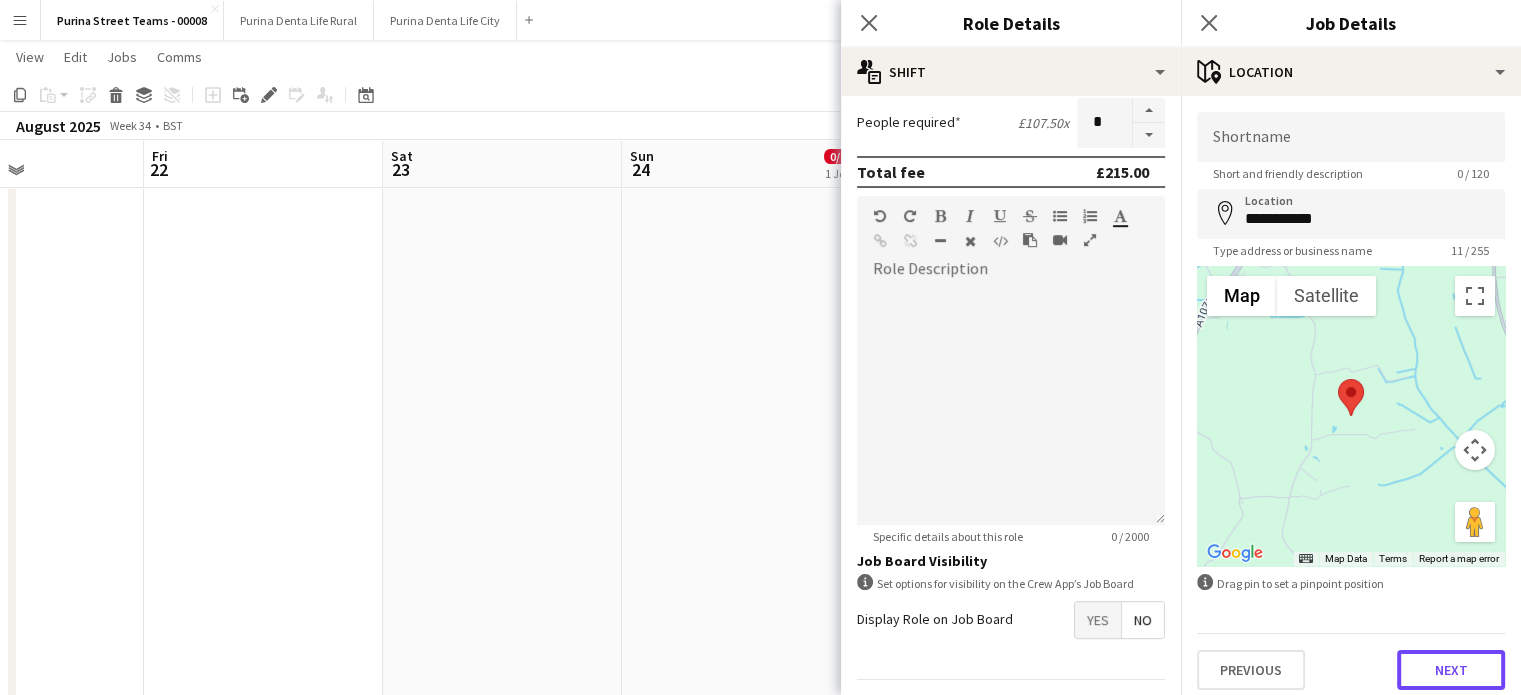 click on "Next" at bounding box center (1451, 670) 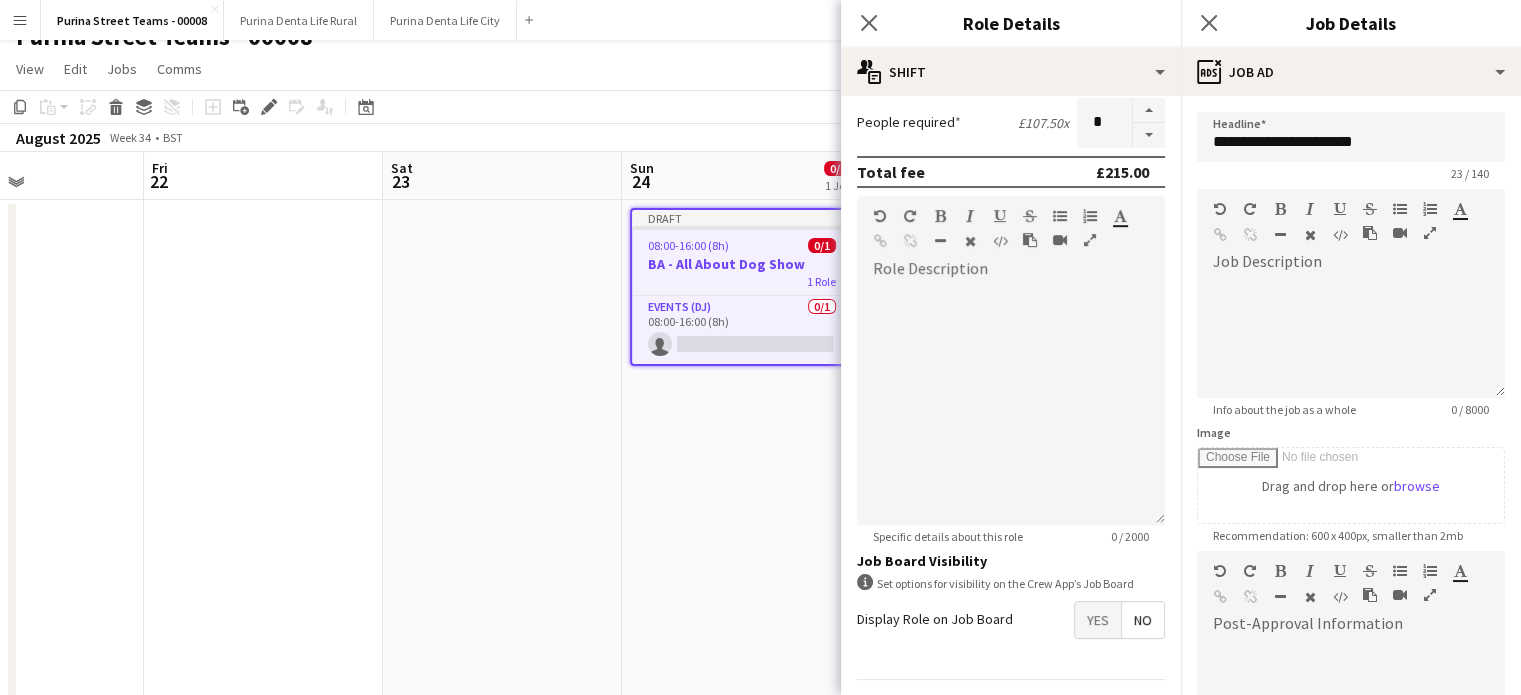 scroll, scrollTop: 0, scrollLeft: 0, axis: both 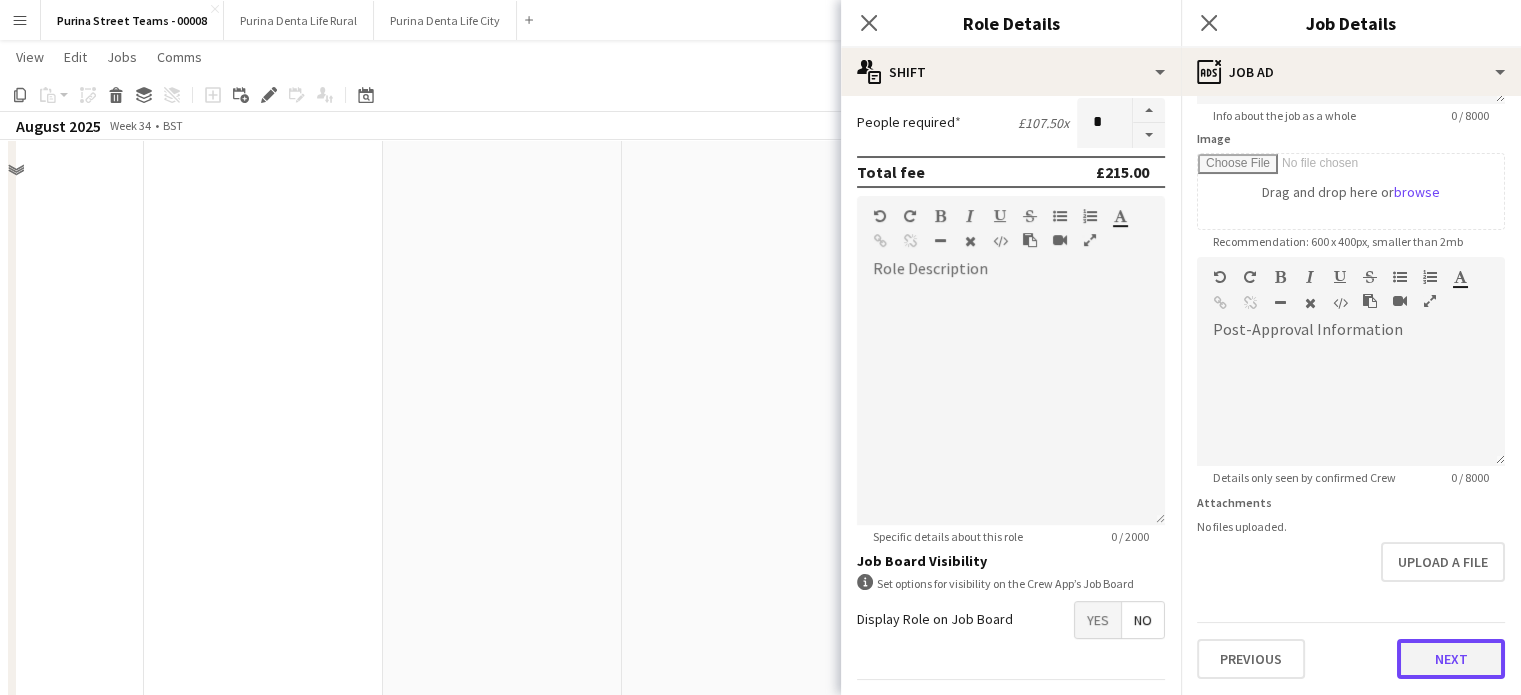click on "**********" at bounding box center (1351, 248) 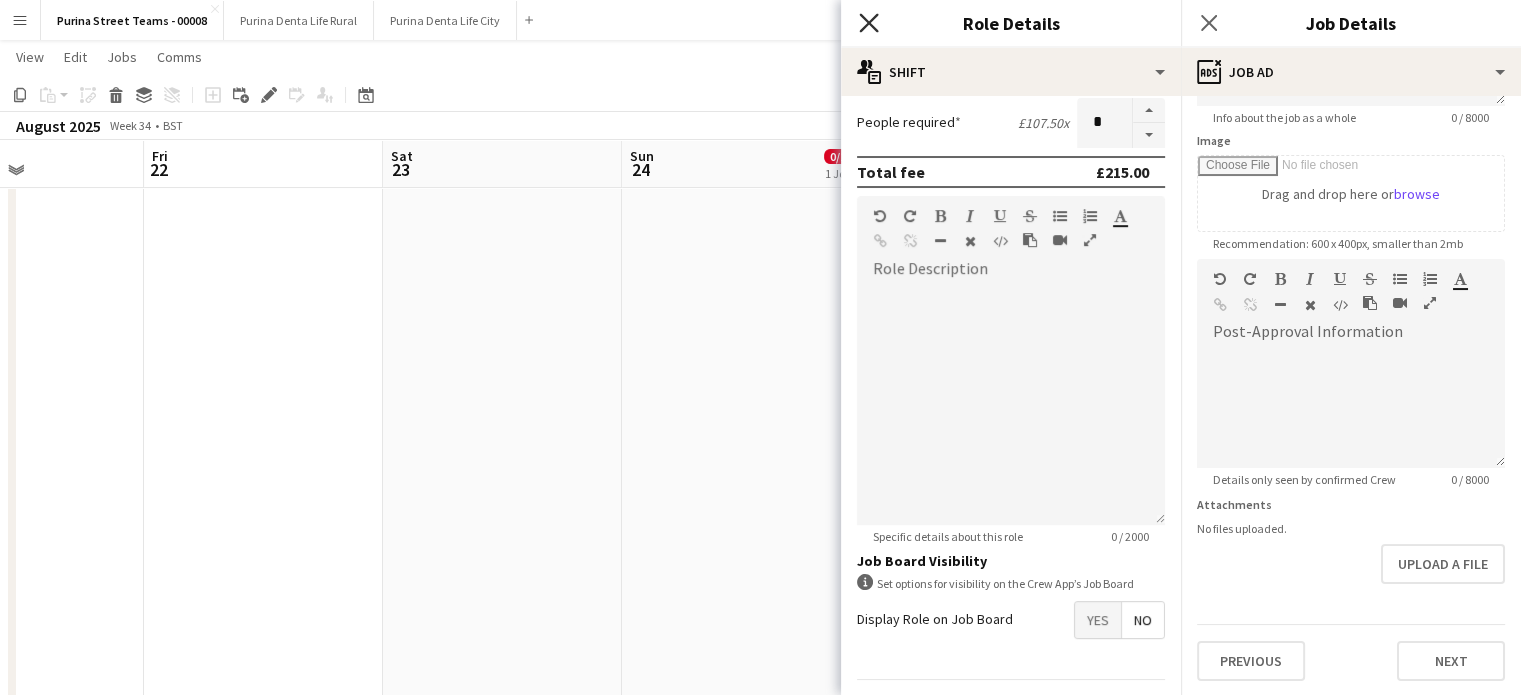 click 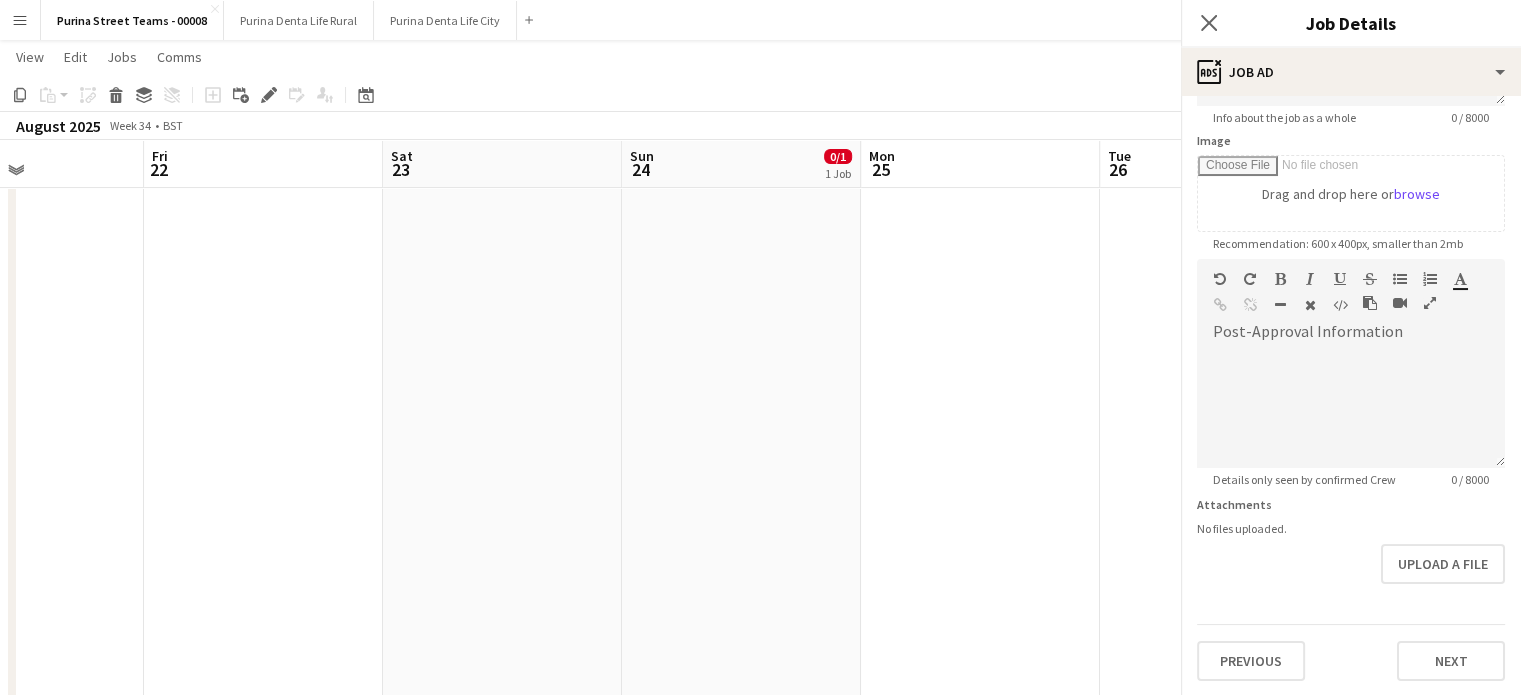 scroll, scrollTop: 291, scrollLeft: 0, axis: vertical 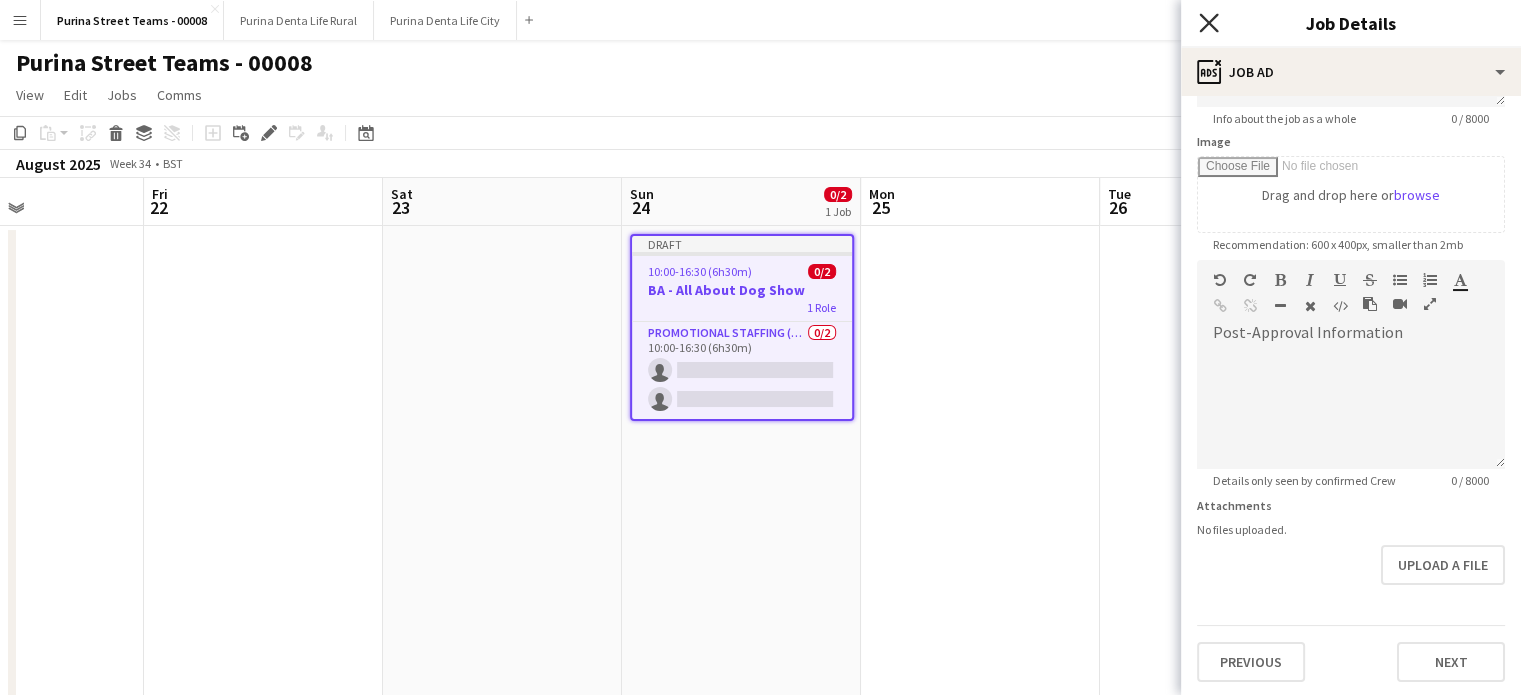 click on "Close pop-in" 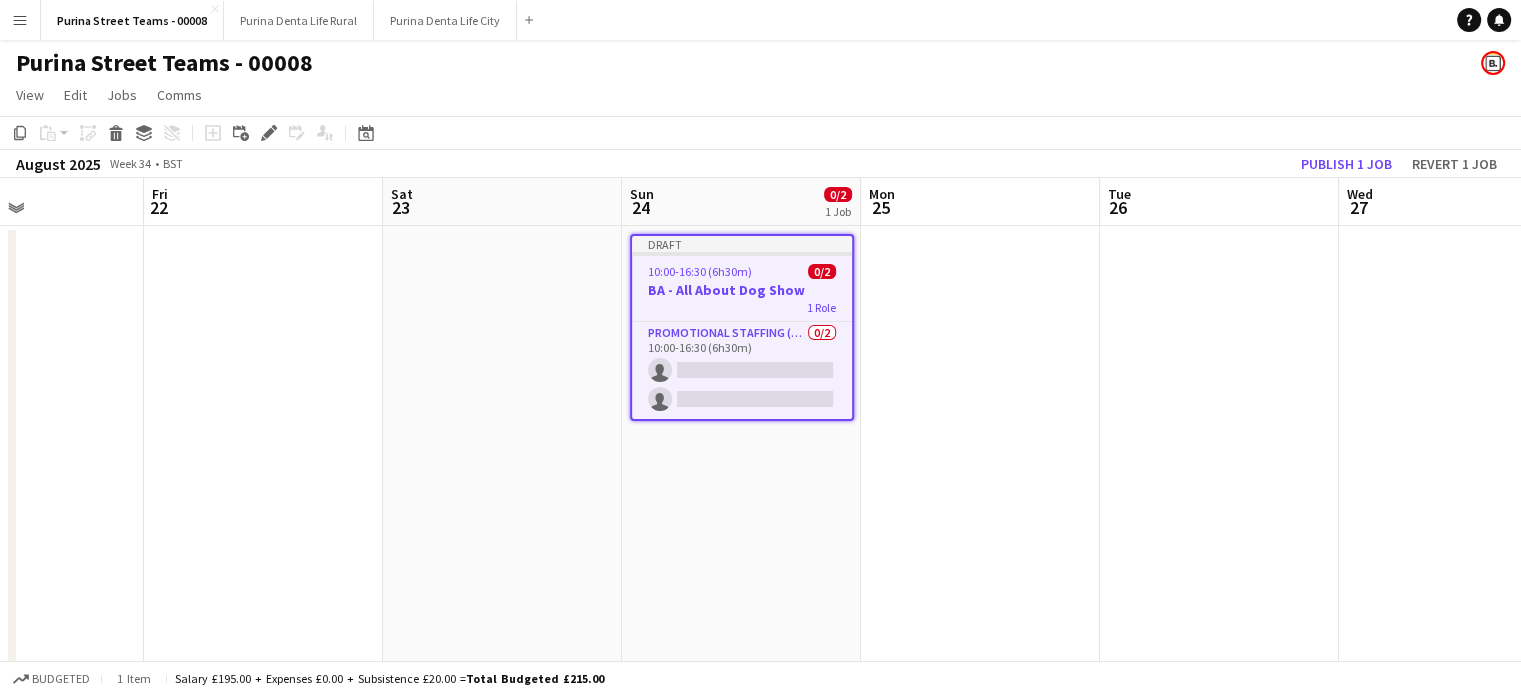 click on "BA - All About Dog Show" at bounding box center (742, 290) 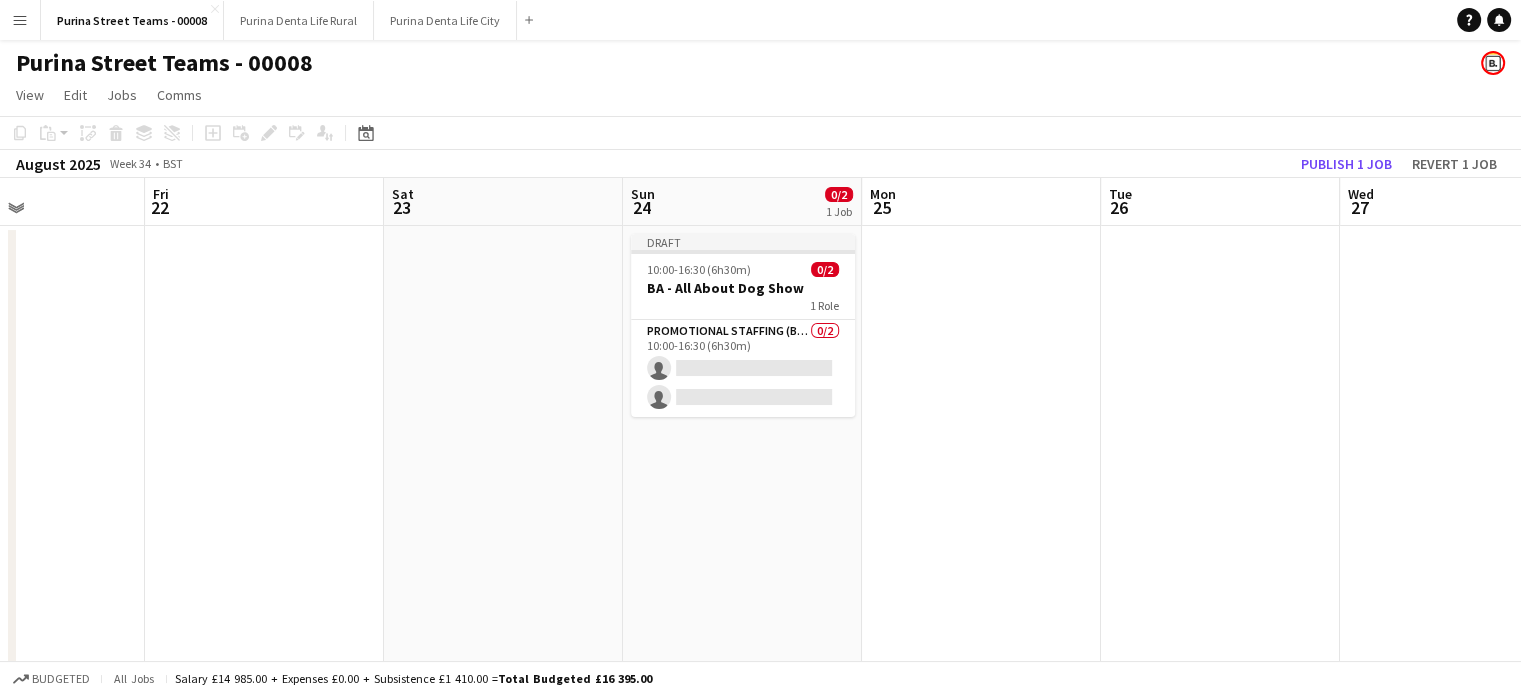 click at bounding box center [981, 714] 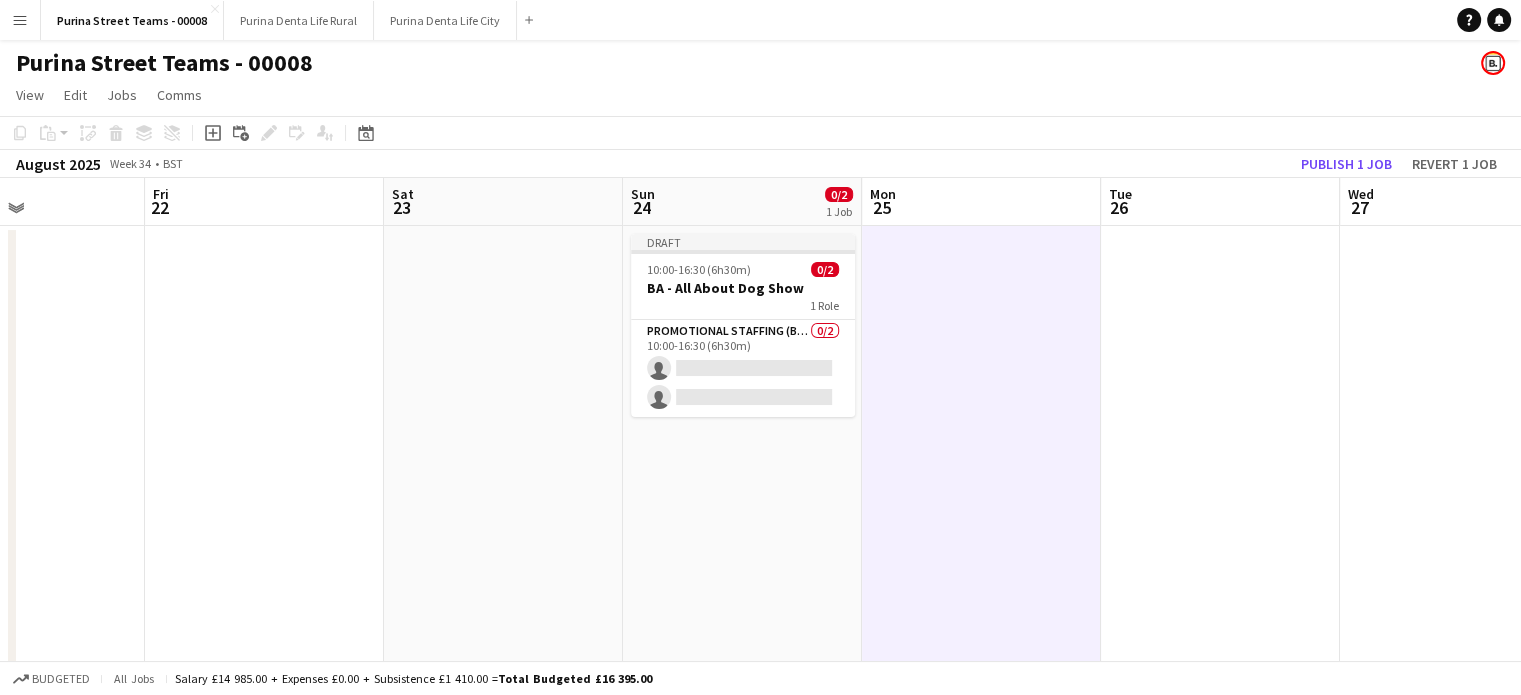 click at bounding box center (981, 714) 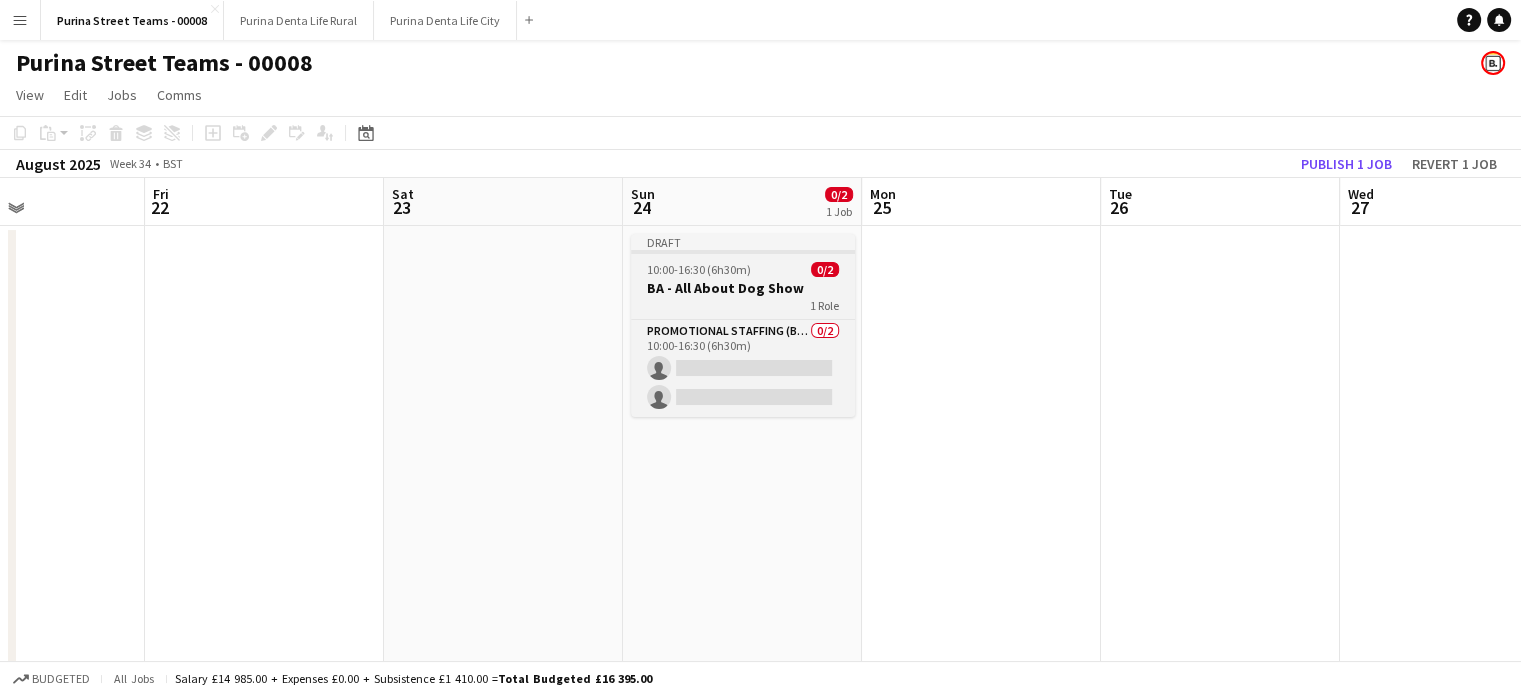 click on "BA - All About Dog Show" at bounding box center (743, 288) 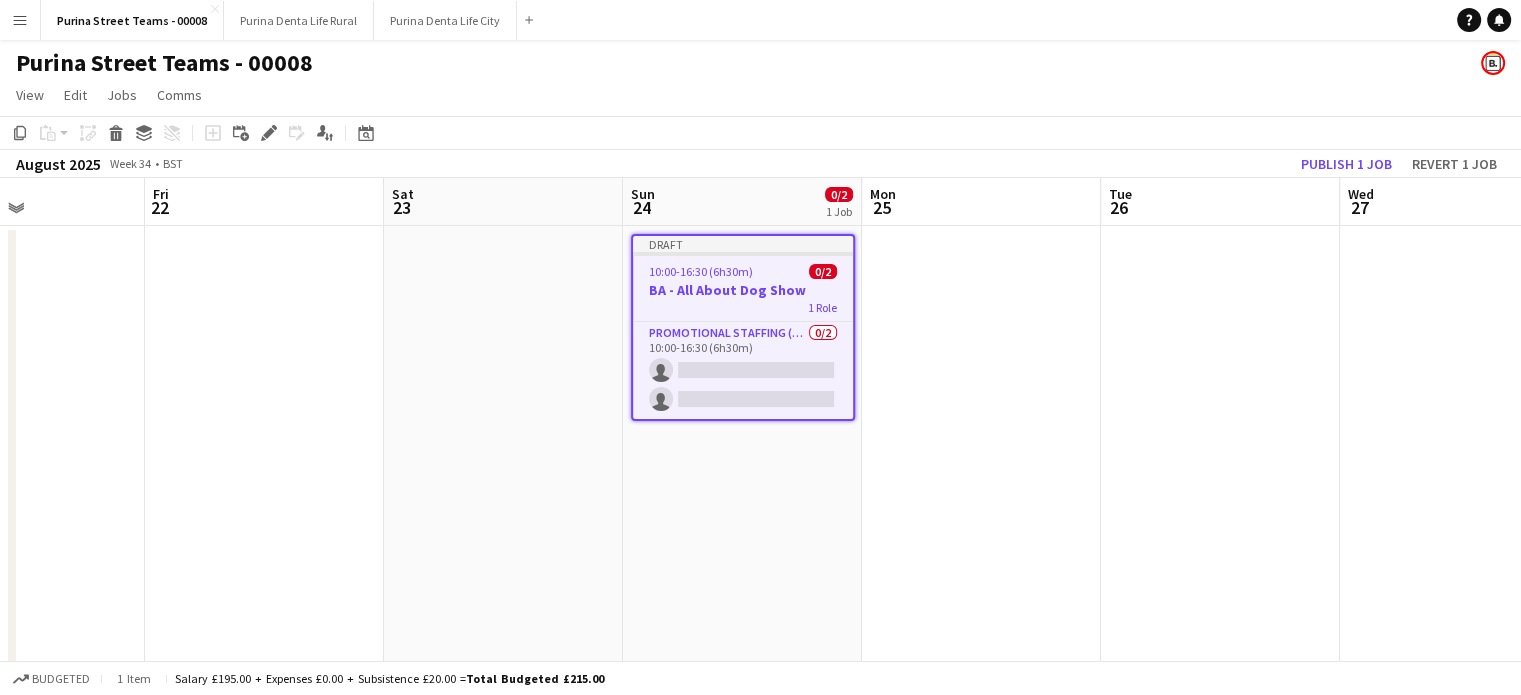 click at bounding box center [981, 714] 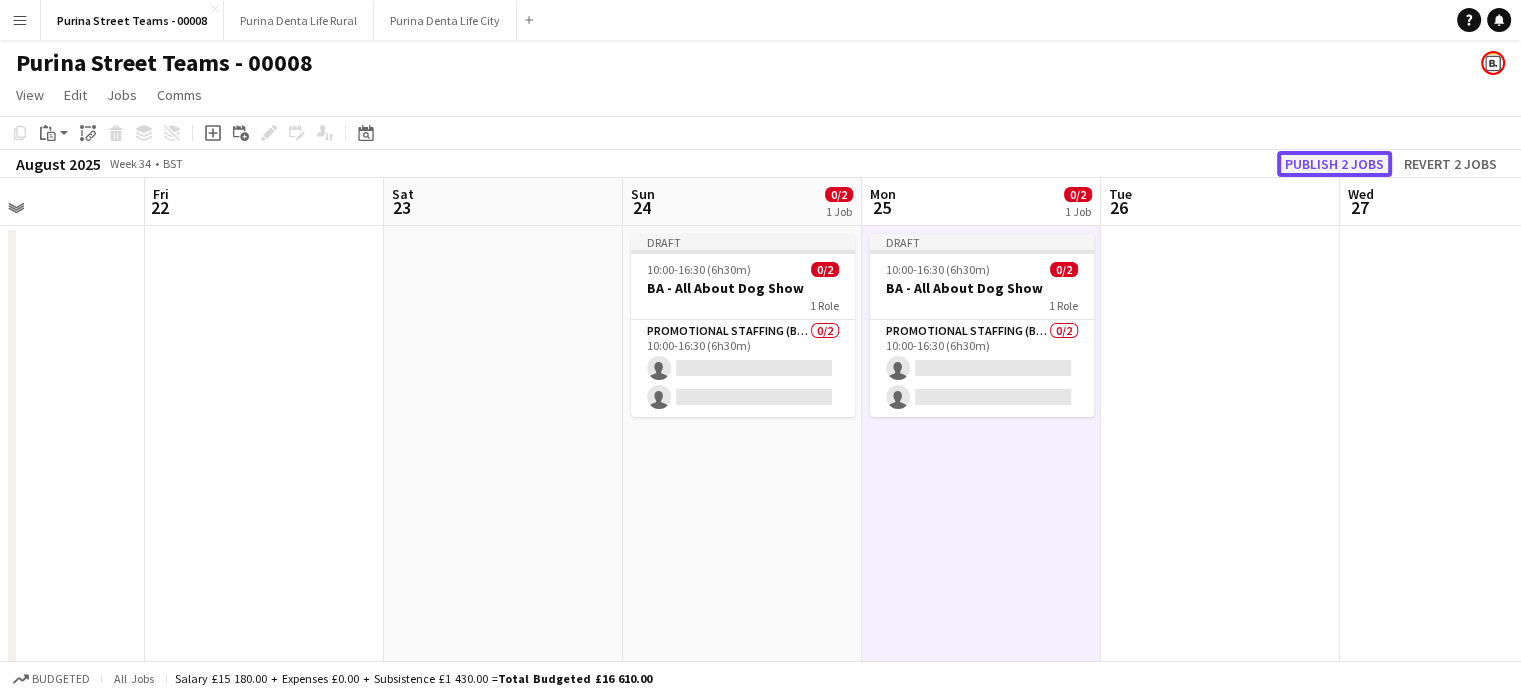 click on "Publish 2 jobs" 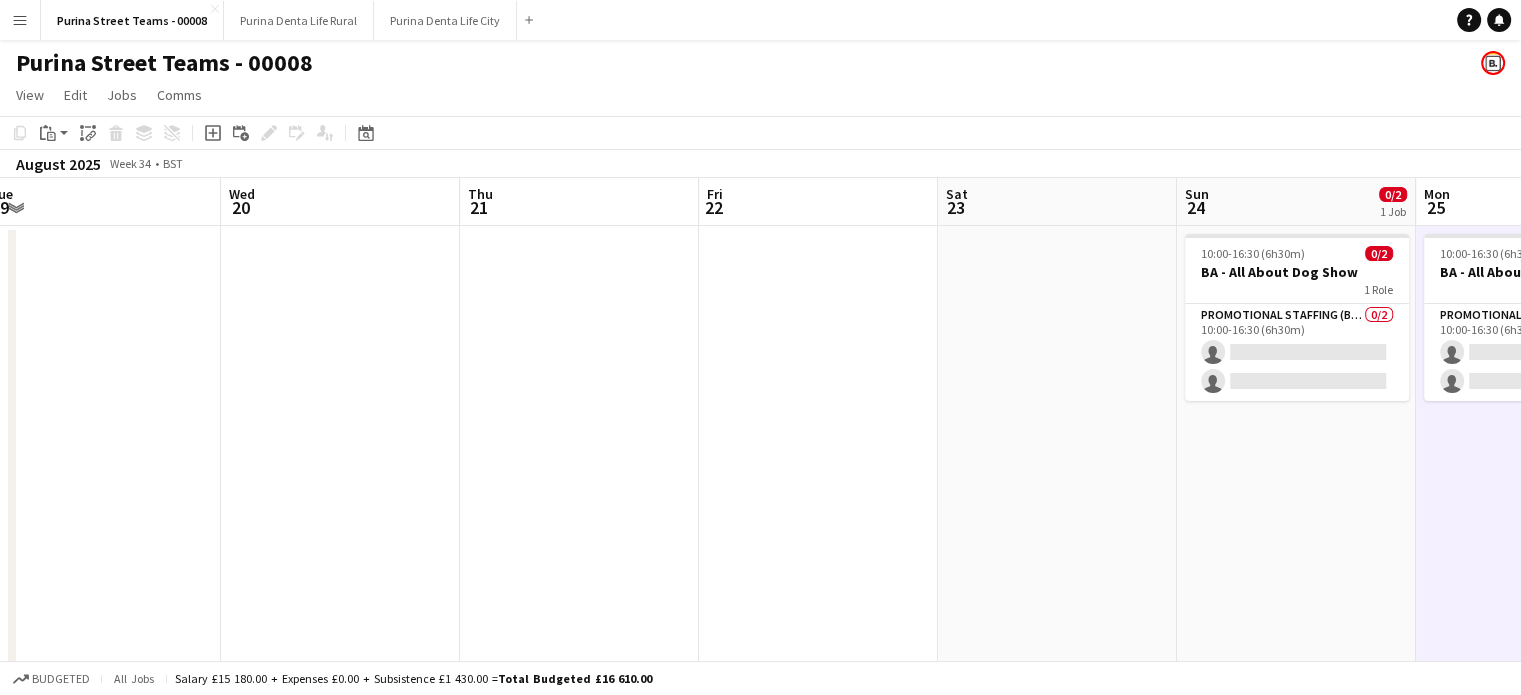drag, startPoint x: 859, startPoint y: 365, endPoint x: 920, endPoint y: 368, distance: 61.073727 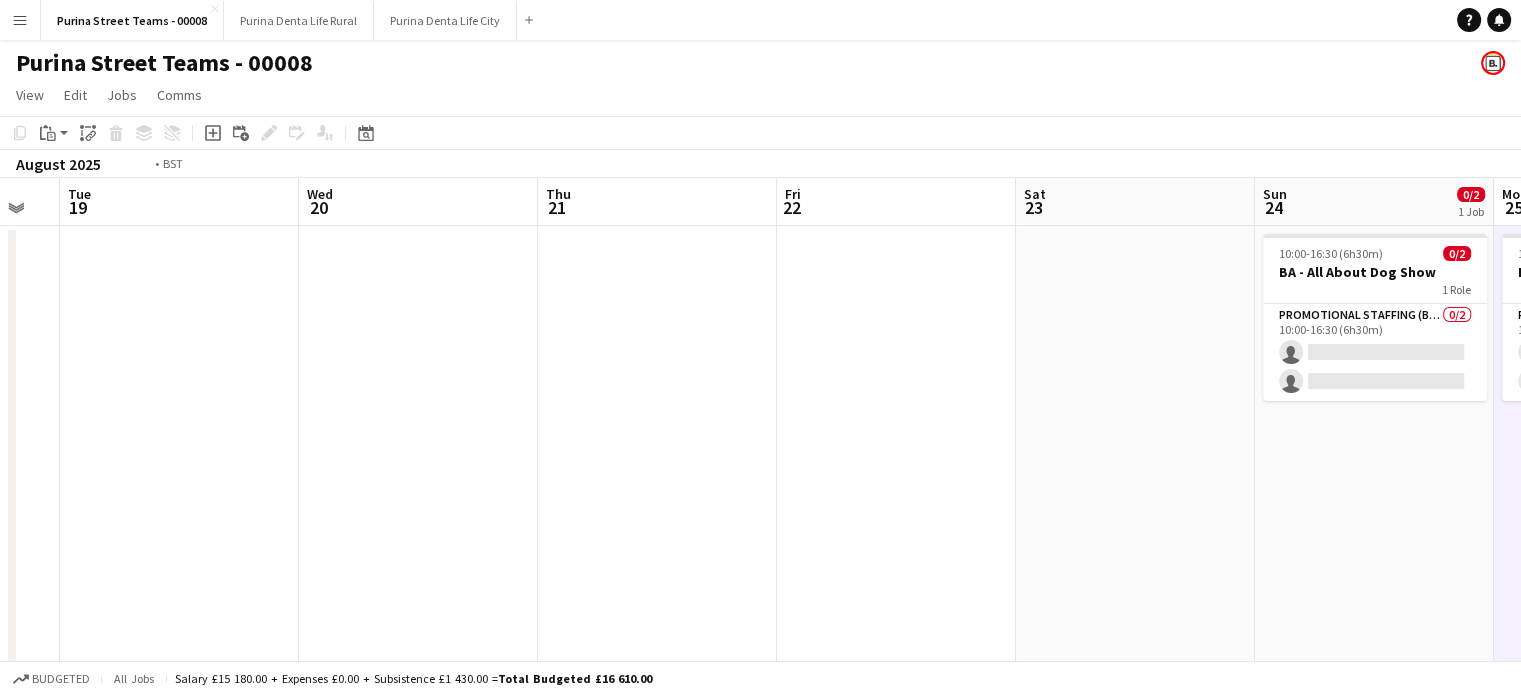 drag, startPoint x: 428, startPoint y: 369, endPoint x: 989, endPoint y: 368, distance: 561.0009 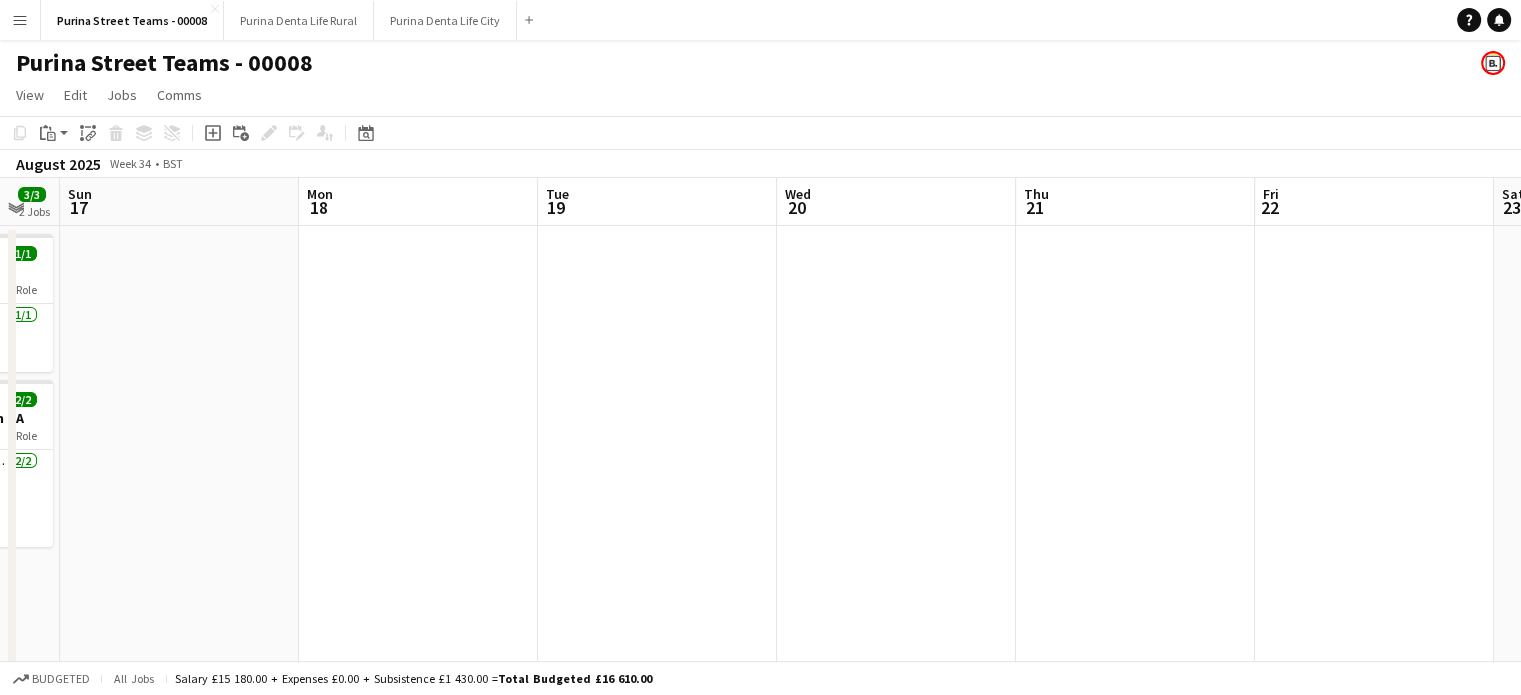 scroll, scrollTop: 0, scrollLeft: 610, axis: horizontal 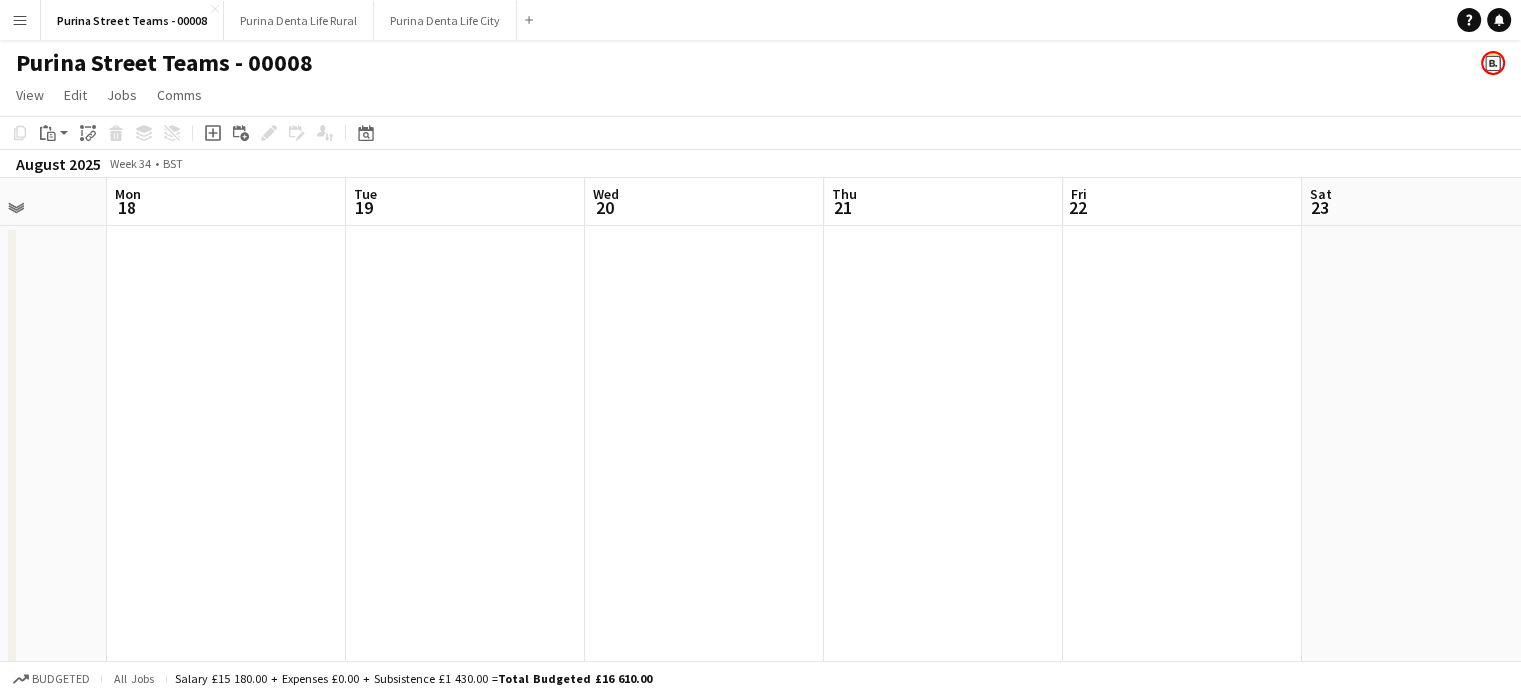 drag, startPoint x: 372, startPoint y: 383, endPoint x: 897, endPoint y: 379, distance: 525.01526 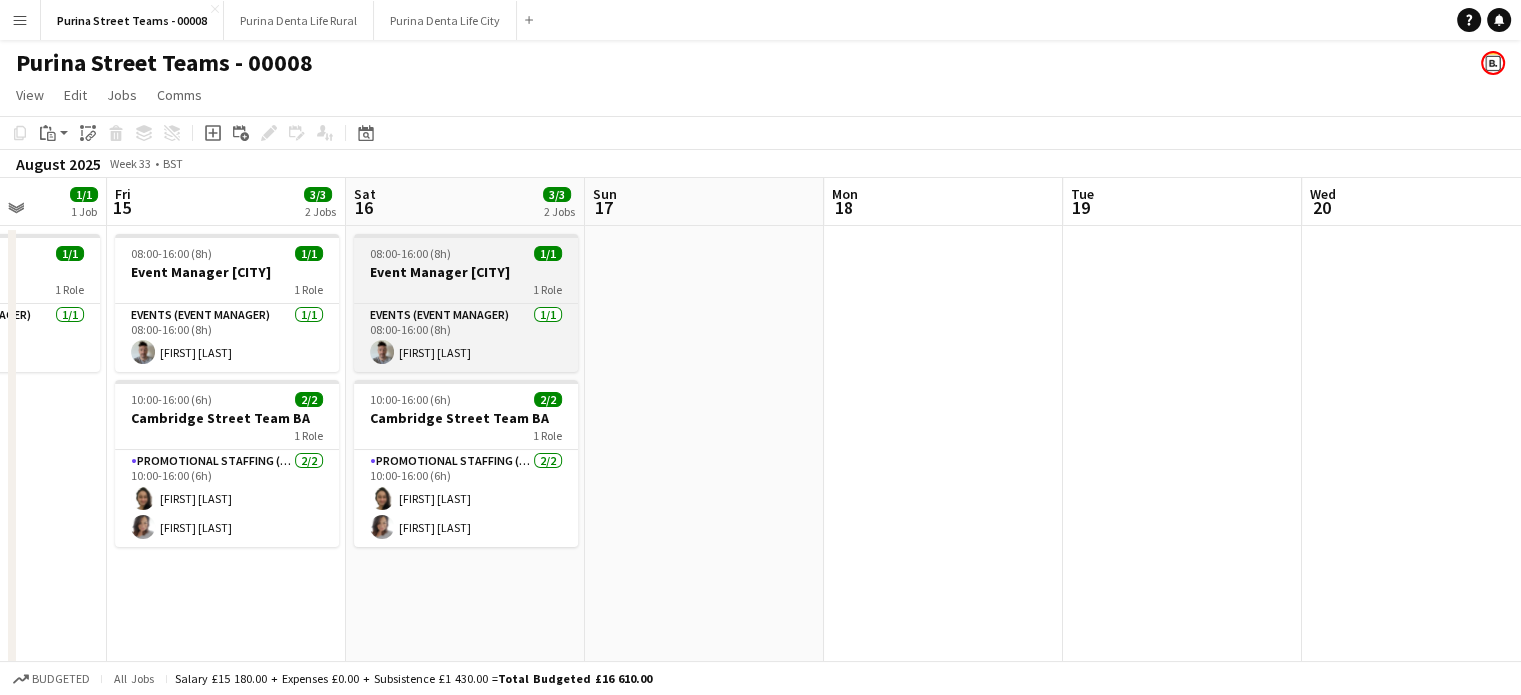 click on "Event Manager  [CITY]" at bounding box center [466, 272] 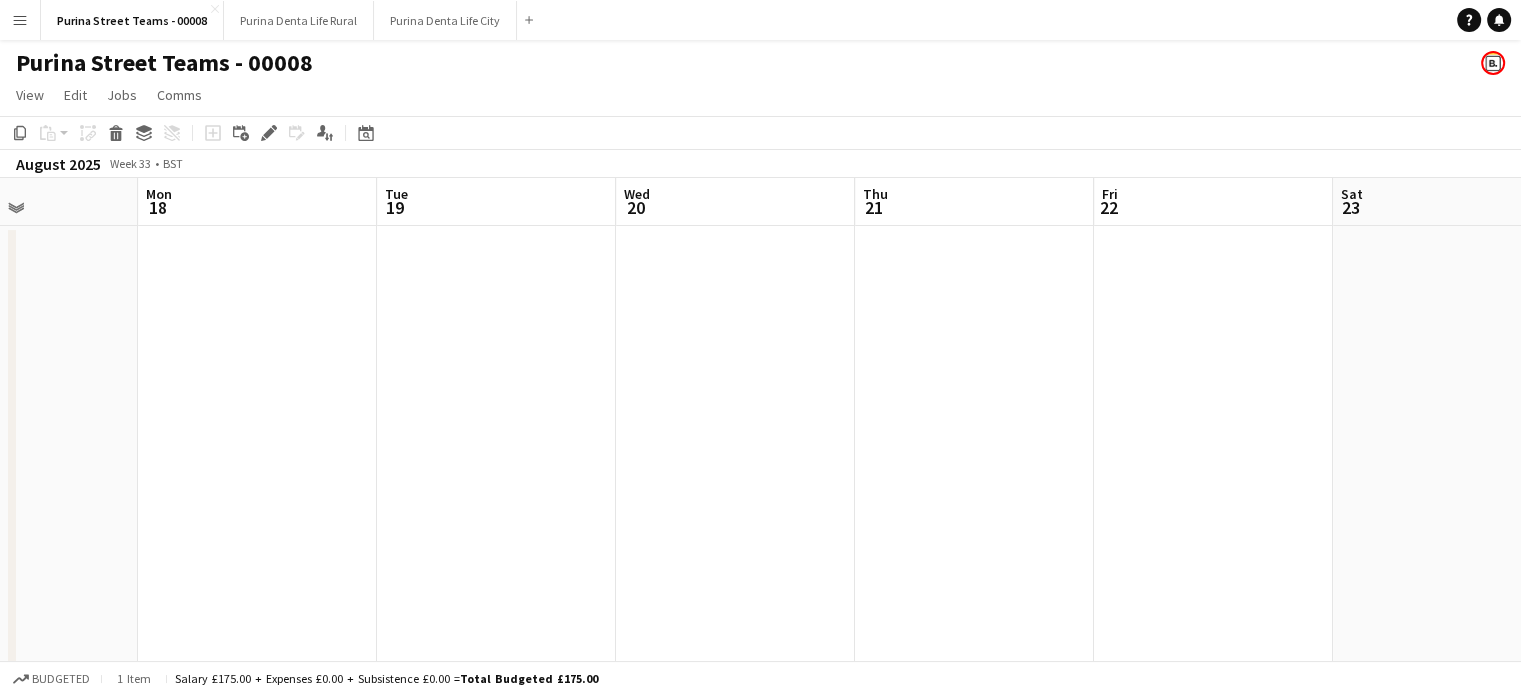 drag, startPoint x: 1075, startPoint y: 369, endPoint x: 360, endPoint y: 378, distance: 715.05664 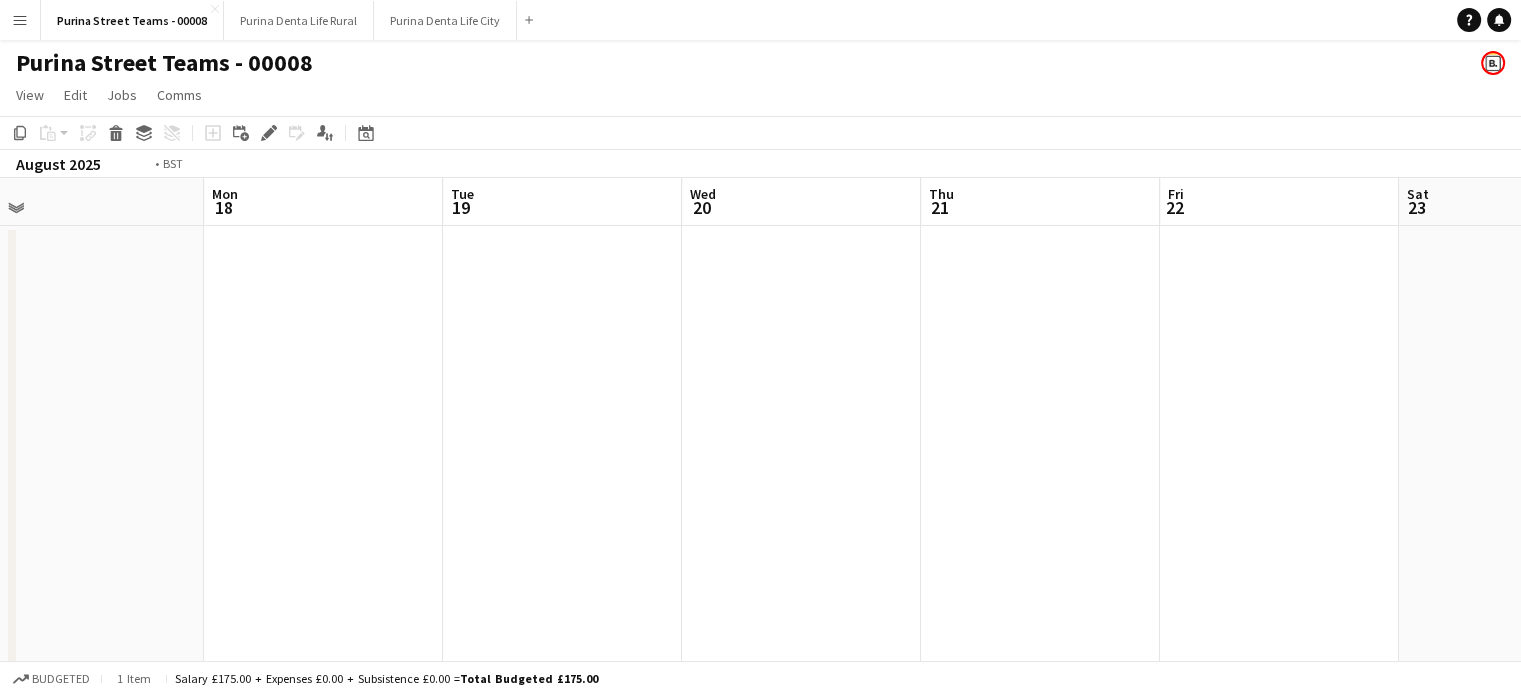 drag, startPoint x: 871, startPoint y: 398, endPoint x: 530, endPoint y: 406, distance: 341.09384 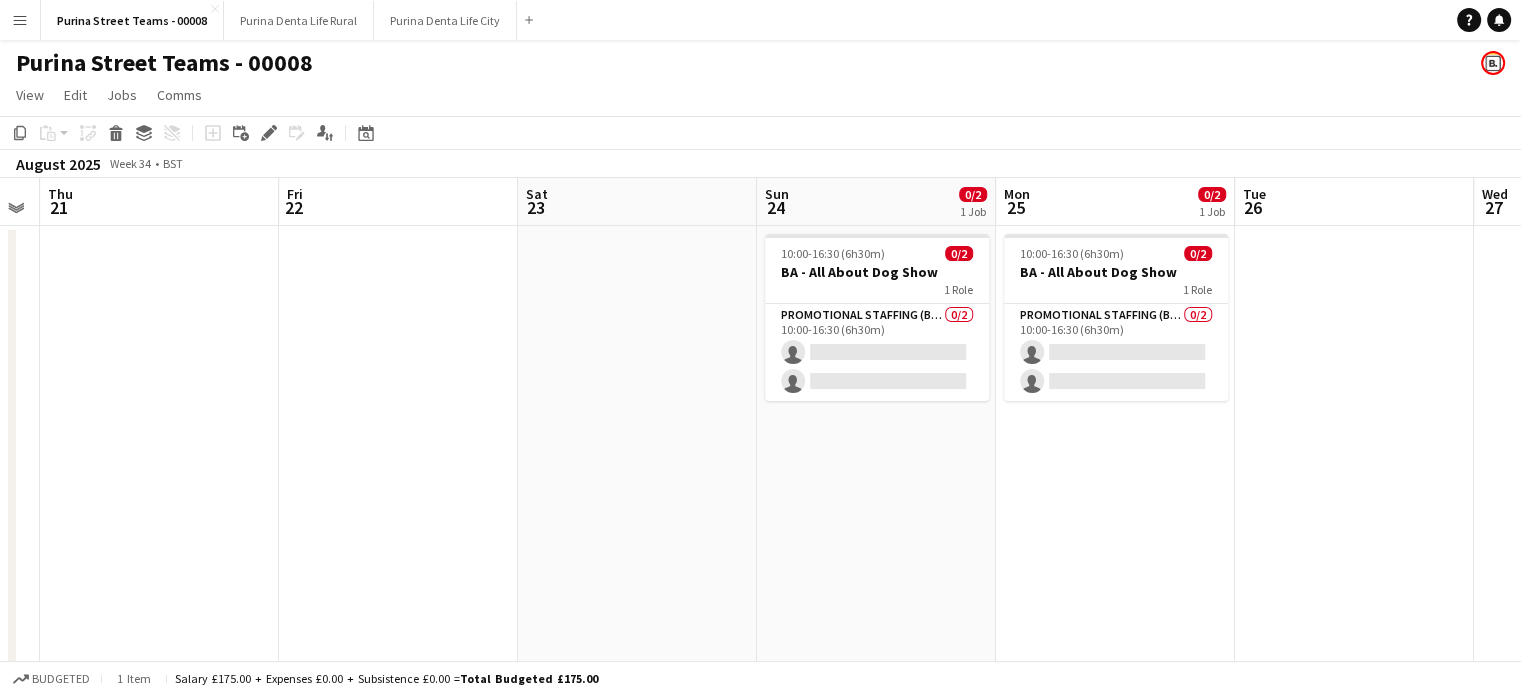 click on "Sun   17   Mon   18   Tue   19   Wed   20   Thu   21   Fri   22   Sat   23   Sun   24   0/2   1 Job   Mon   25   0/2   1 Job   Tue   26   Wed   27   Thu   28      [TIME]-[TIME] ([DURATION])    0/2   BA - All About Dog Show   1 Role   Promotional Staffing (Brand Ambassadors)   0/2   [TIME]-[TIME] ([DURATION])
single-neutral-actions
single-neutral-actions
[TIME]-[TIME] ([DURATION])    0/2   BA - All About Dog Show   1 Role   Promotional Staffing (Brand Ambassadors)   0/2   [TIME]-[TIME] ([DURATION])
single-neutral-actions
single-neutral-actions" at bounding box center (760, 690) 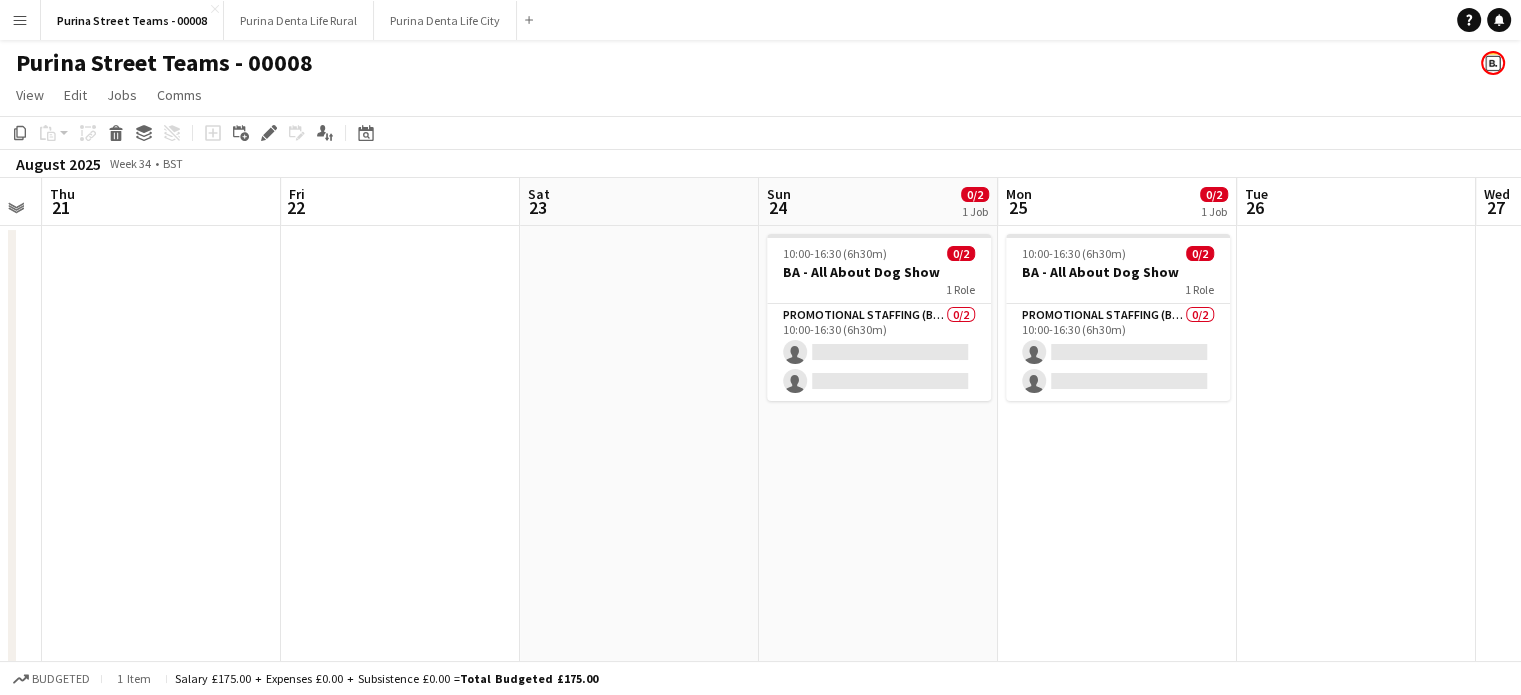 click on "10:00-16:30 (6h30m)    0/2   BA - All About Dog Show   1 Role   Promotional Staffing (Brand Ambassadors)   0/2   10:00-16:30 (6h30m)
single-neutral-actions
single-neutral-actions" at bounding box center [878, 714] 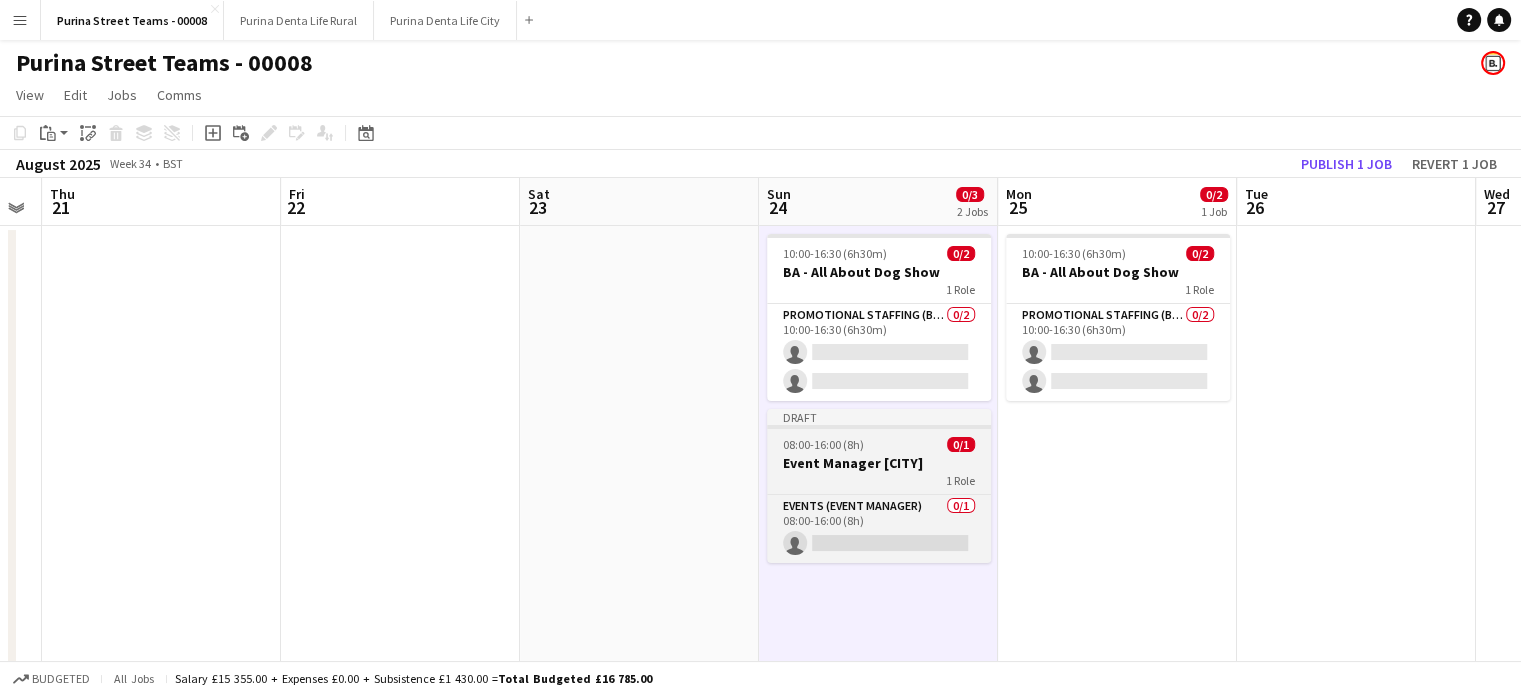 click on "Event Manager  [CITY]" at bounding box center (879, 463) 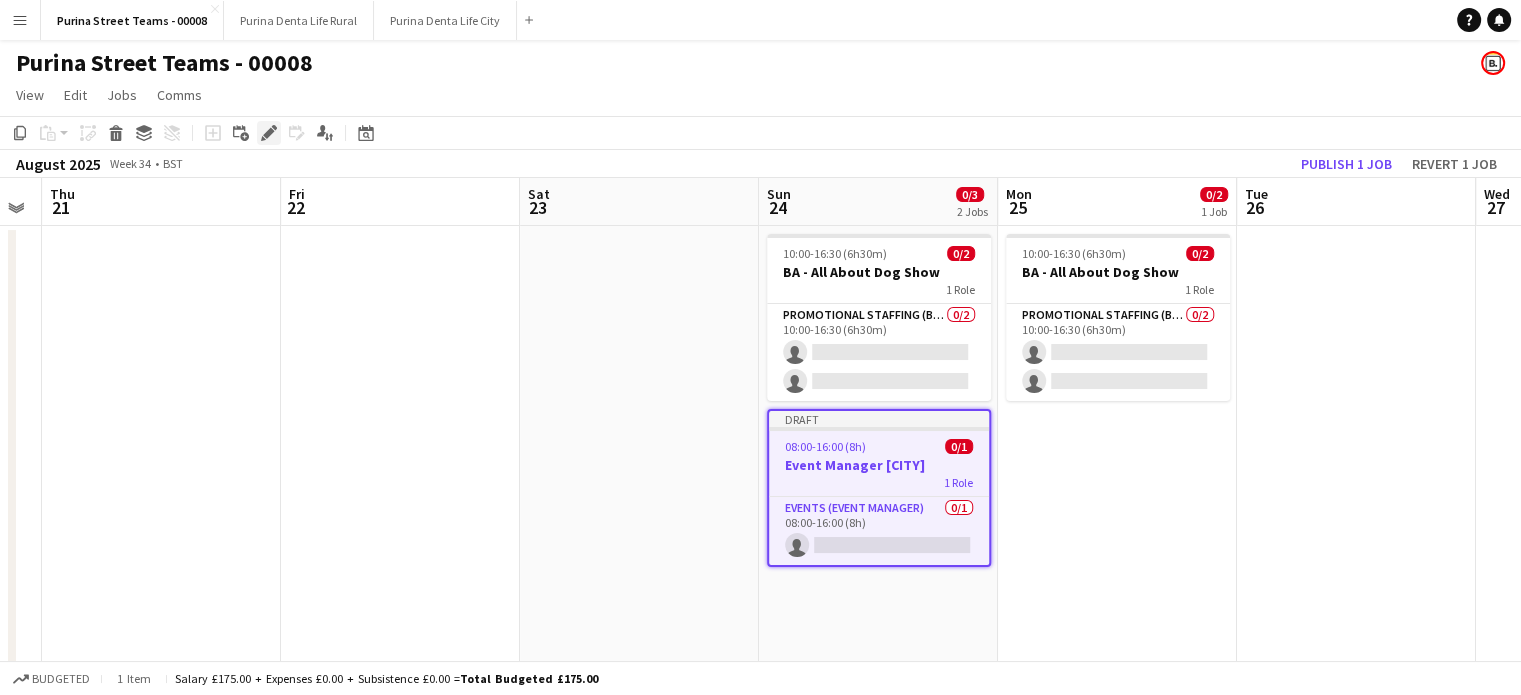 click on "Edit" 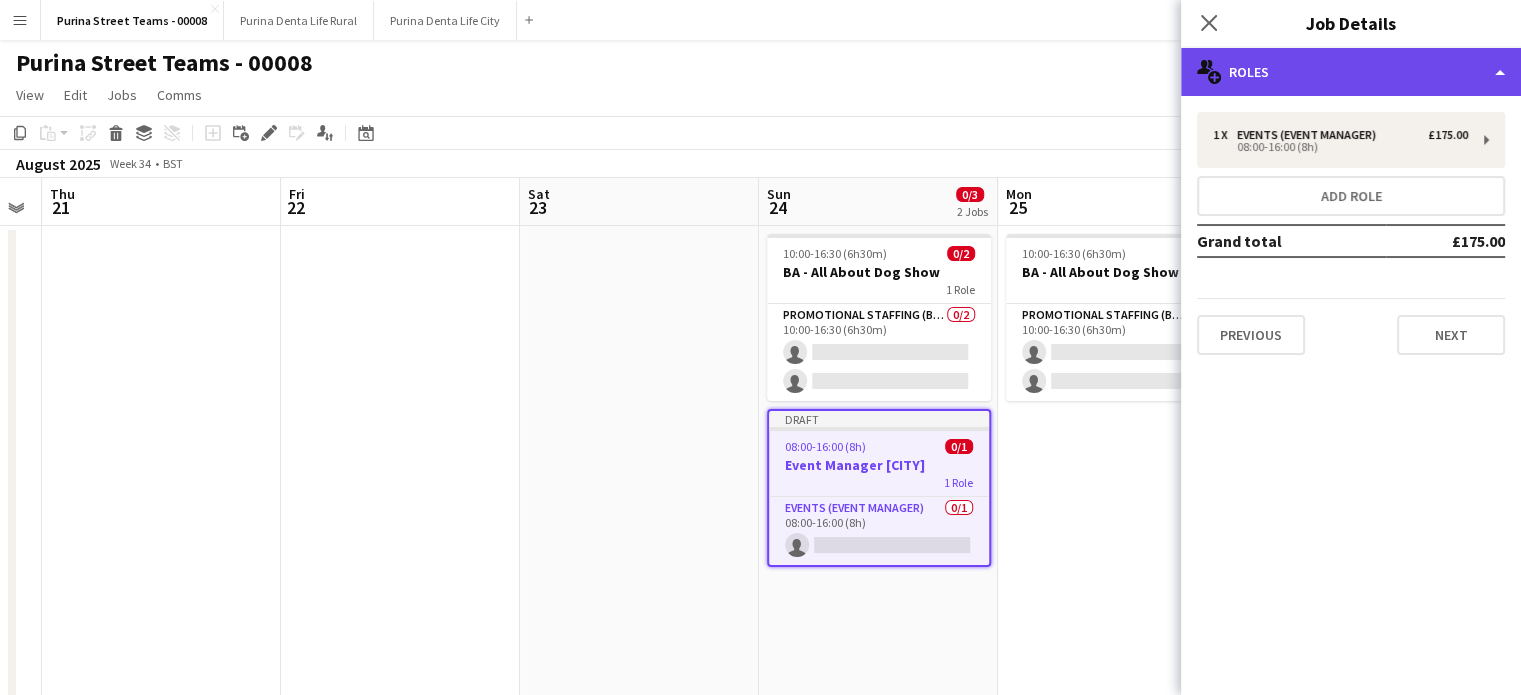 click on "multiple-users-add
Roles" 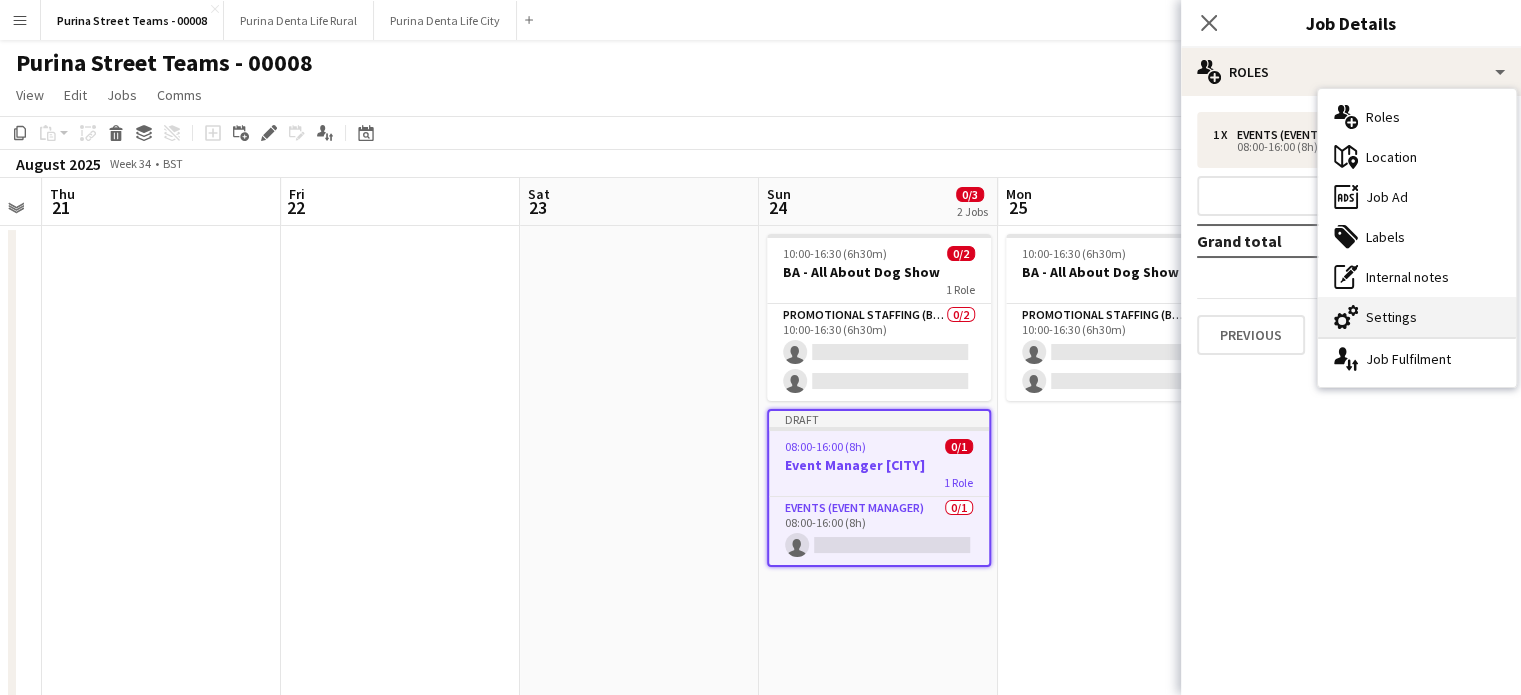 click on "cog-double-3
Settings" at bounding box center (1417, 317) 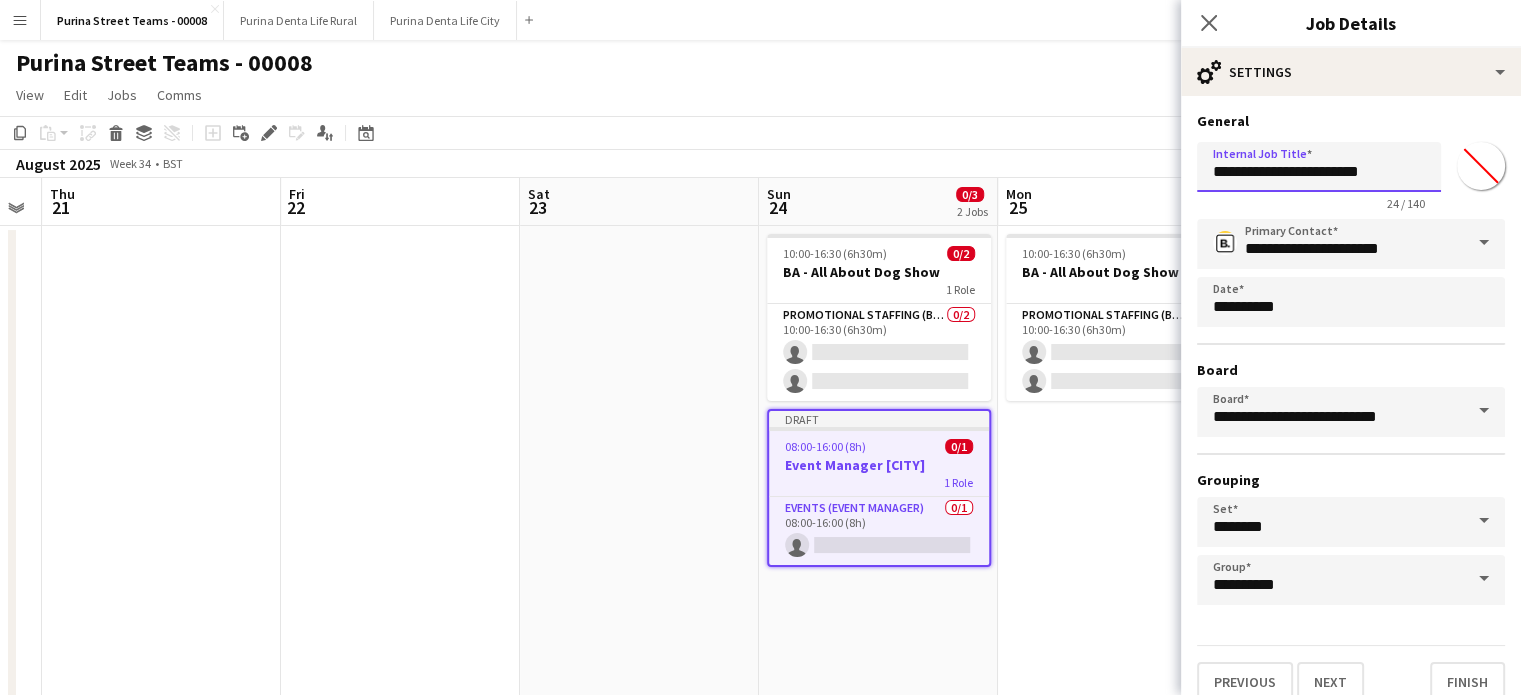 click on "**********" at bounding box center (1319, 167) 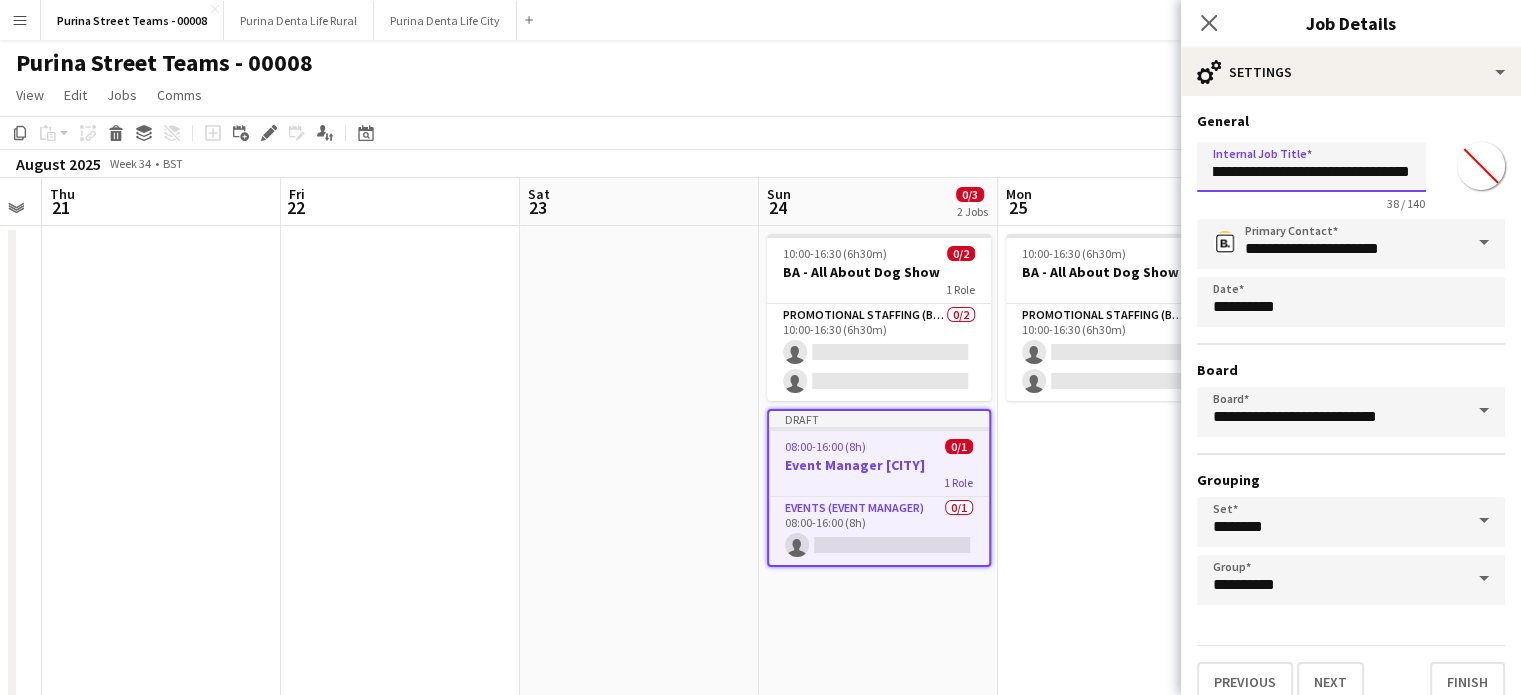 scroll, scrollTop: 0, scrollLeft: 66, axis: horizontal 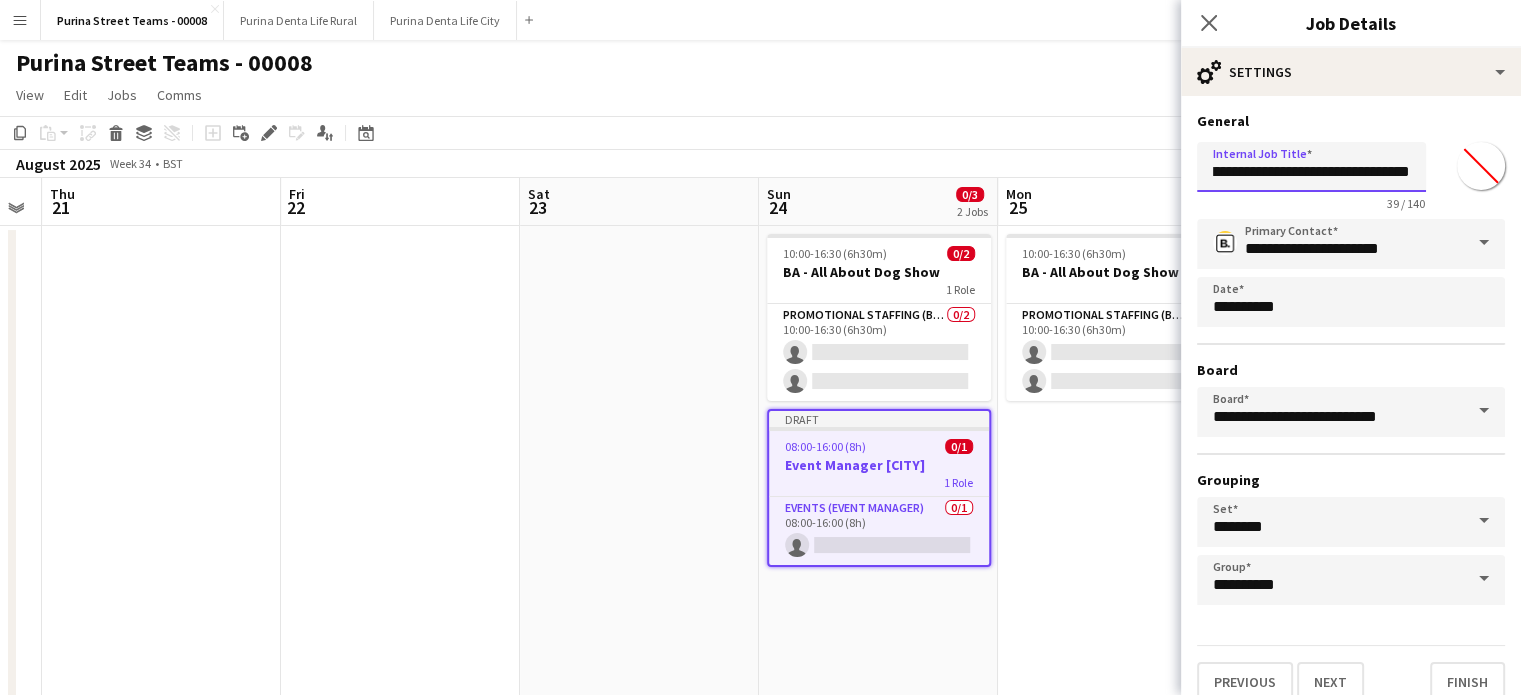 drag, startPoint x: 1250, startPoint y: 177, endPoint x: 1456, endPoint y: 188, distance: 206.29349 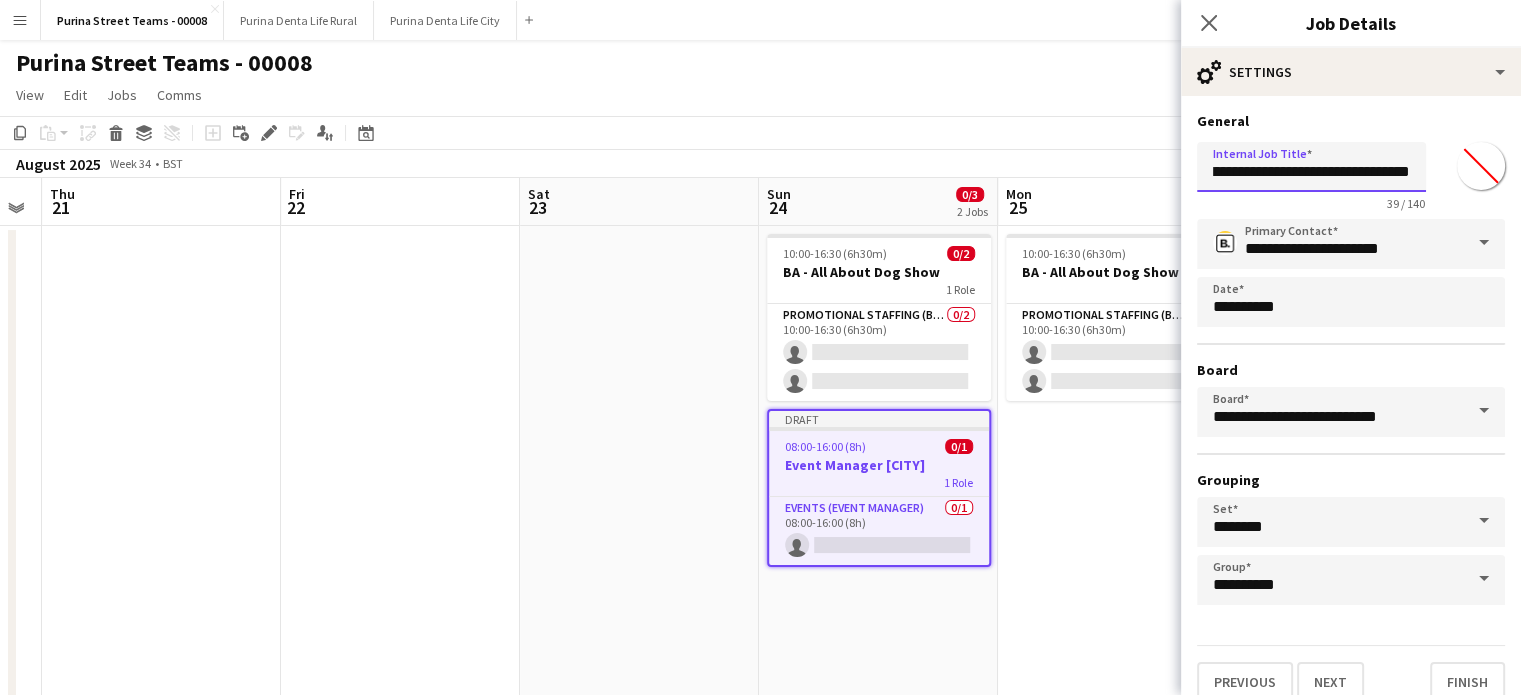 click on "**********" at bounding box center [1351, 172] 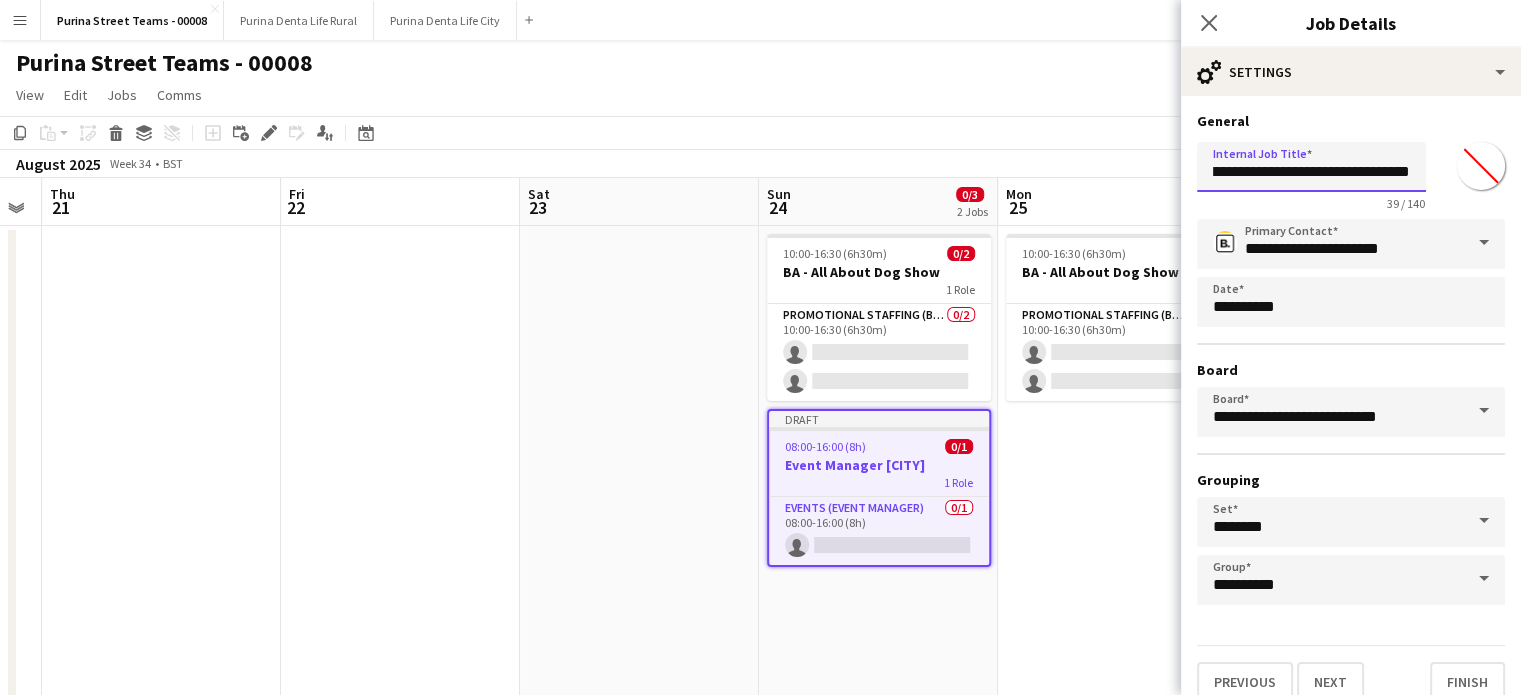 scroll, scrollTop: 18, scrollLeft: 0, axis: vertical 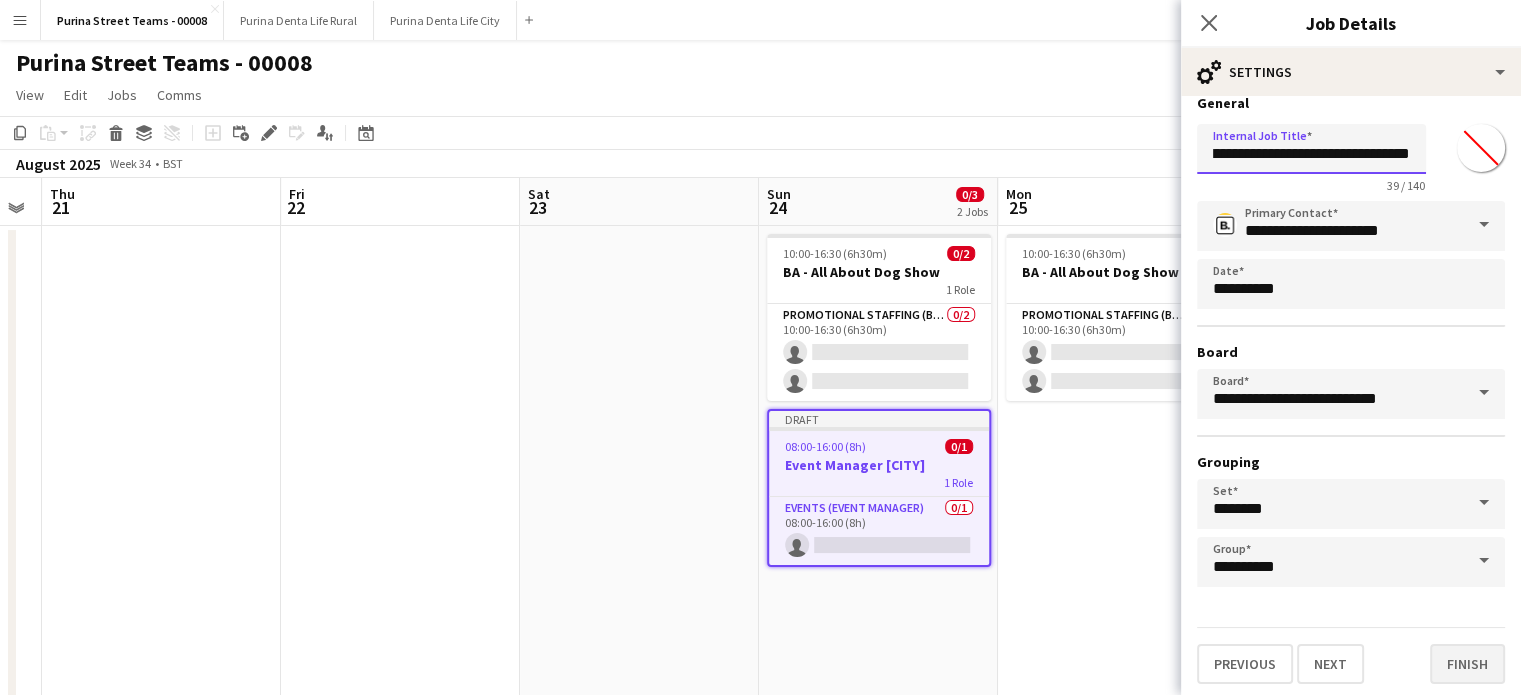 type on "**********" 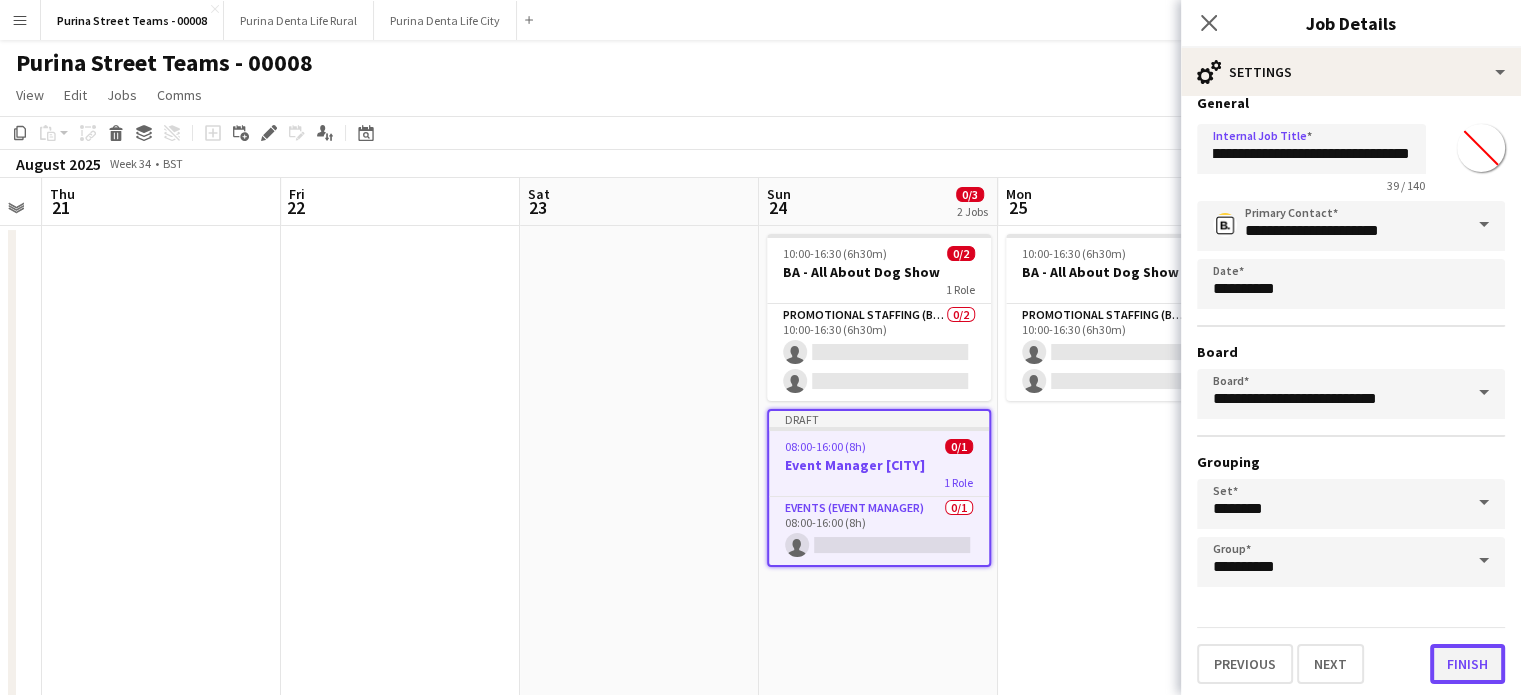 click on "Finish" at bounding box center (1467, 664) 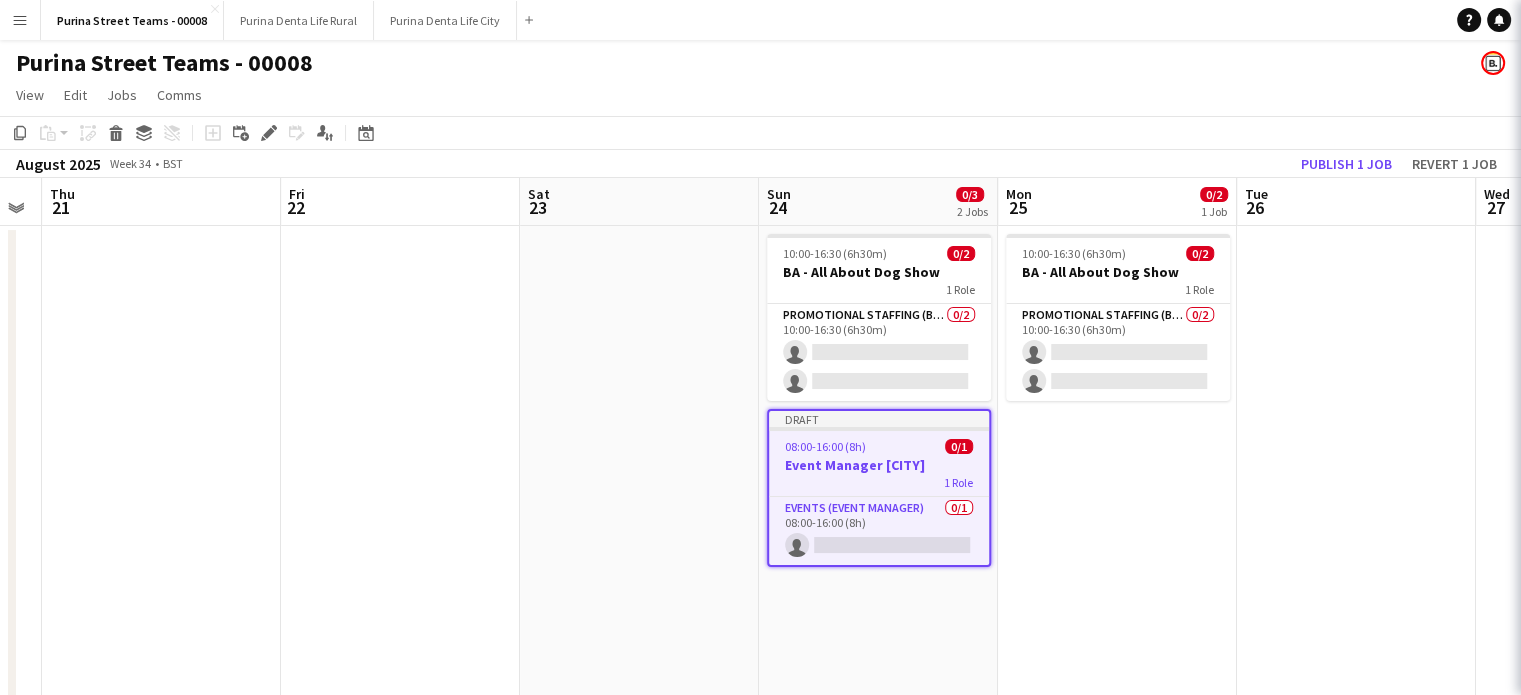 scroll, scrollTop: 0, scrollLeft: 0, axis: both 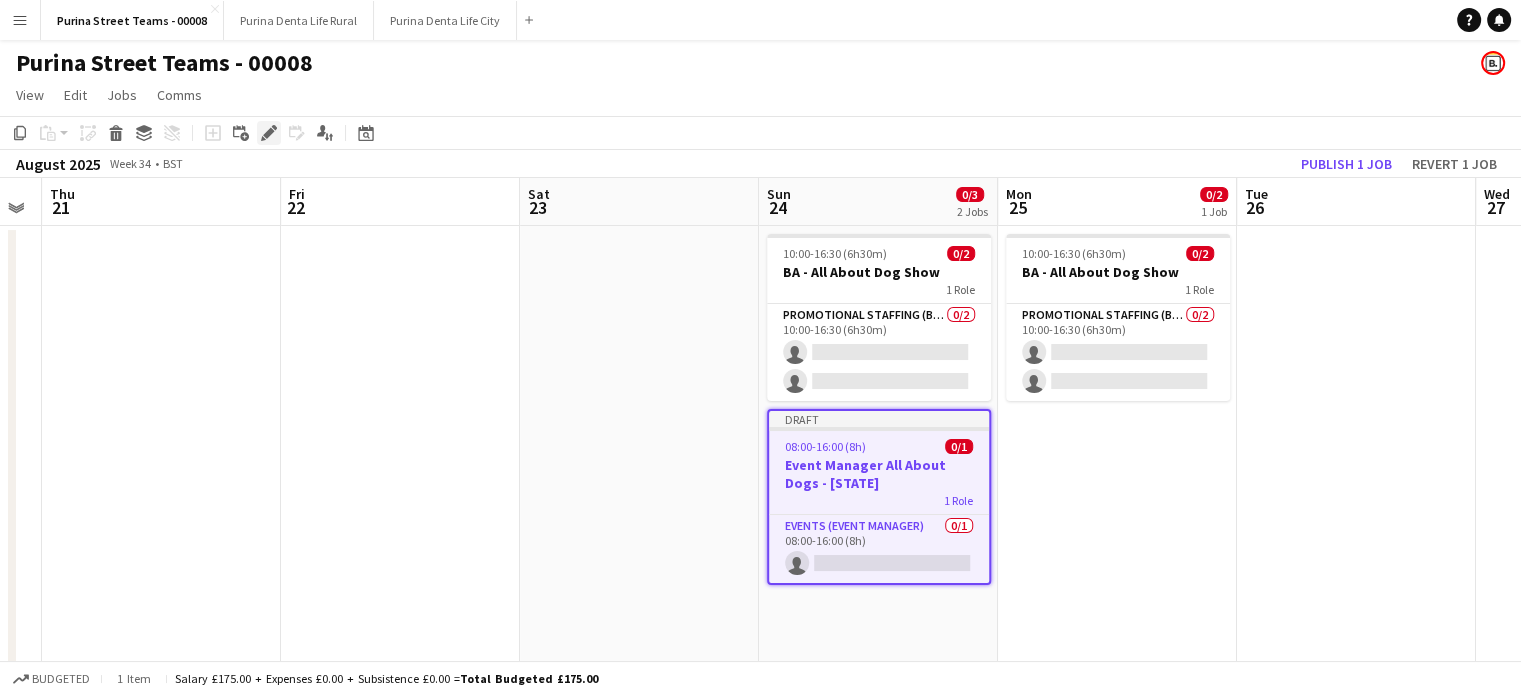 click on "Edit" 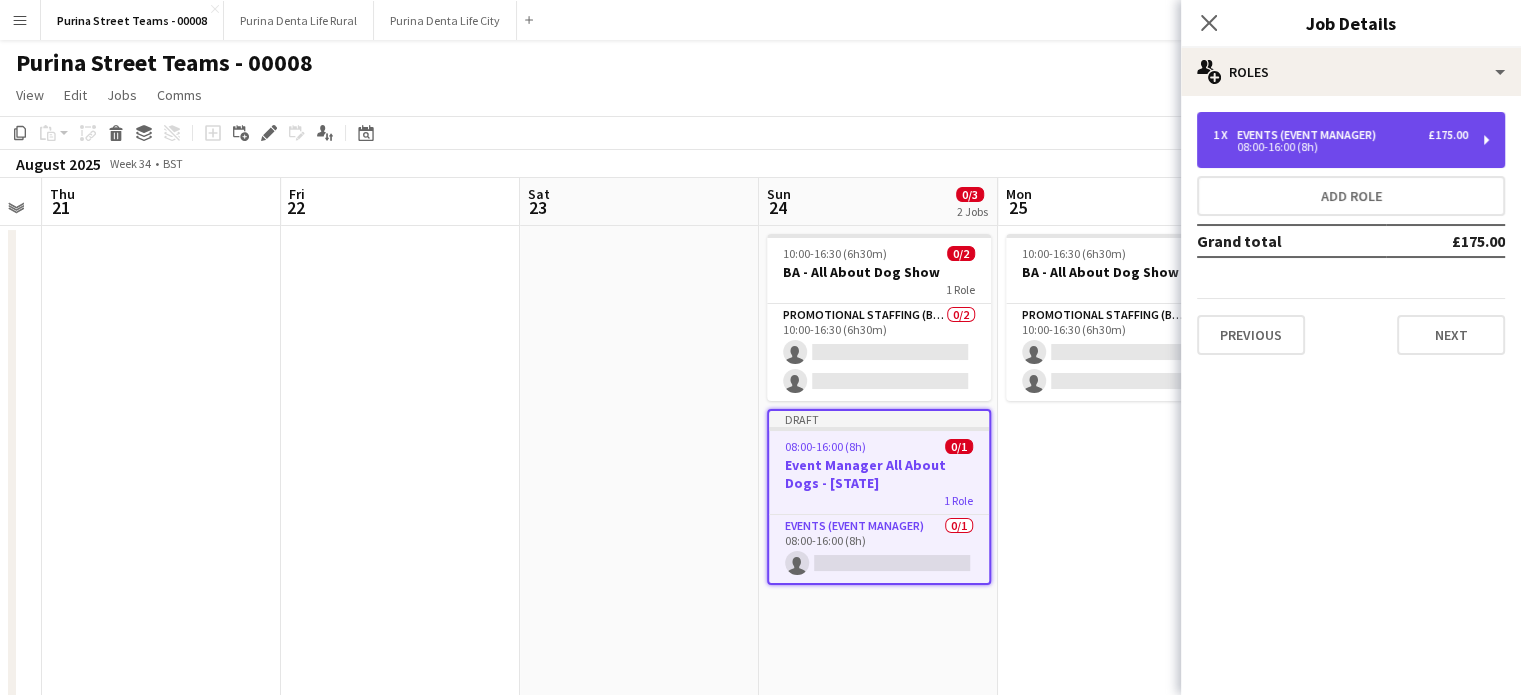 click on "08:00-16:00 (8h)" at bounding box center (1340, 147) 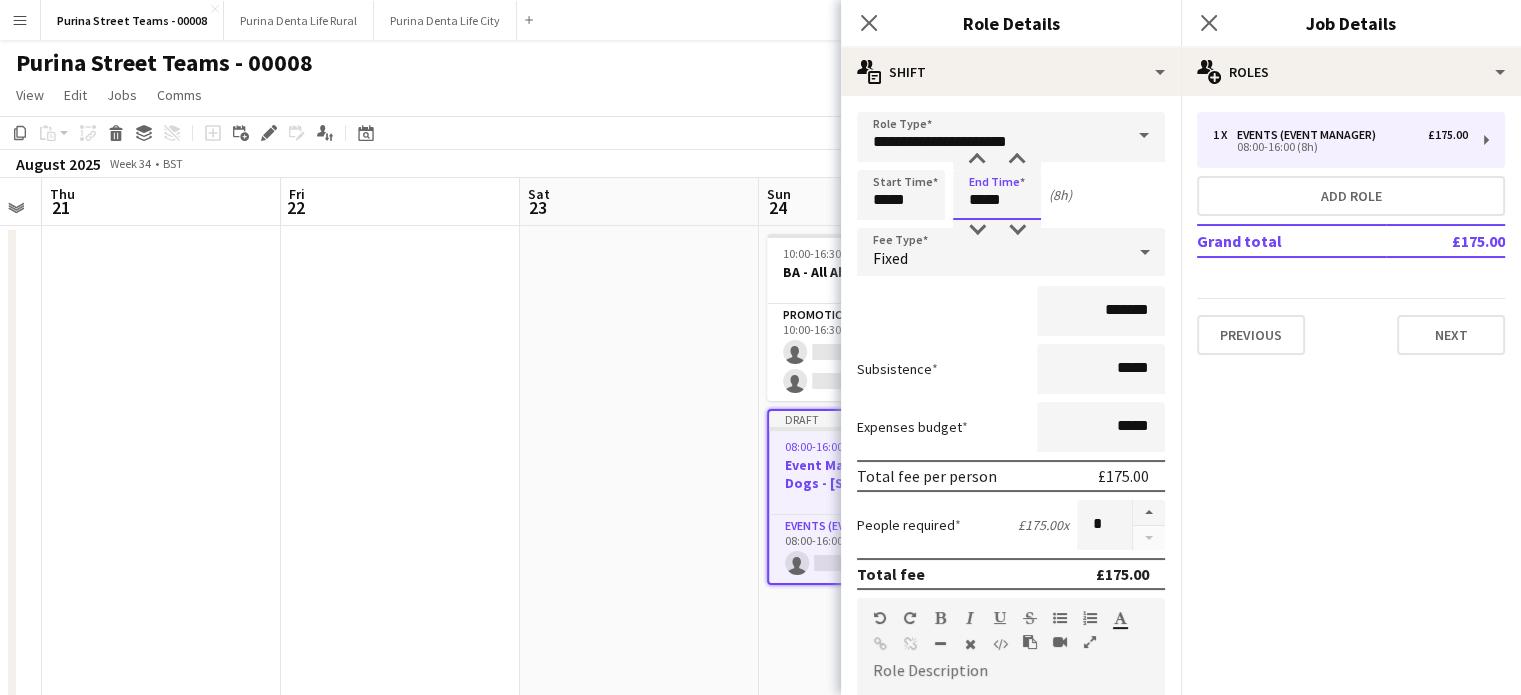 click on "*****" at bounding box center (997, 195) 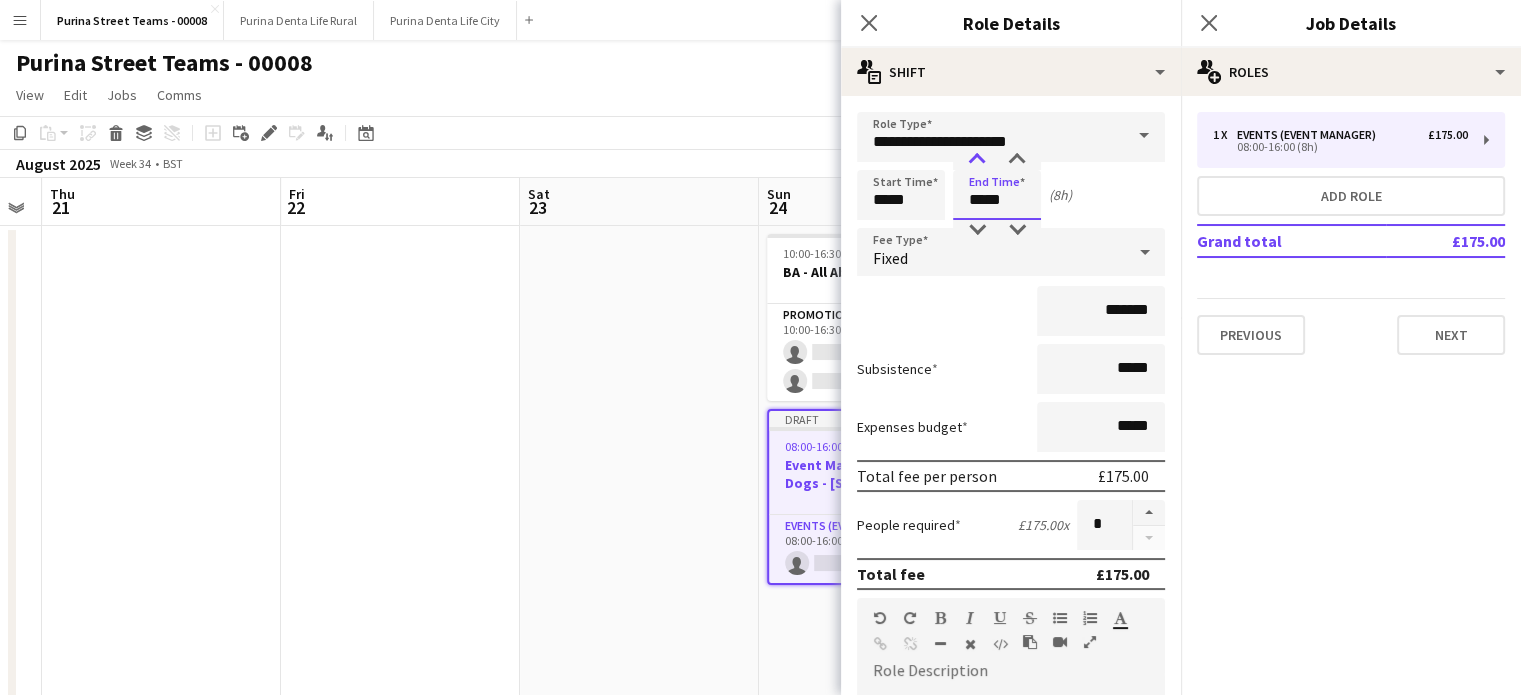 type on "*****" 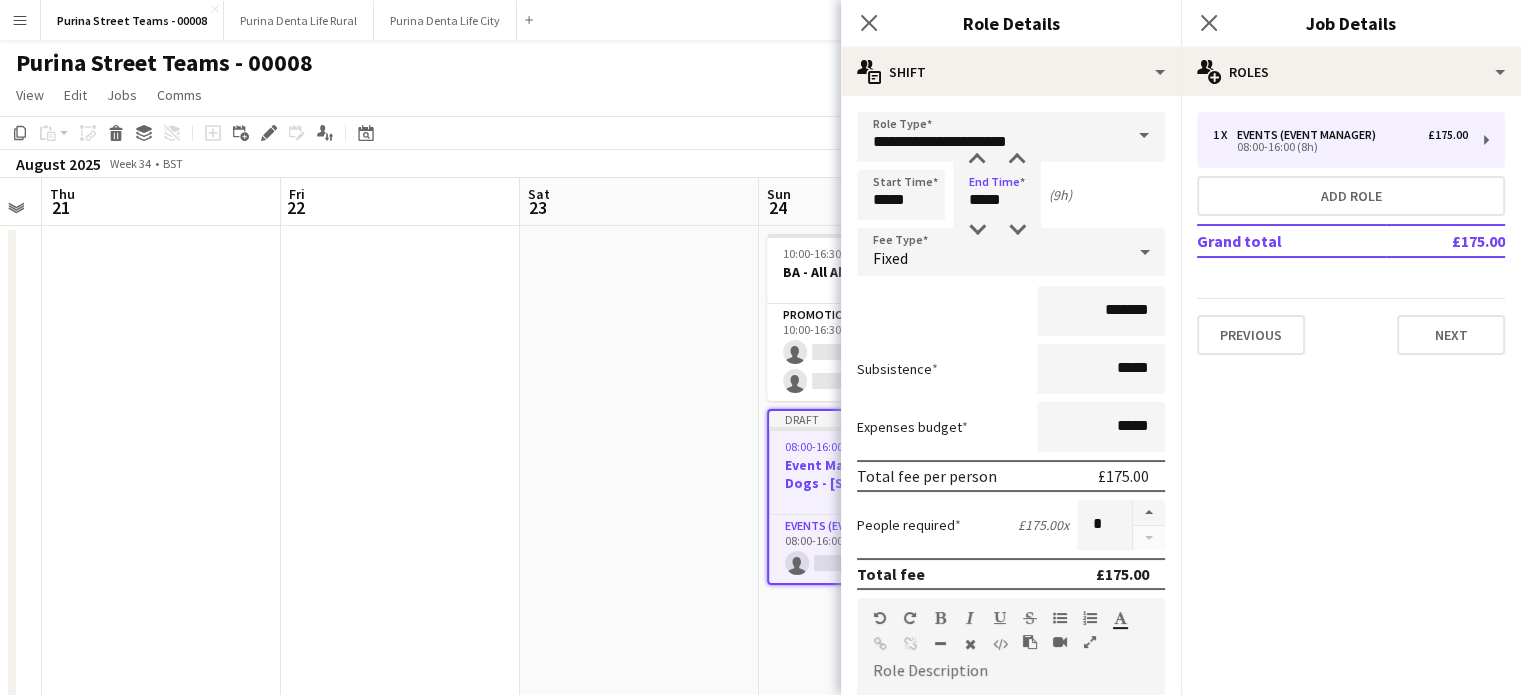 click on "pencil3
General details   1 x   Events (Event Manager)   £175.00   [TIME]-[TIME] ([DURATION])   Add role   Grand total   £175.00   Previous   Next" 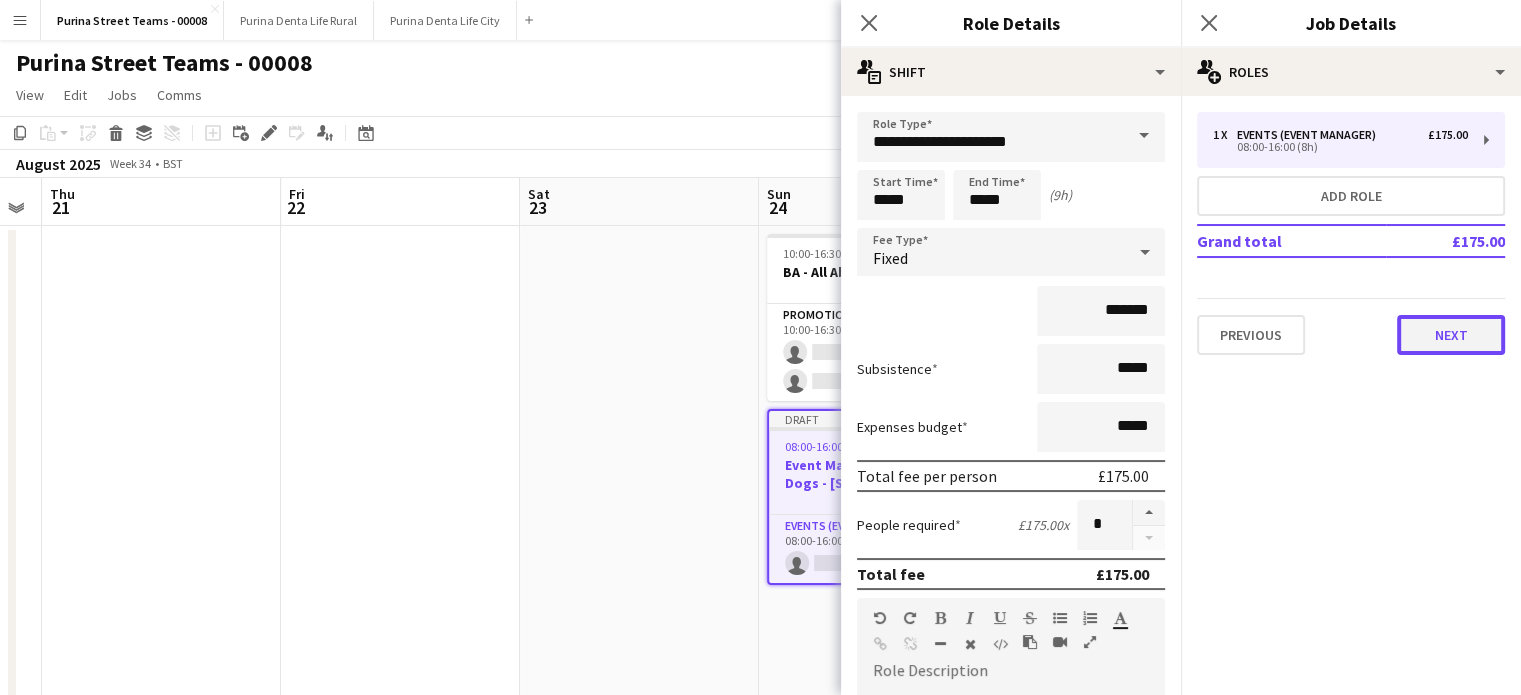 click on "Next" at bounding box center [1451, 335] 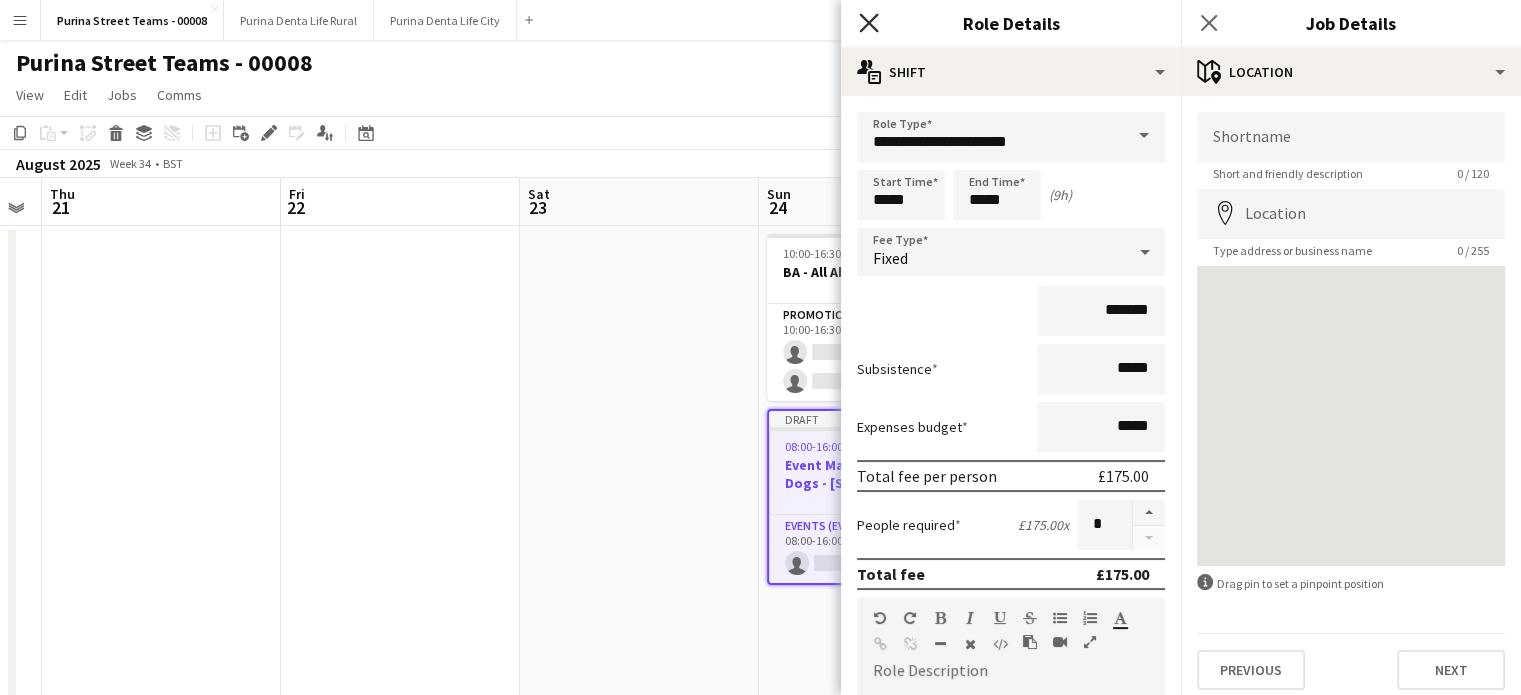 click 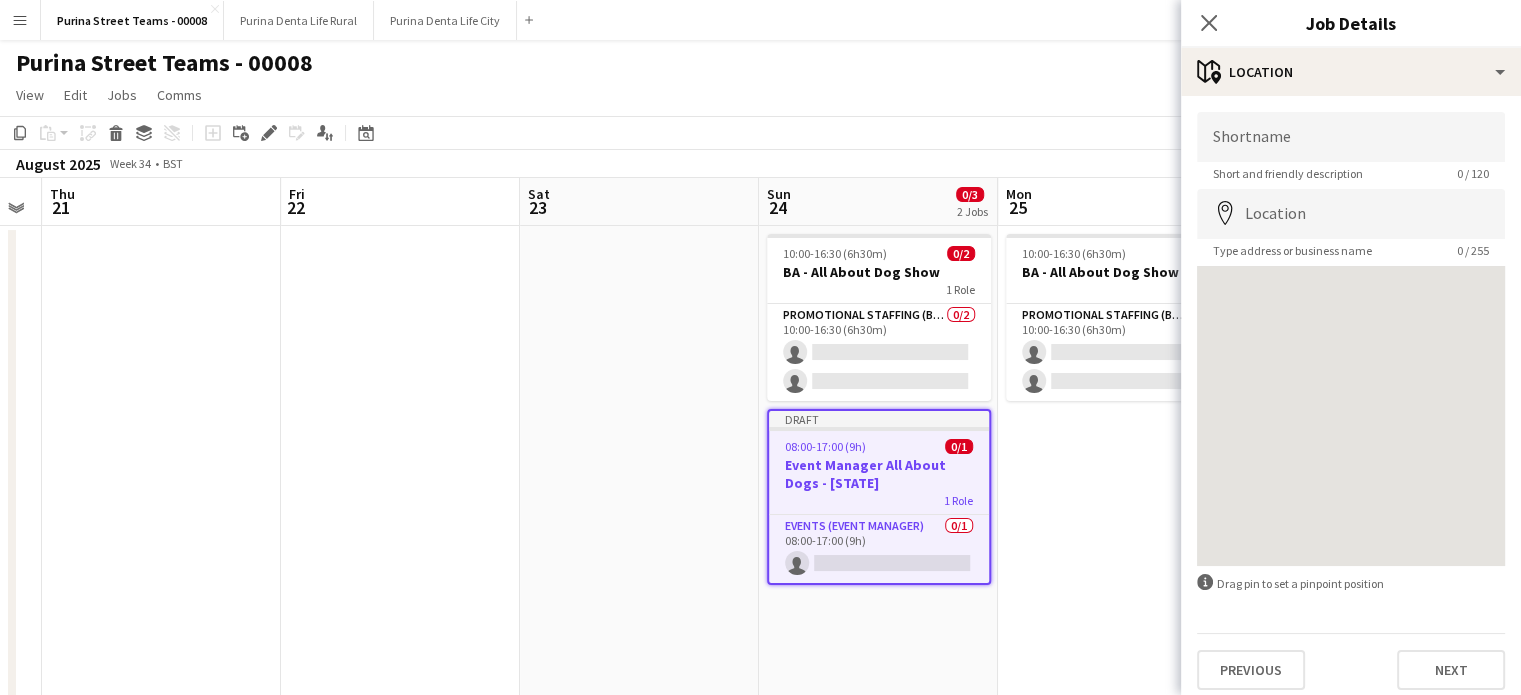 click at bounding box center (639, 714) 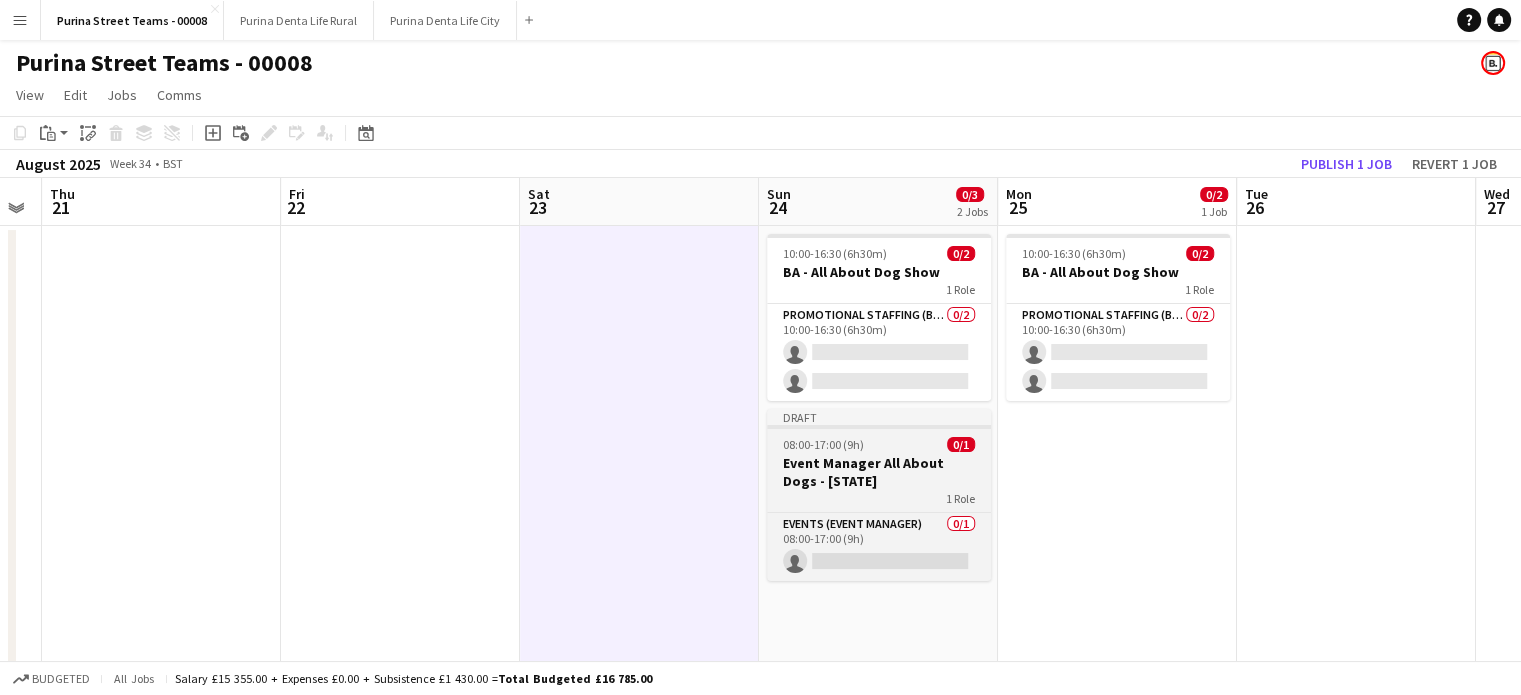 click on "Event Manager  All About Dogs - [STATE]" at bounding box center [879, 472] 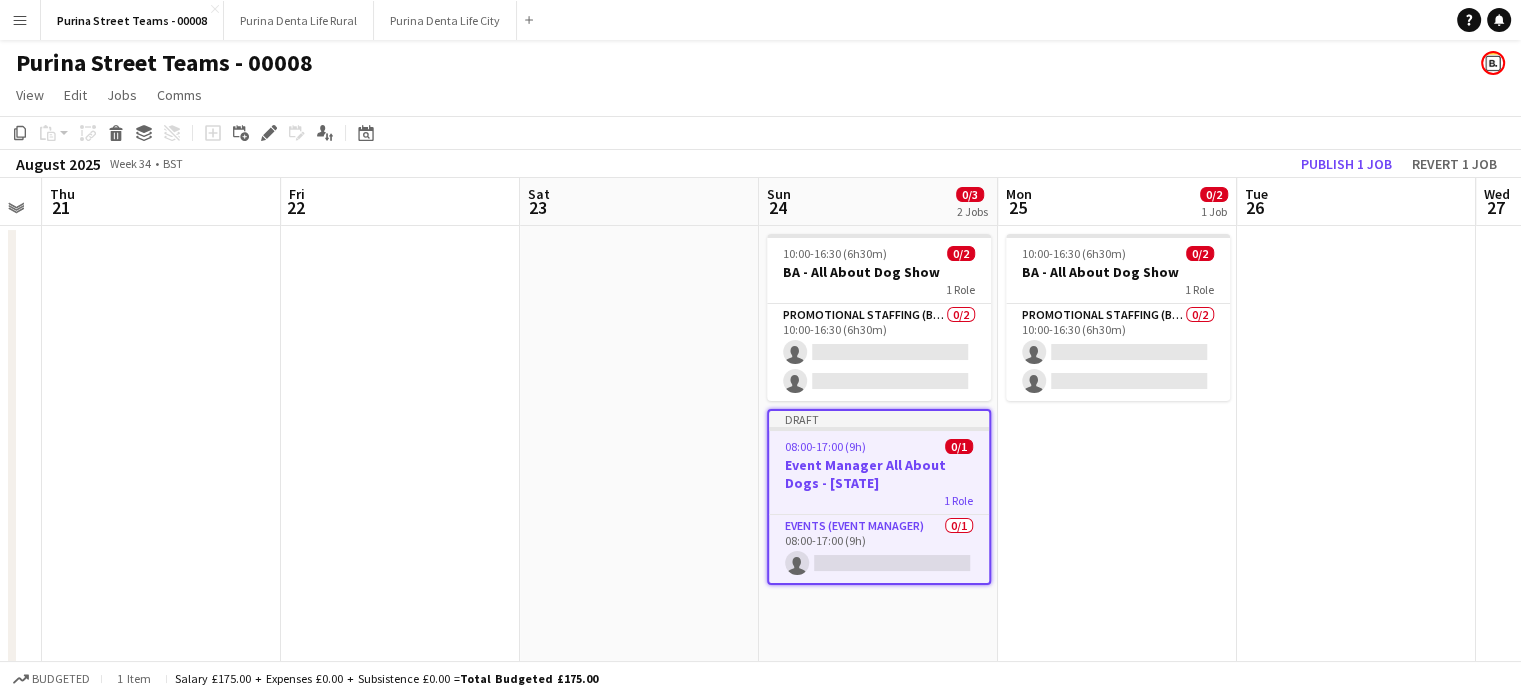 click on "10:00-16:30 (6h30m)    0/2   BA - All About Dog Show   1 Role   Promotional Staffing (Brand Ambassadors)   0/2   10:00-16:30 (6h30m)
single-neutral-actions
single-neutral-actions" at bounding box center (1117, 714) 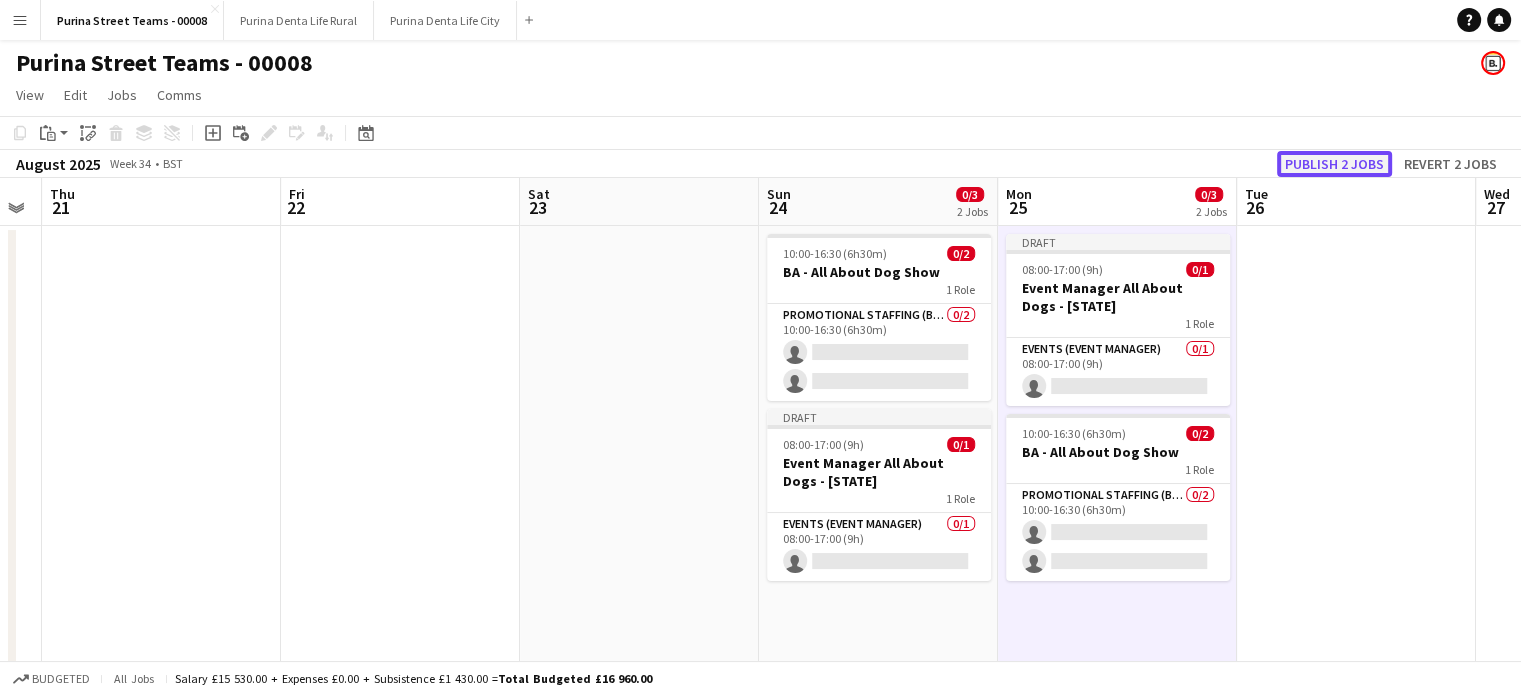 click on "Publish 2 jobs" 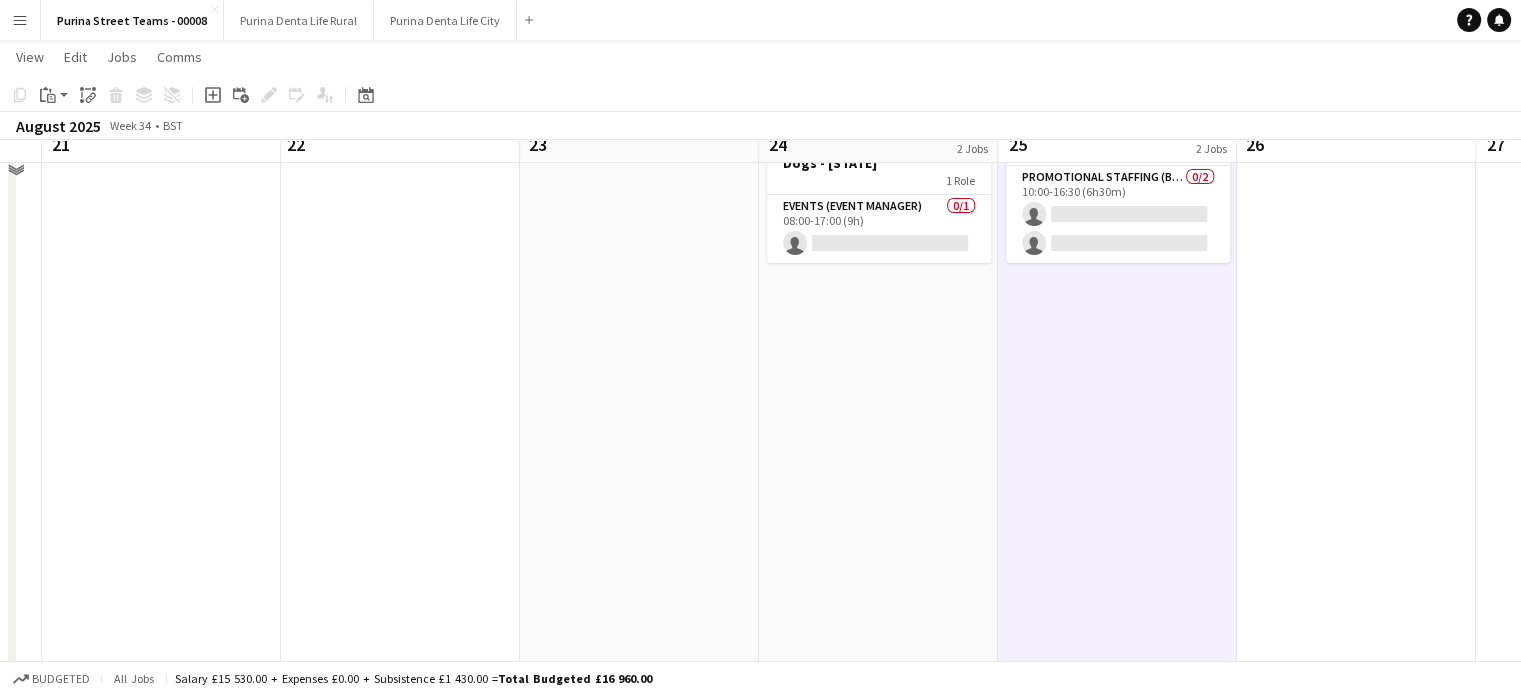scroll, scrollTop: 0, scrollLeft: 0, axis: both 